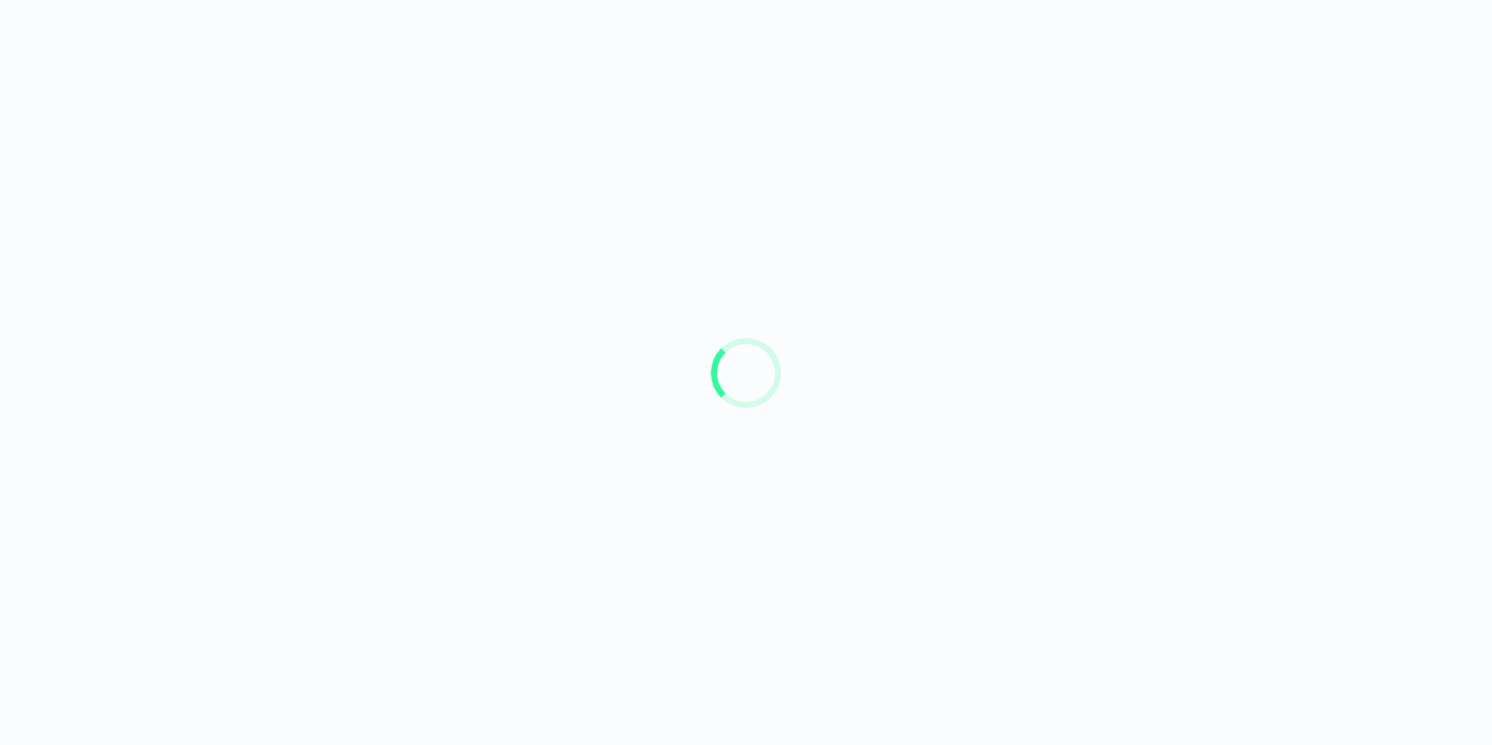 scroll, scrollTop: 0, scrollLeft: 0, axis: both 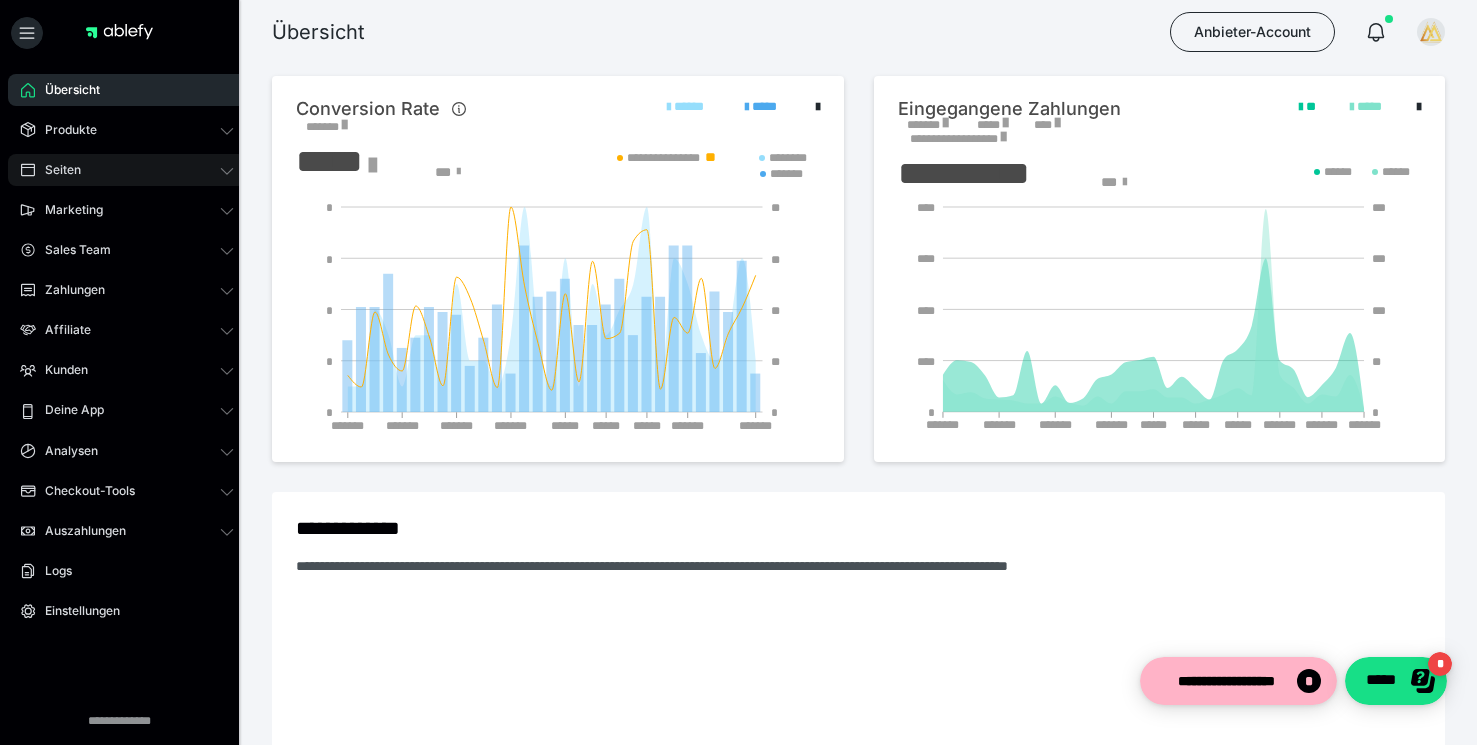 click on "Seiten" at bounding box center [127, 170] 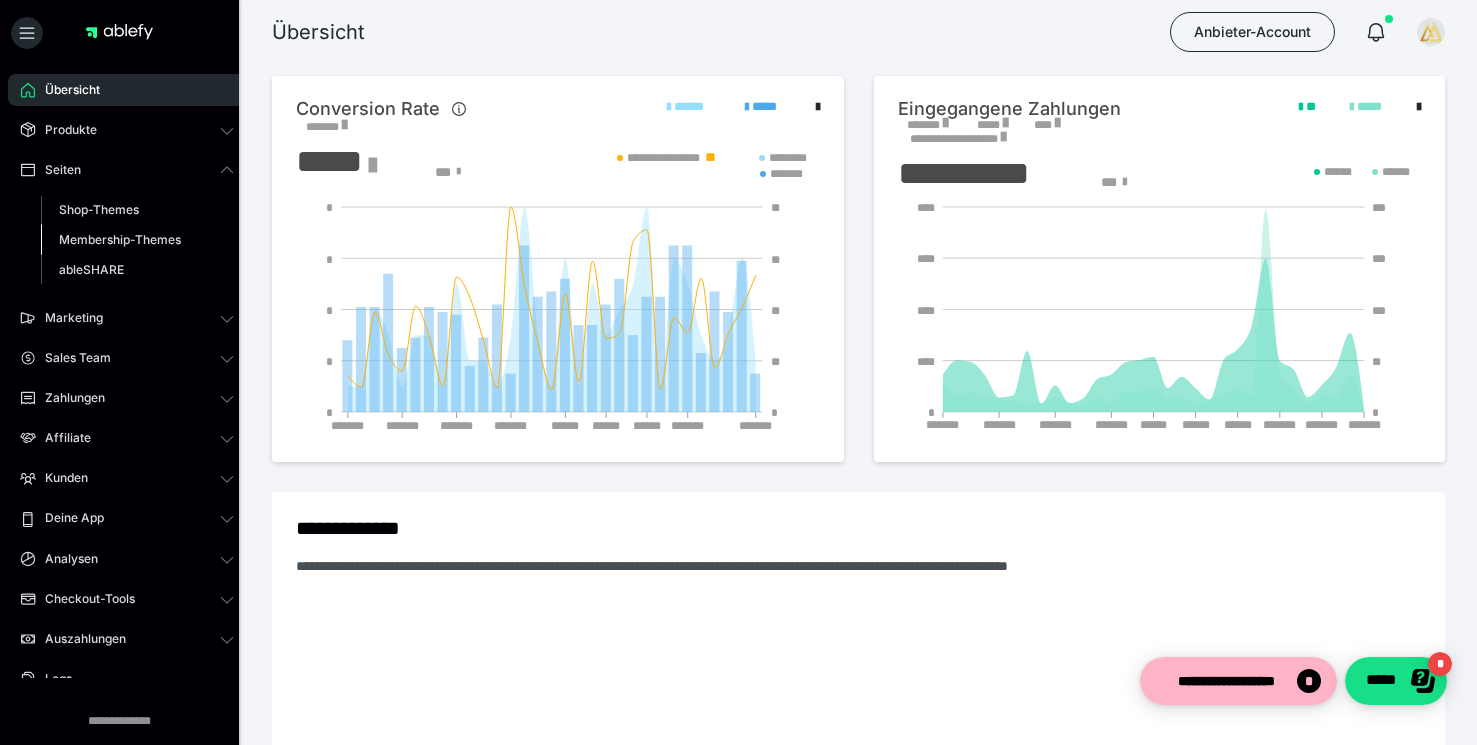 click on "Membership-Themes" at bounding box center [120, 239] 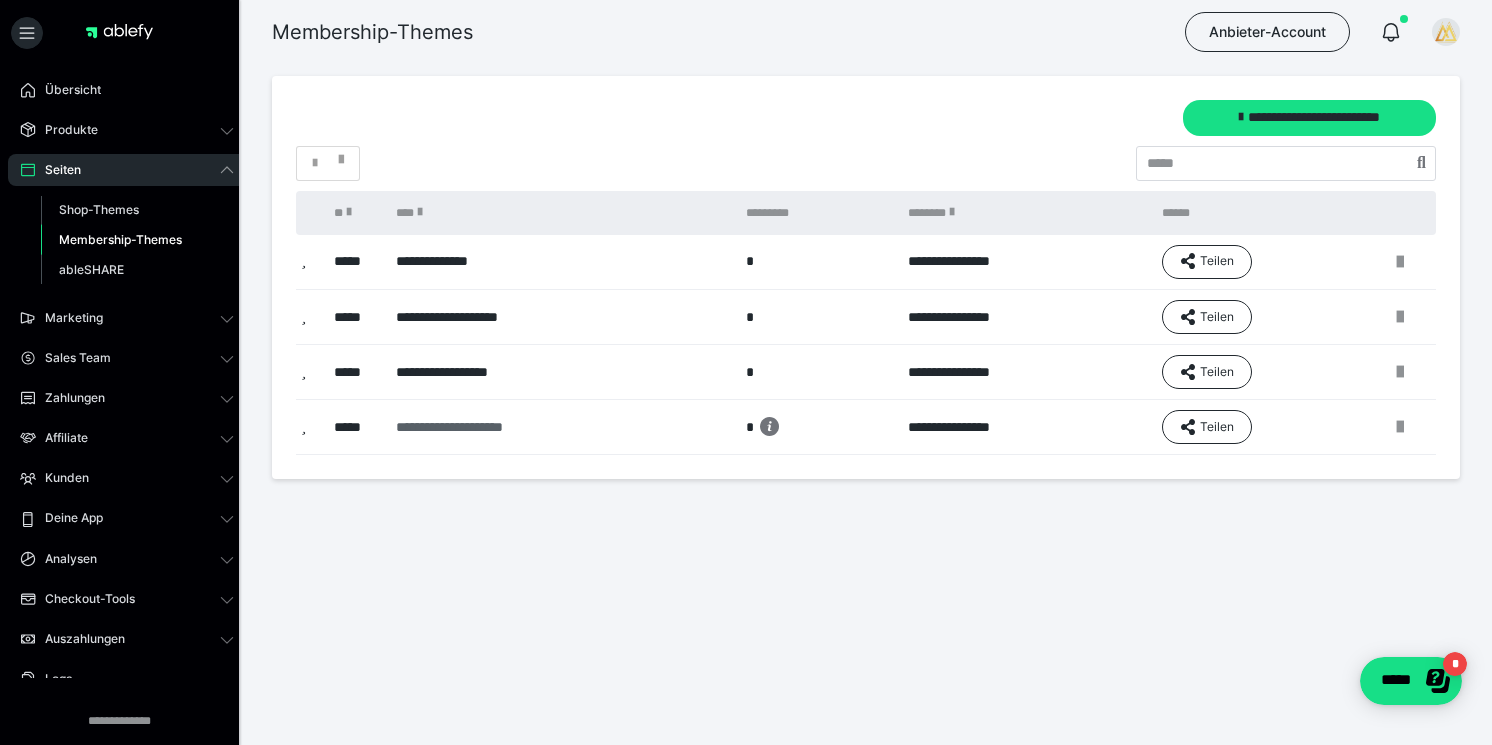 click on "**********" at bounding box center [551, 427] 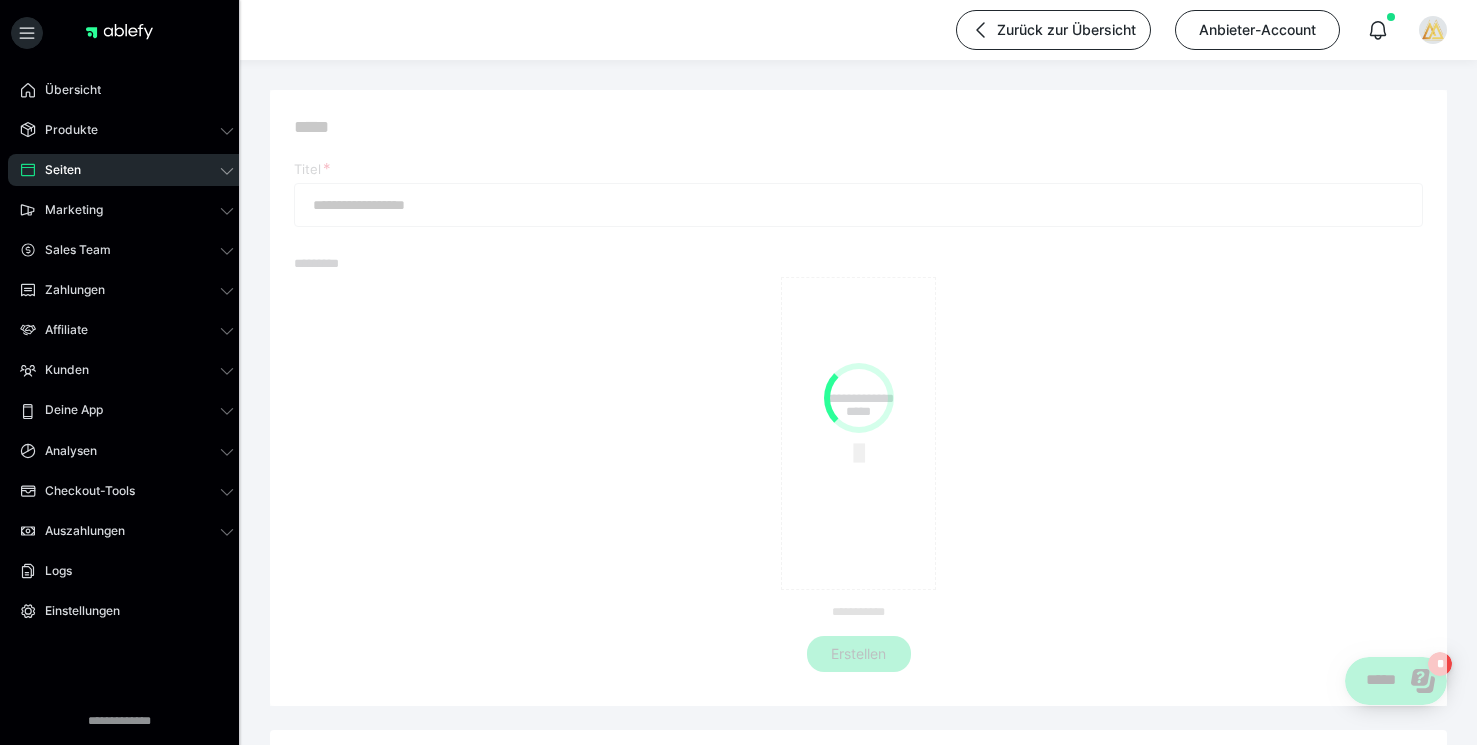 type on "**********" 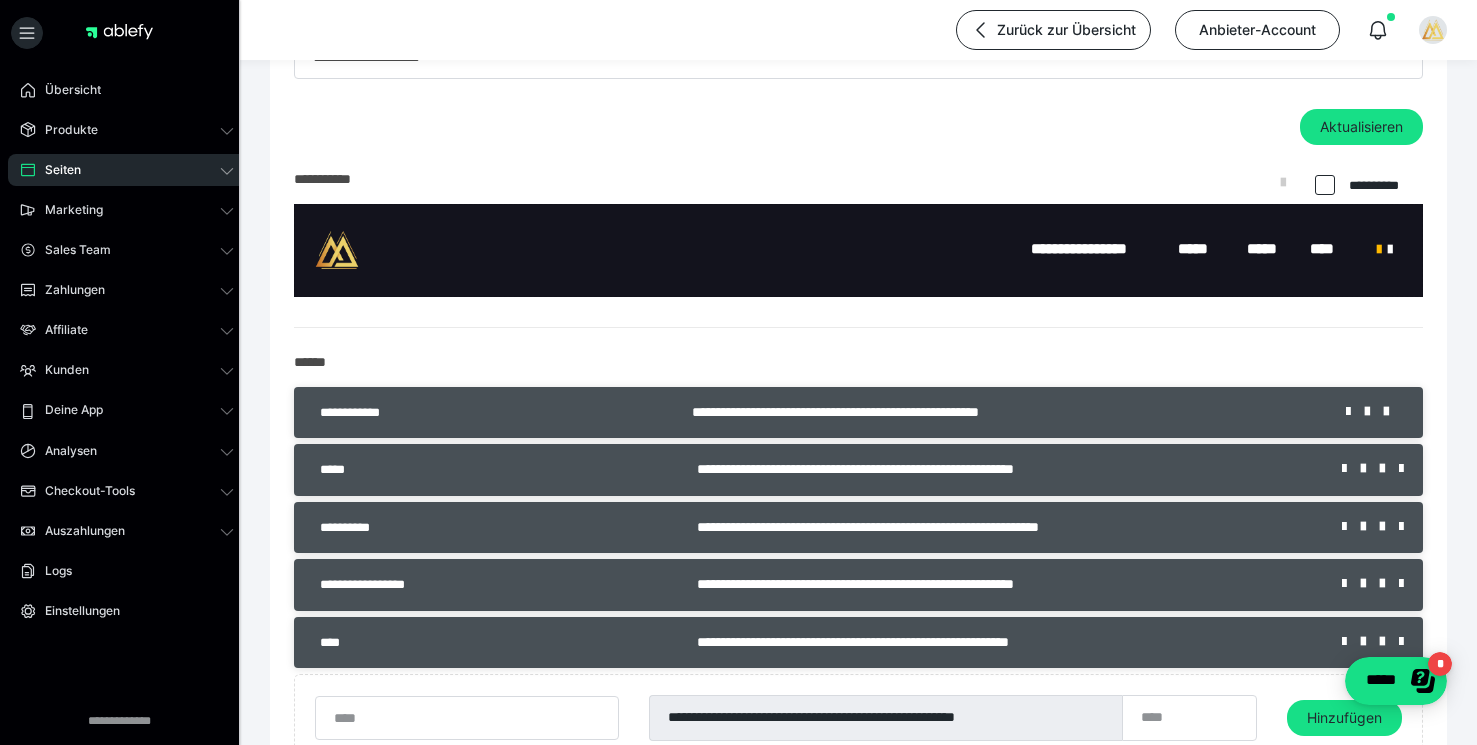 scroll, scrollTop: 160, scrollLeft: 0, axis: vertical 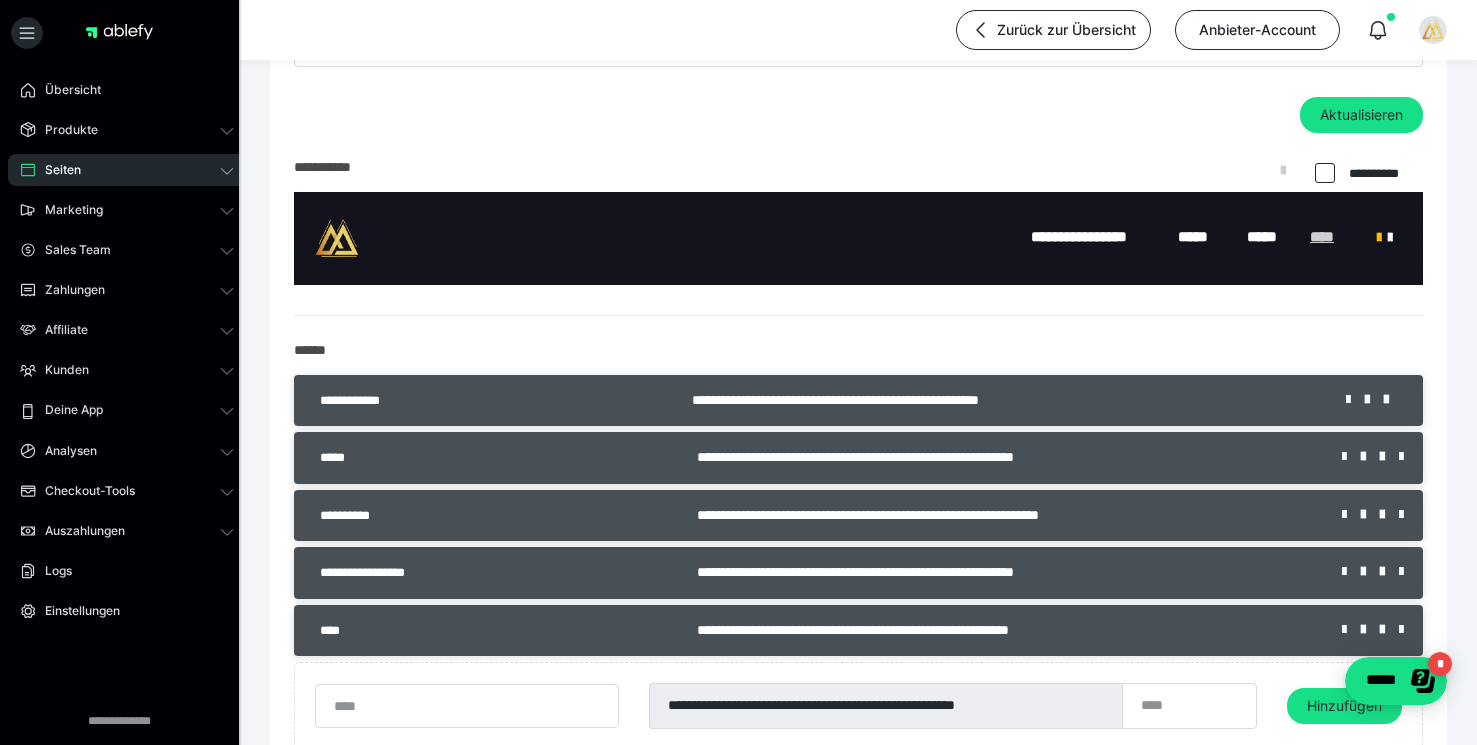 click on "****" at bounding box center (1328, 237) 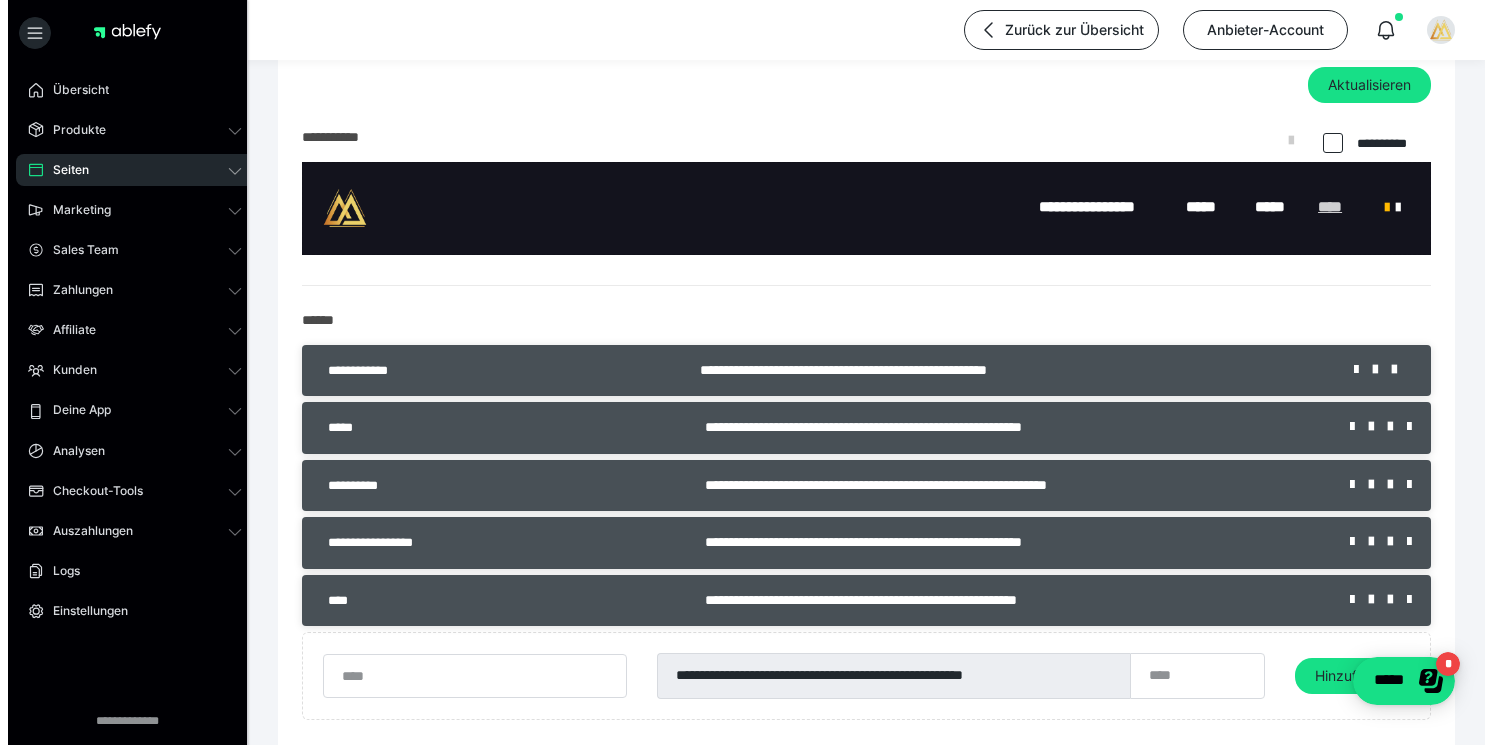 scroll, scrollTop: 252, scrollLeft: 0, axis: vertical 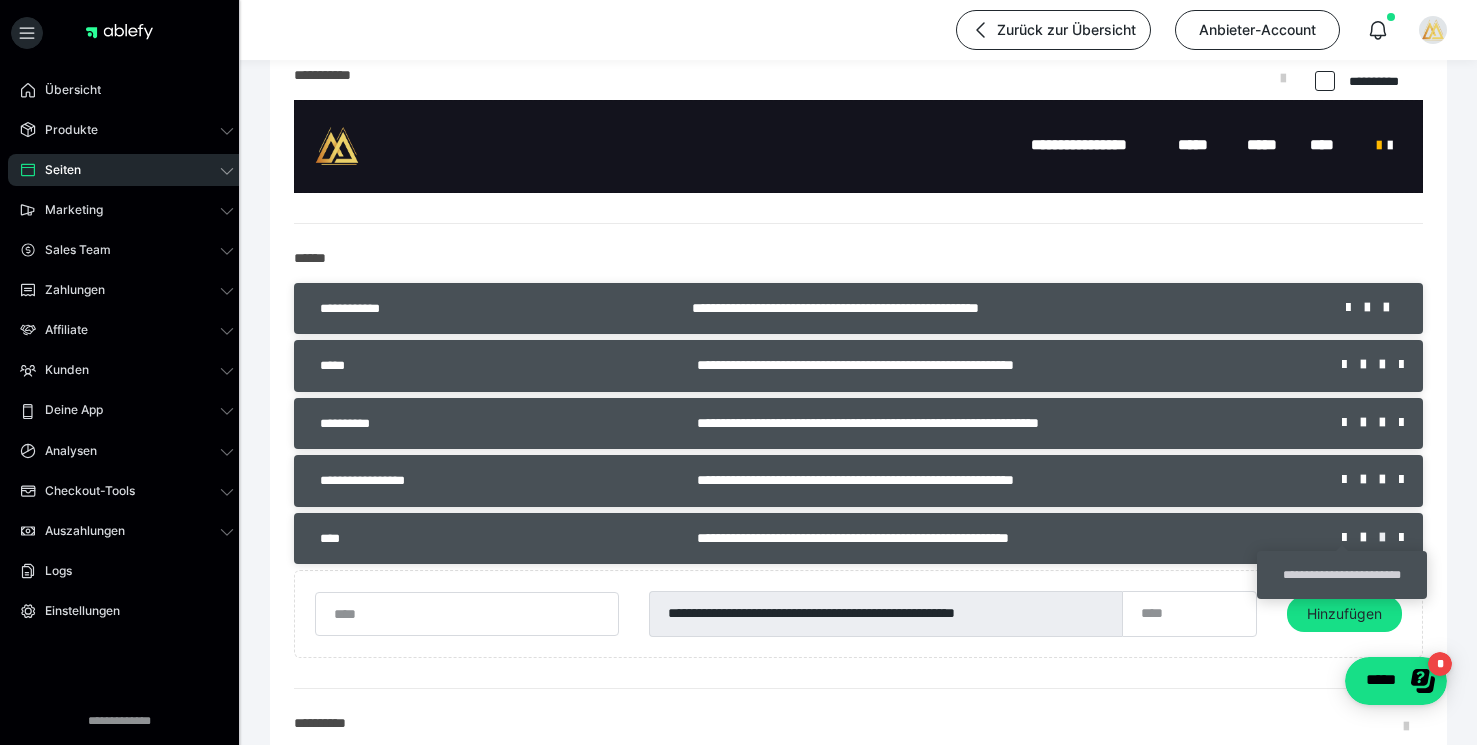 click at bounding box center [1389, 538] 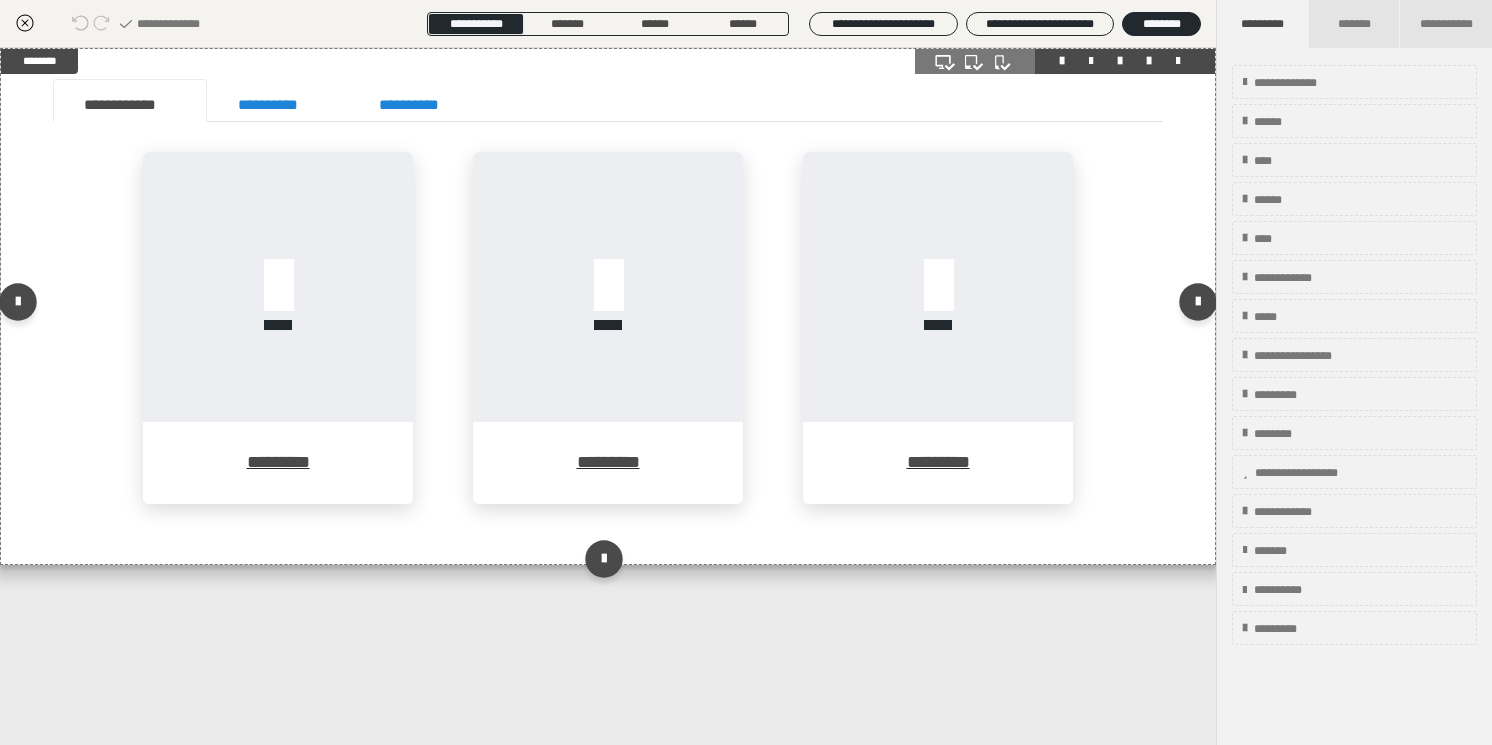 click on "********* ********* *********" at bounding box center (608, 343) 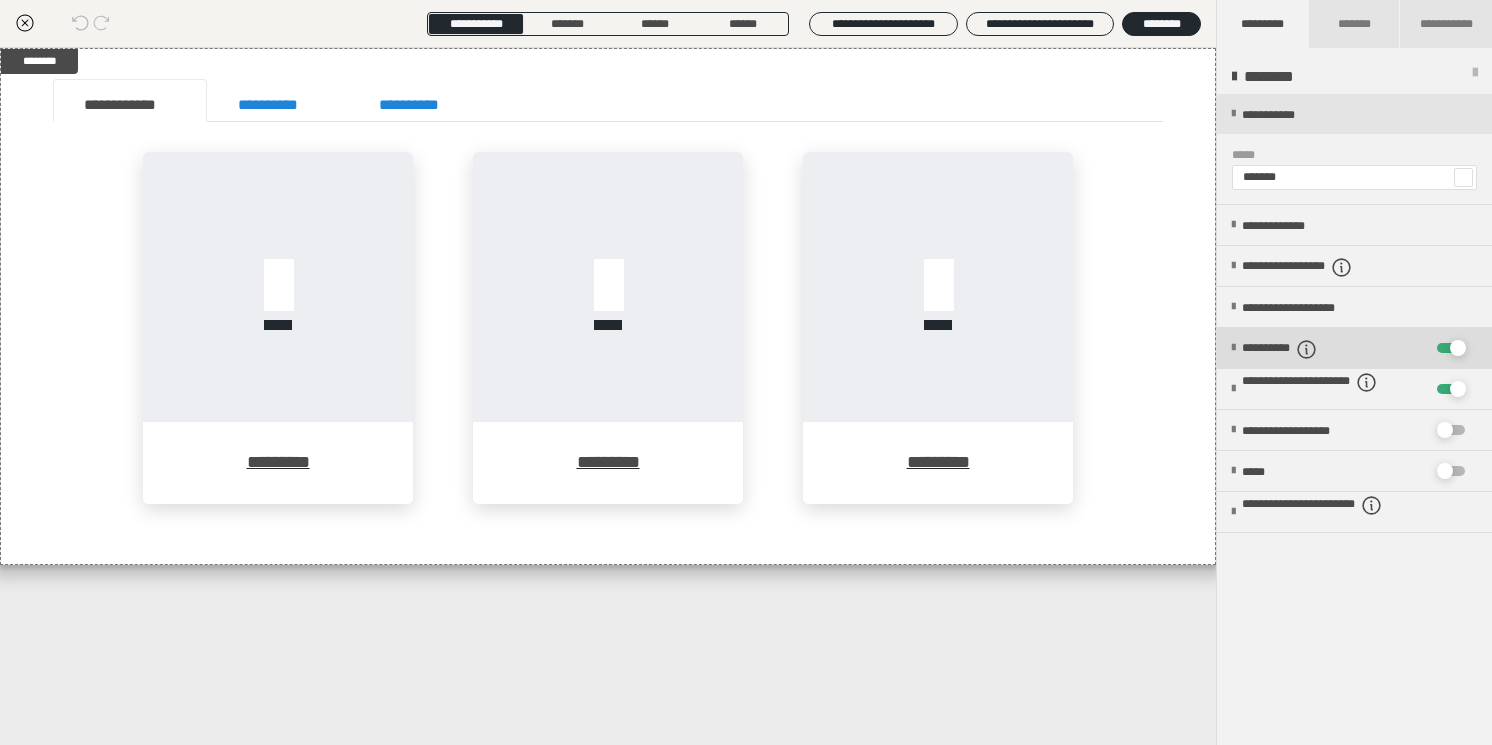 click on "**********" at bounding box center [1299, 349] 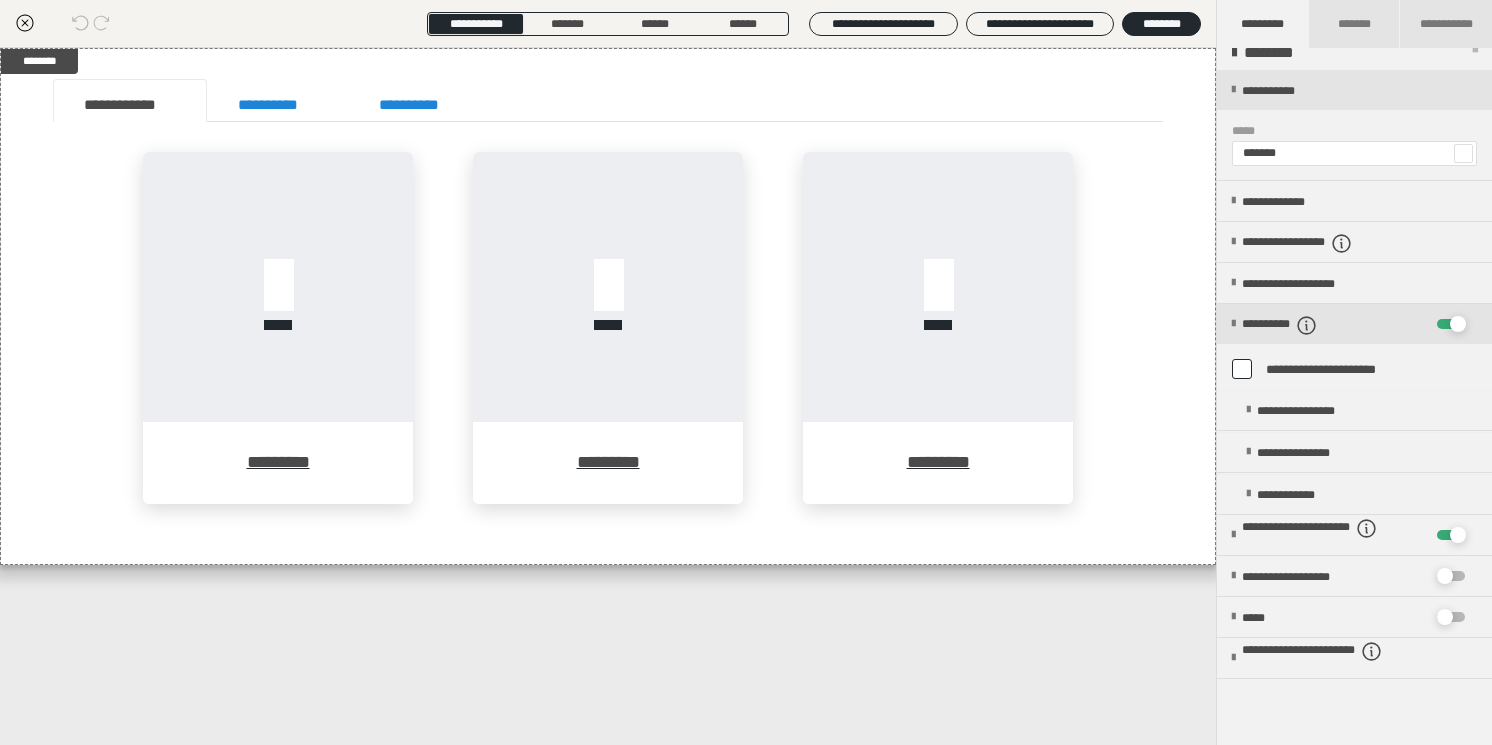 scroll, scrollTop: 29, scrollLeft: 0, axis: vertical 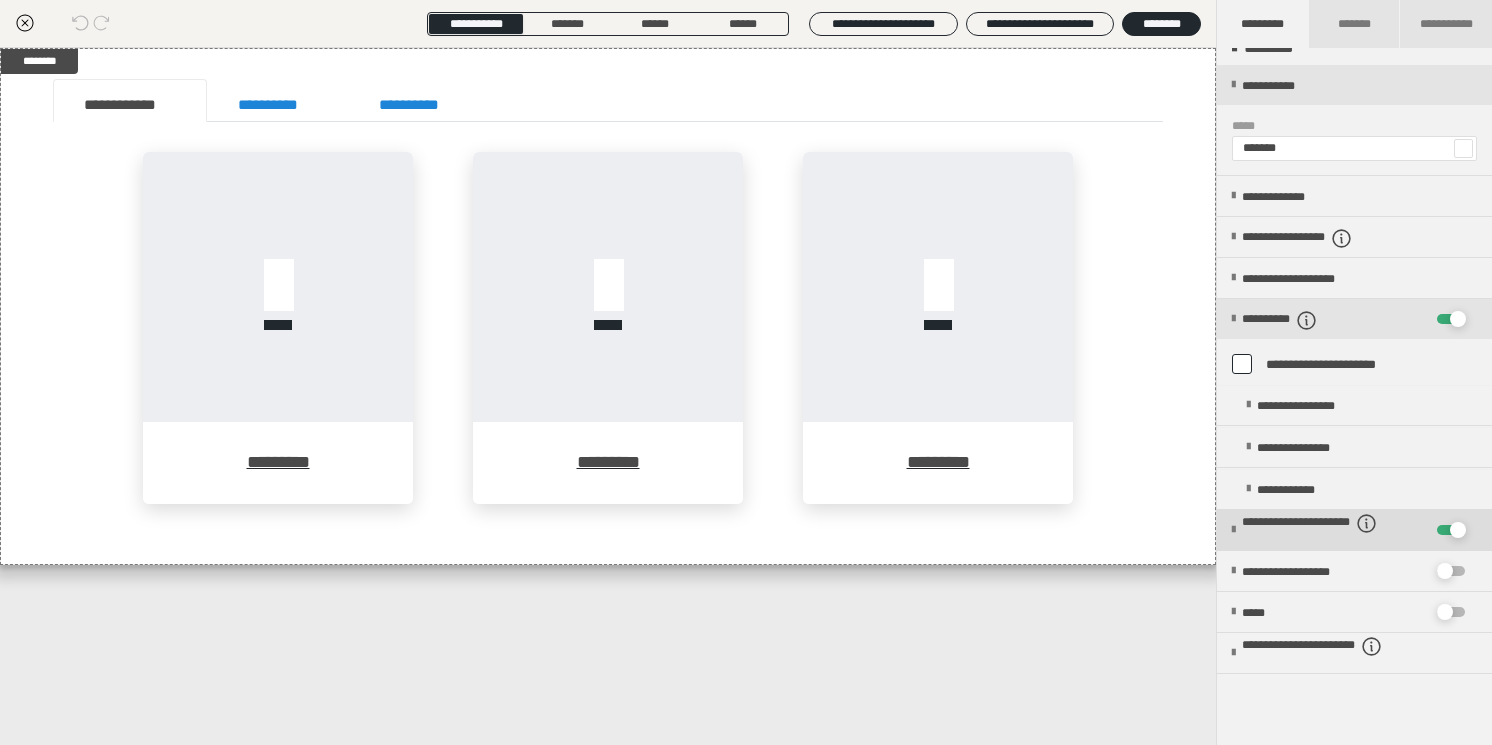click on "**********" at bounding box center [1326, 531] 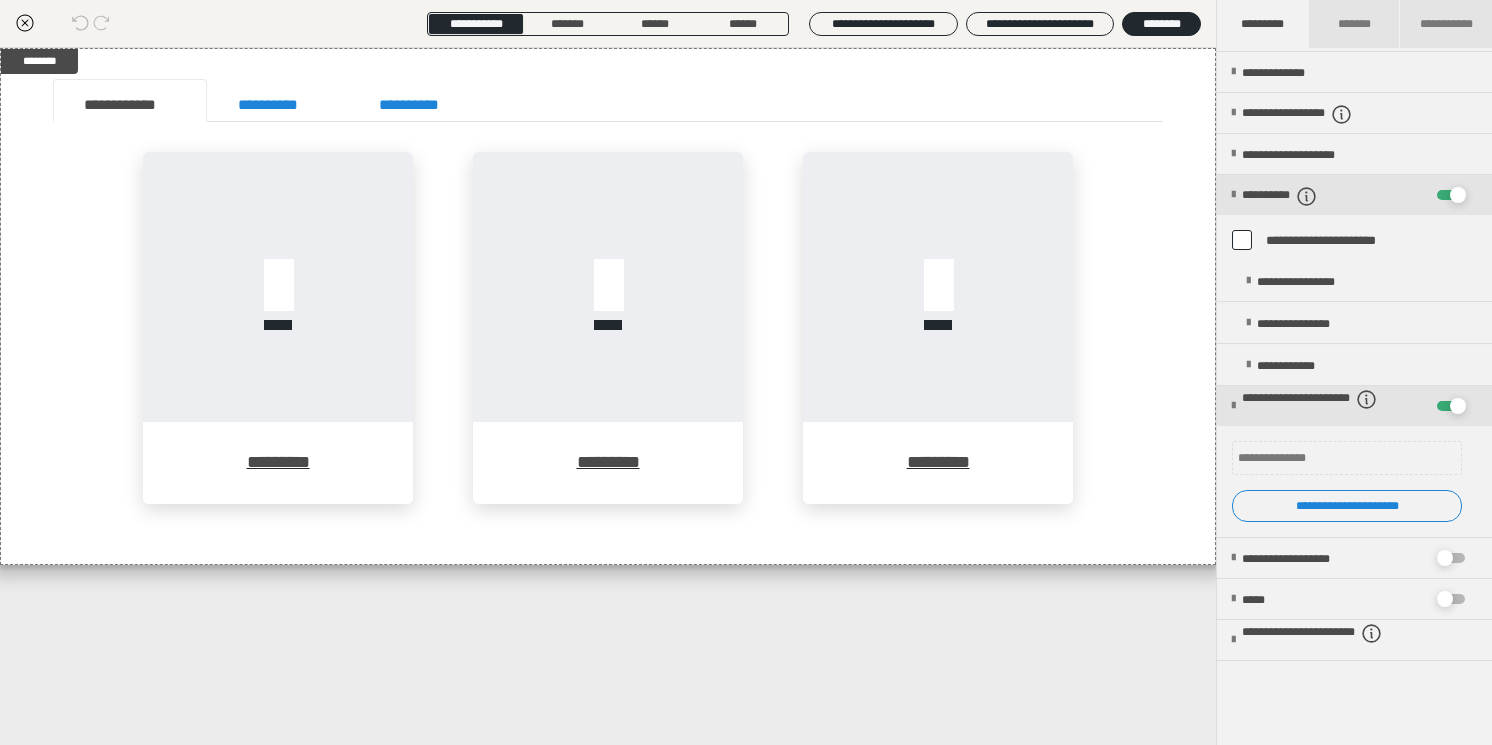 scroll, scrollTop: 170, scrollLeft: 0, axis: vertical 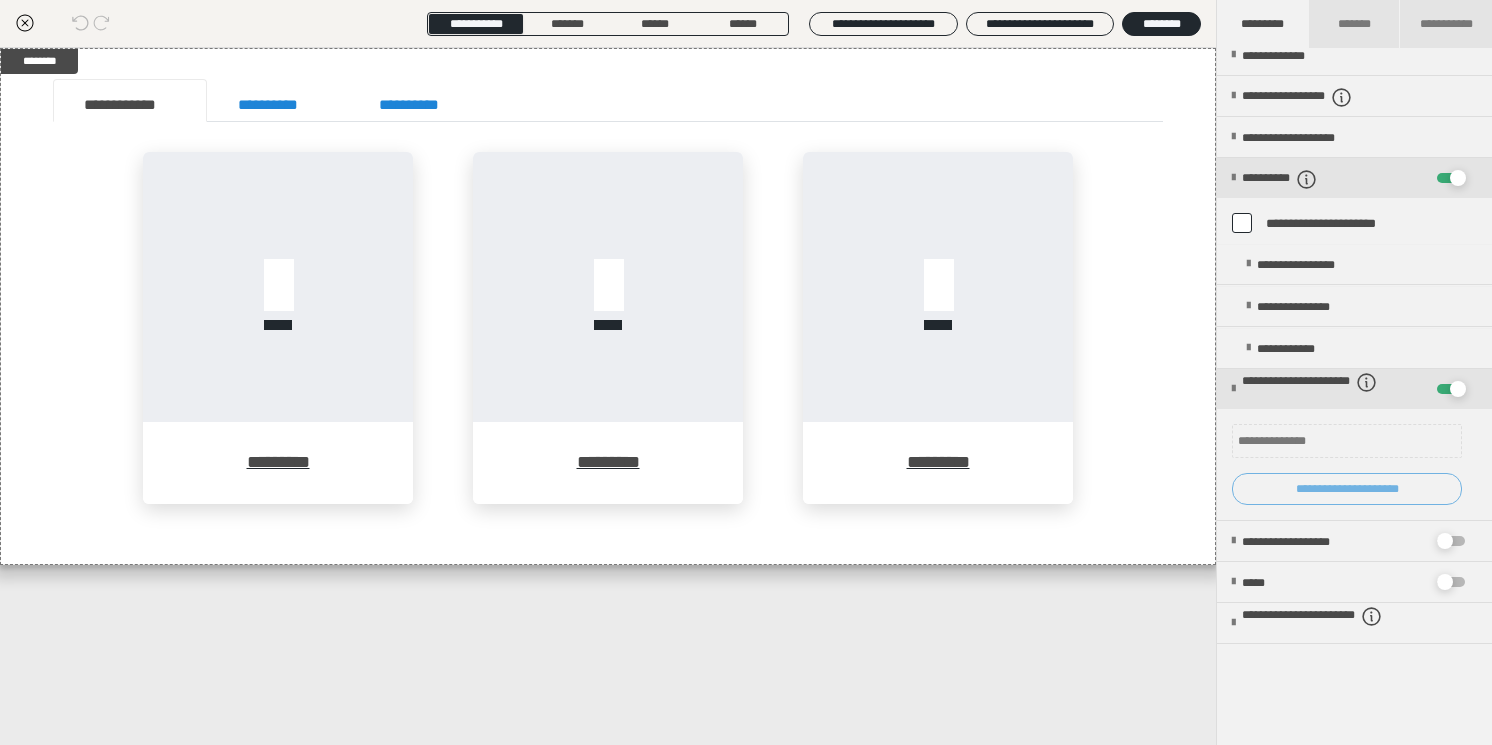 click on "**********" at bounding box center [1347, 489] 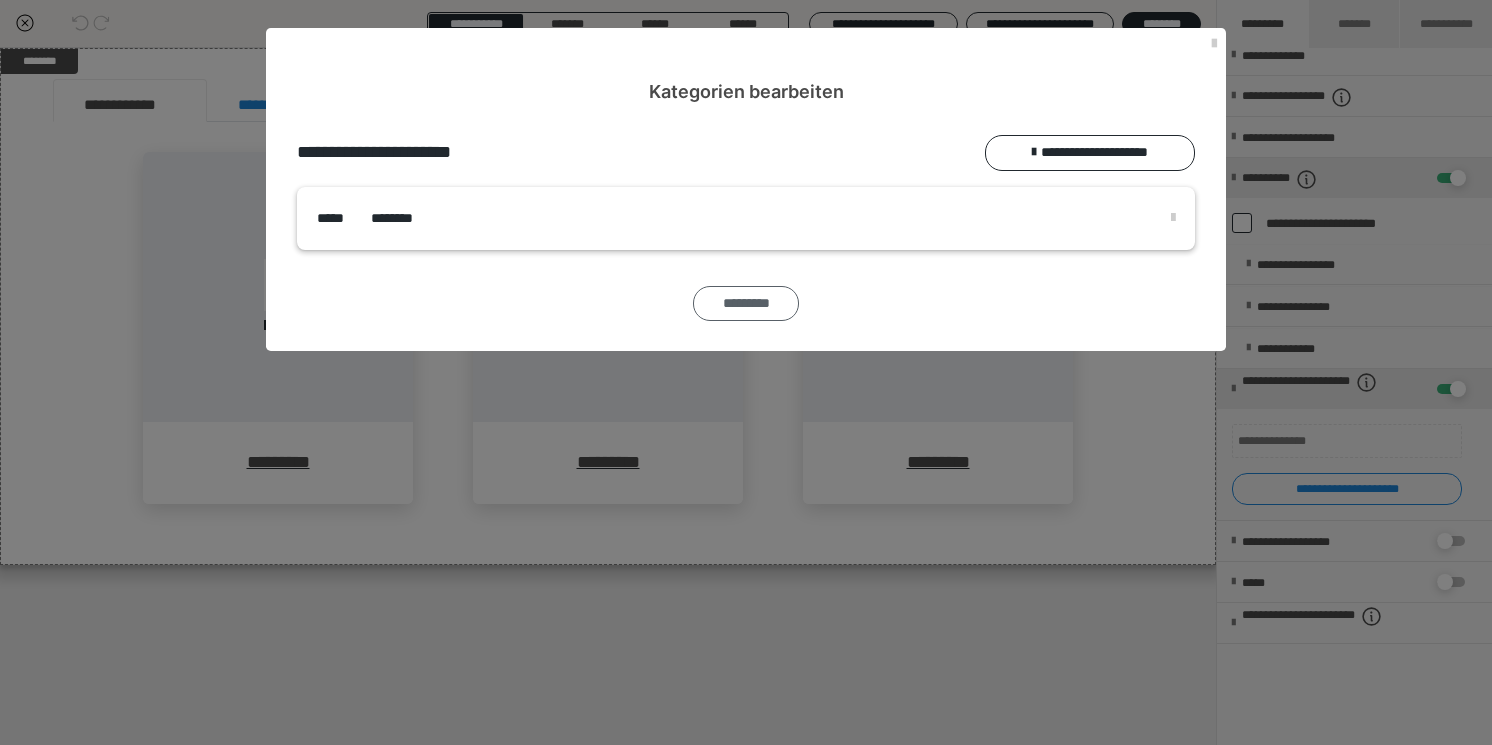 click on "*********" at bounding box center (746, 304) 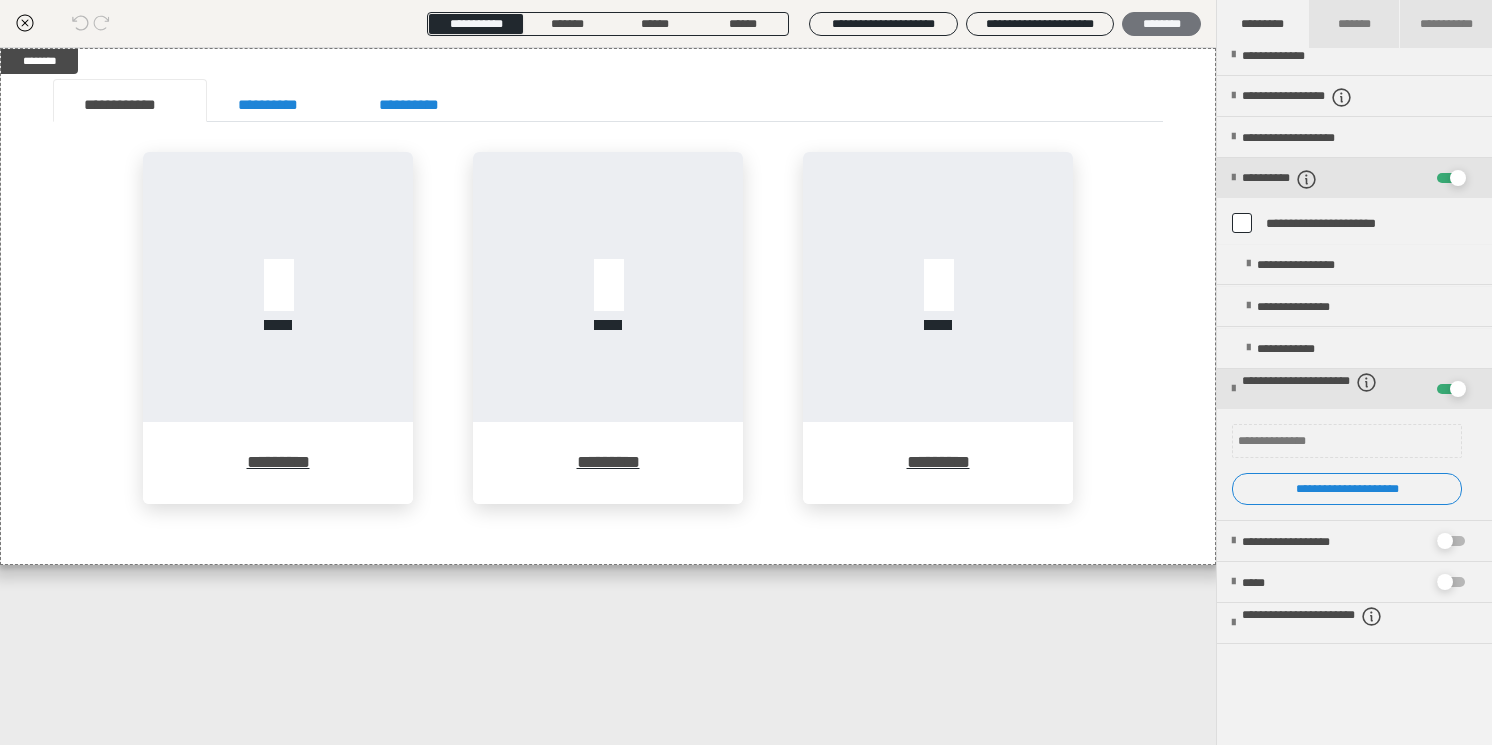 click on "********" at bounding box center [1161, 24] 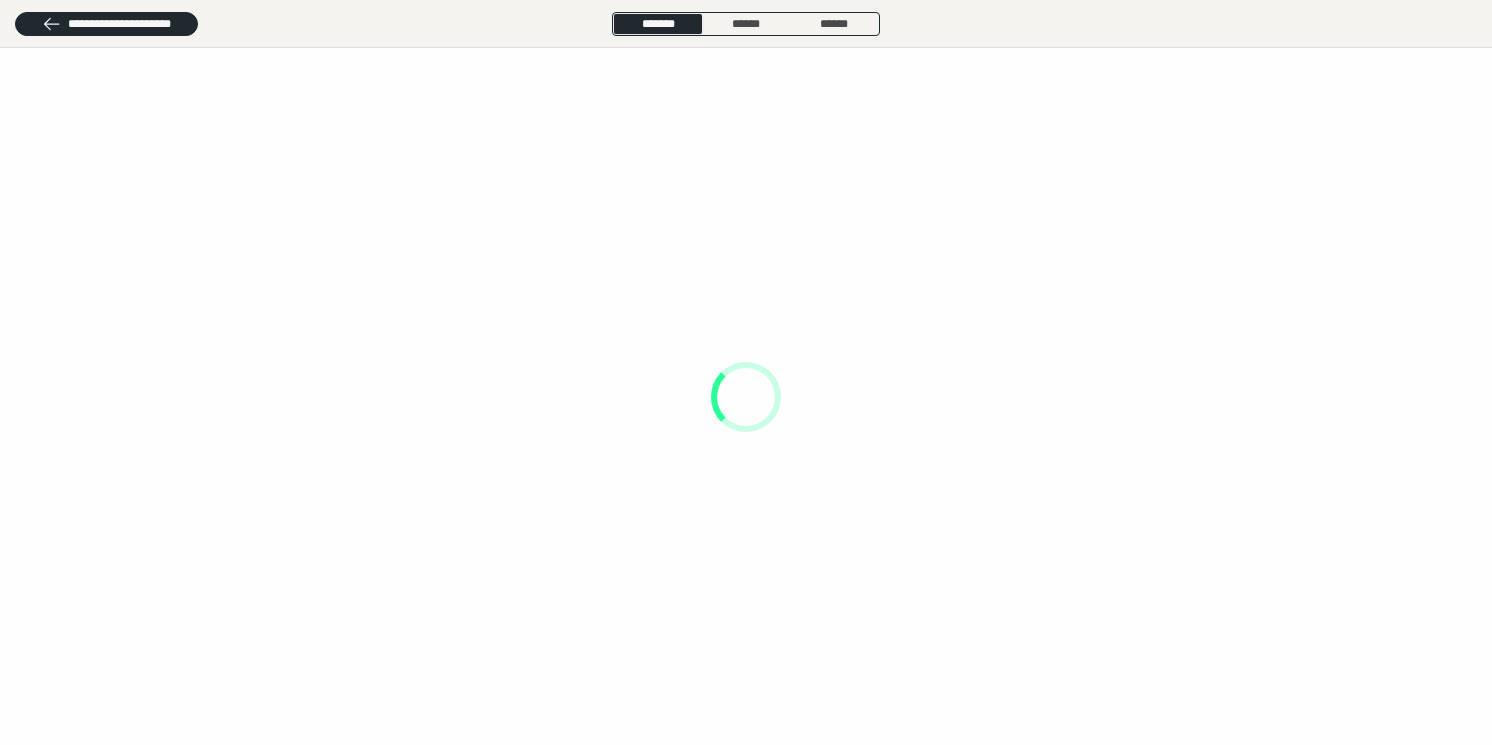 scroll, scrollTop: 0, scrollLeft: 0, axis: both 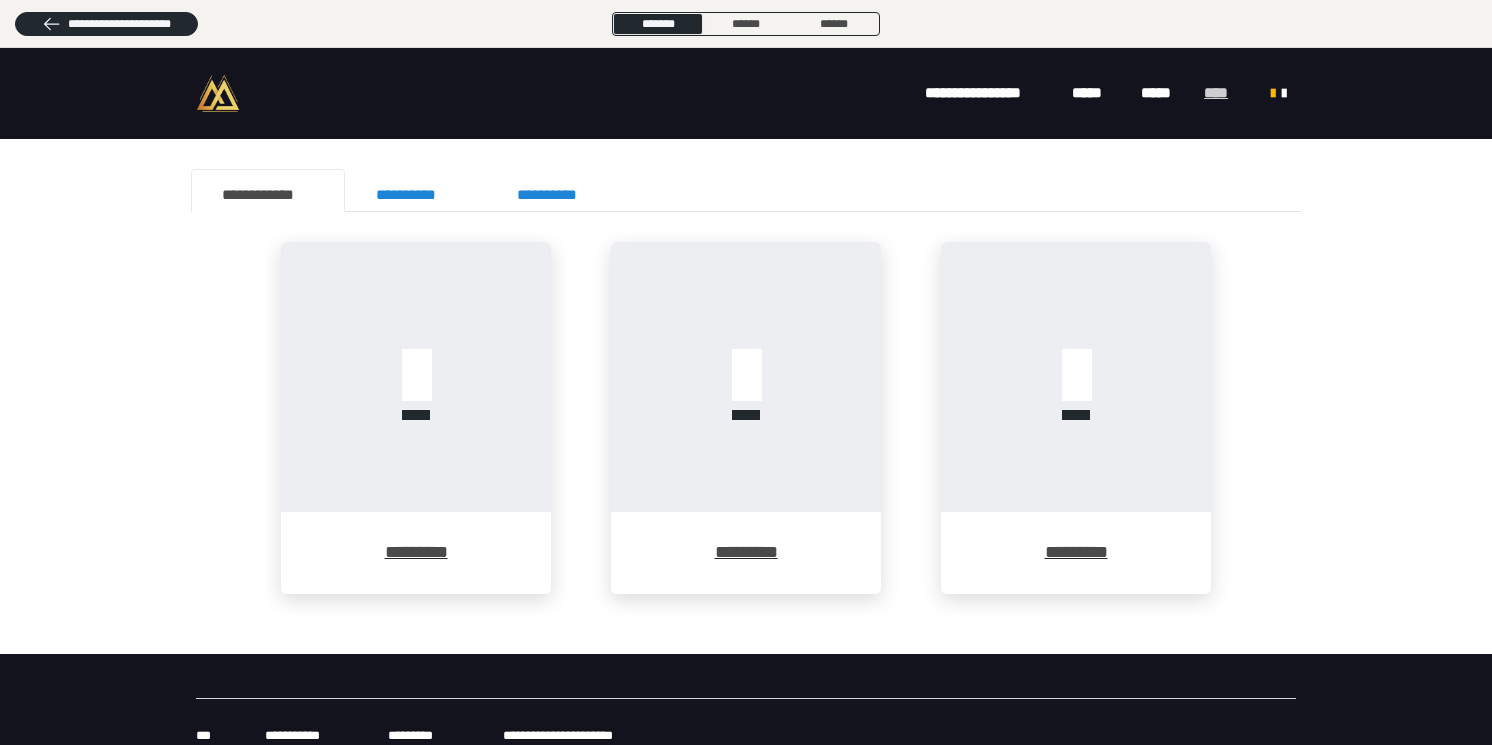 click on "****" at bounding box center [1222, 93] 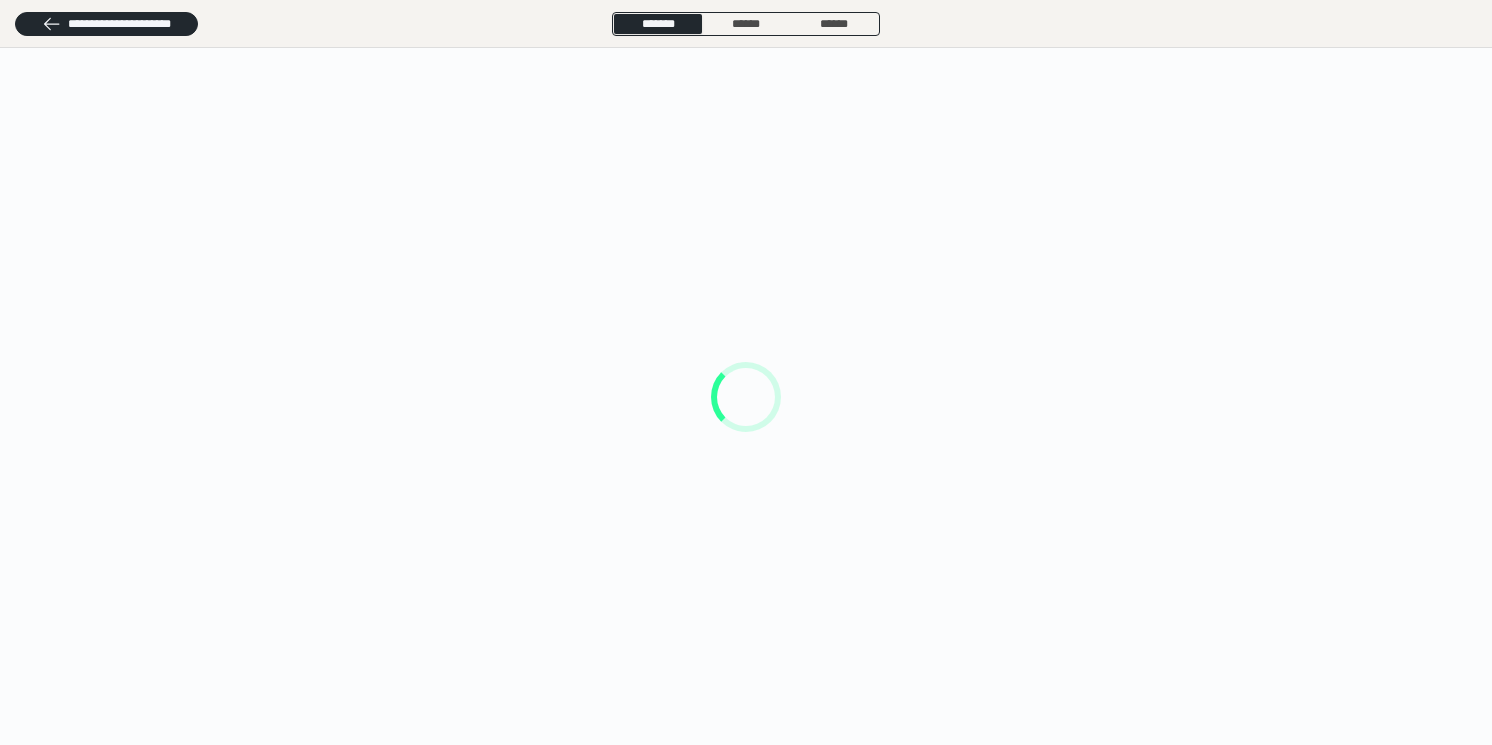scroll, scrollTop: 0, scrollLeft: 0, axis: both 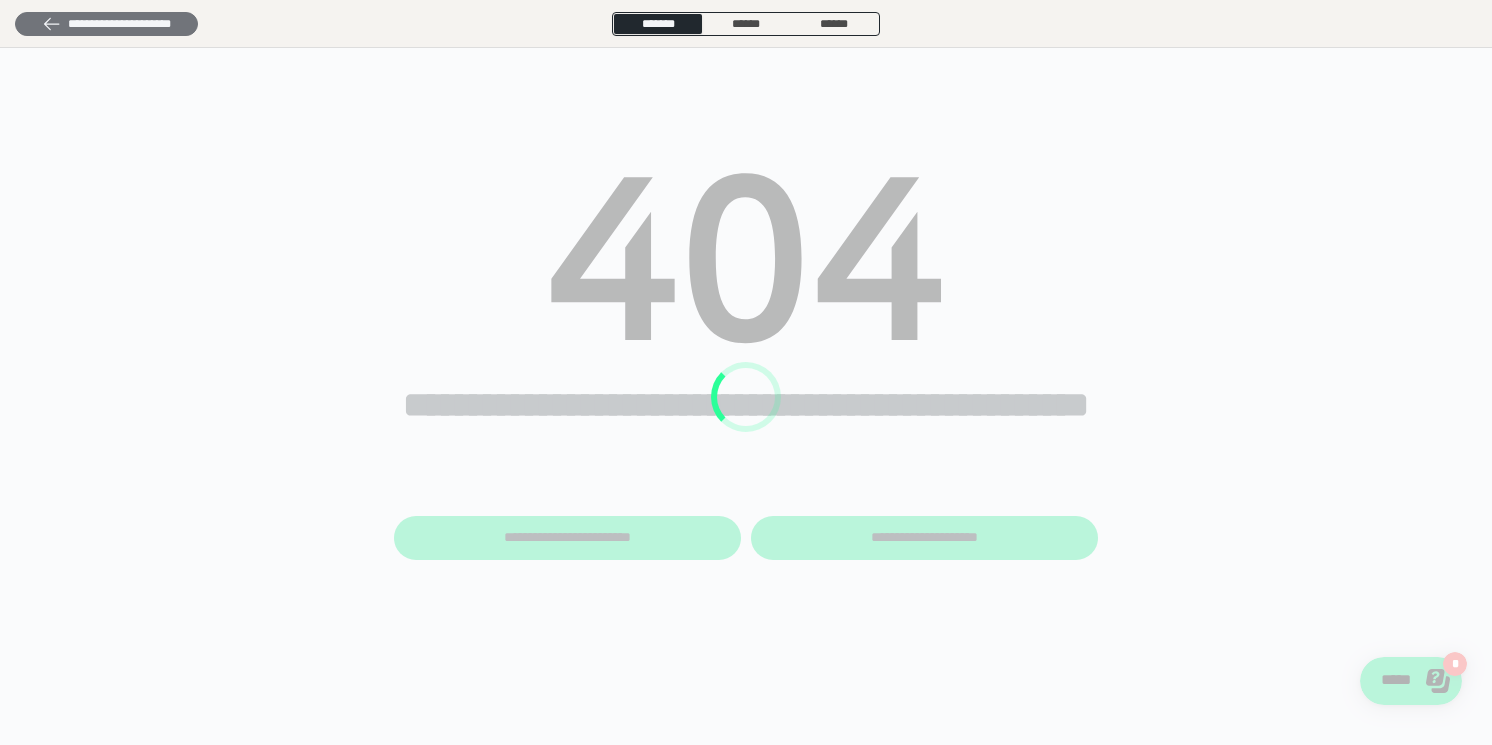 click on "**********" at bounding box center [106, 24] 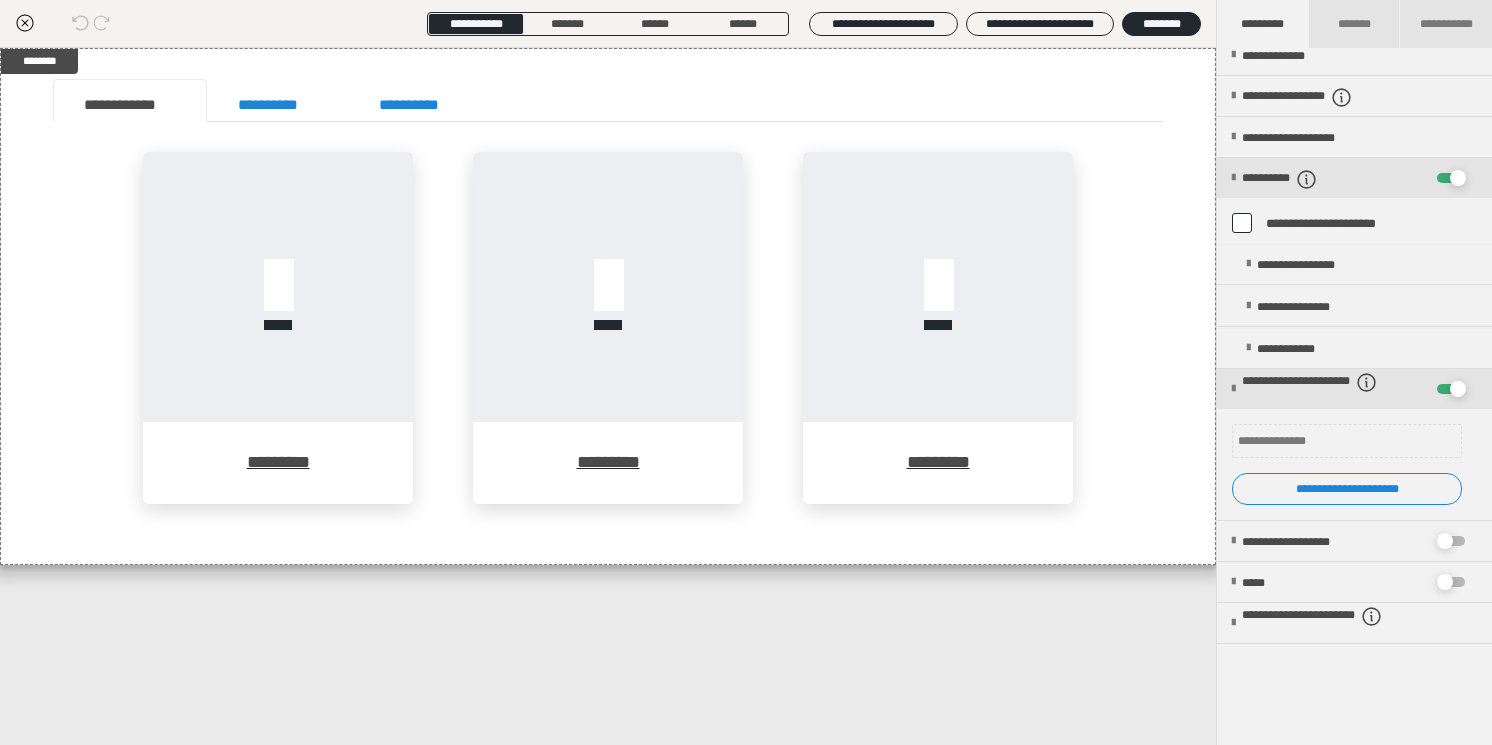 click at bounding box center [1242, 223] 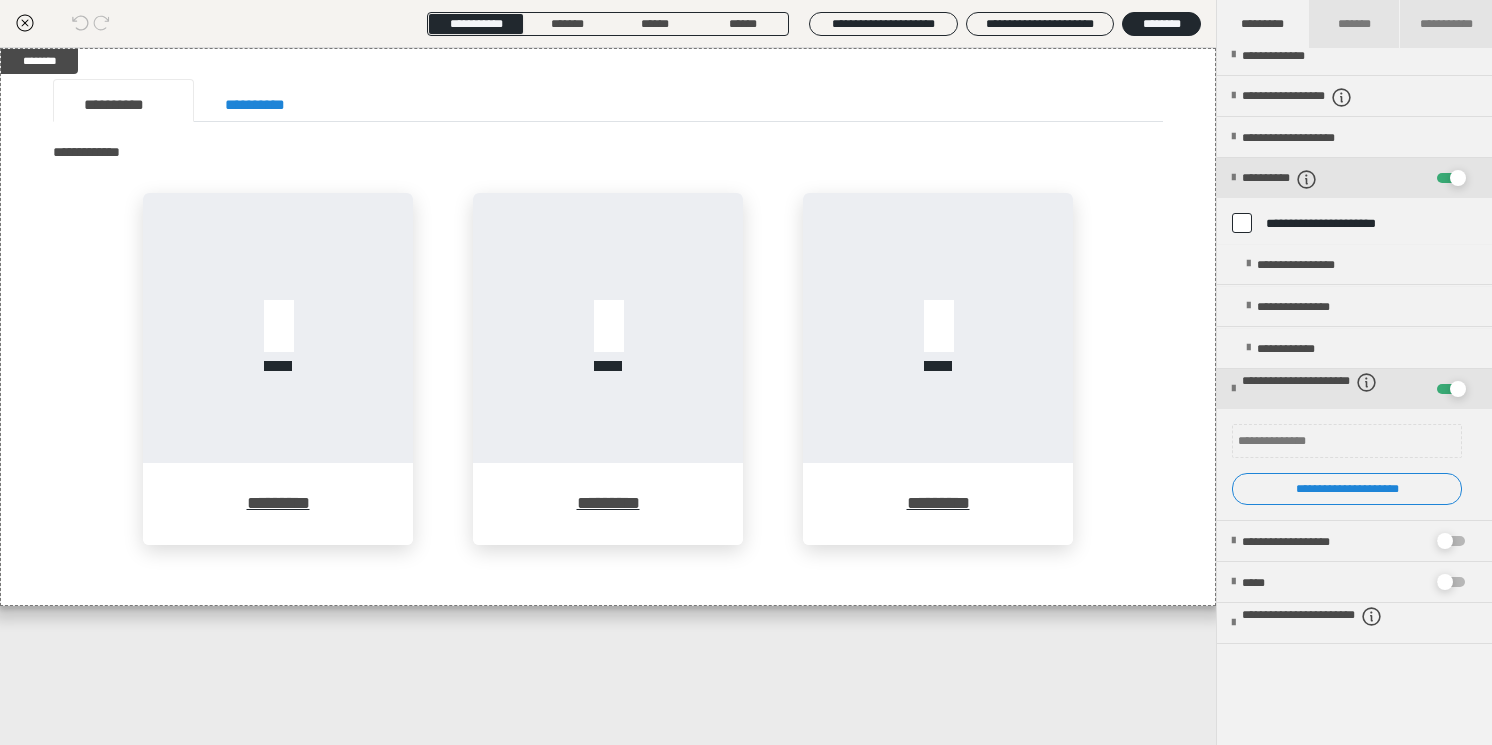 click 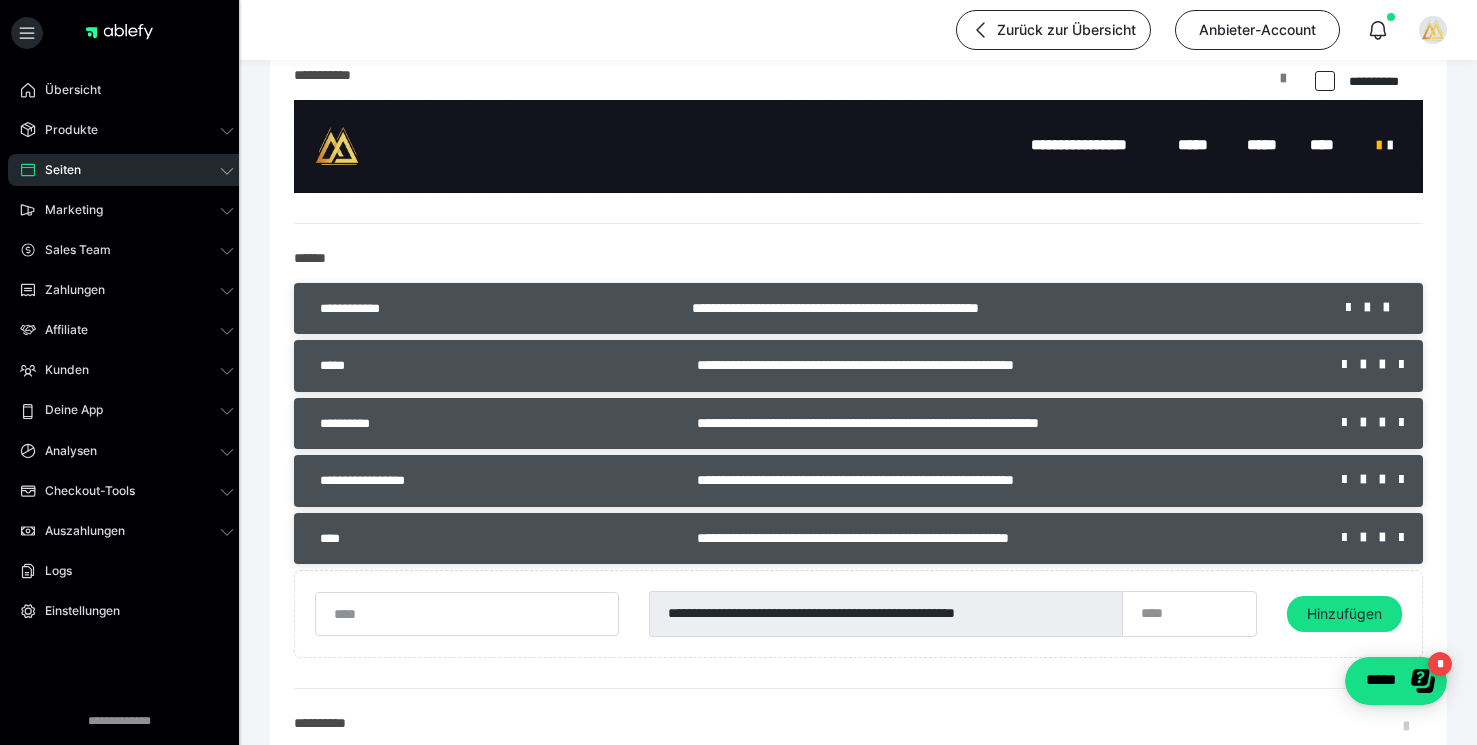 click at bounding box center (1283, 86) 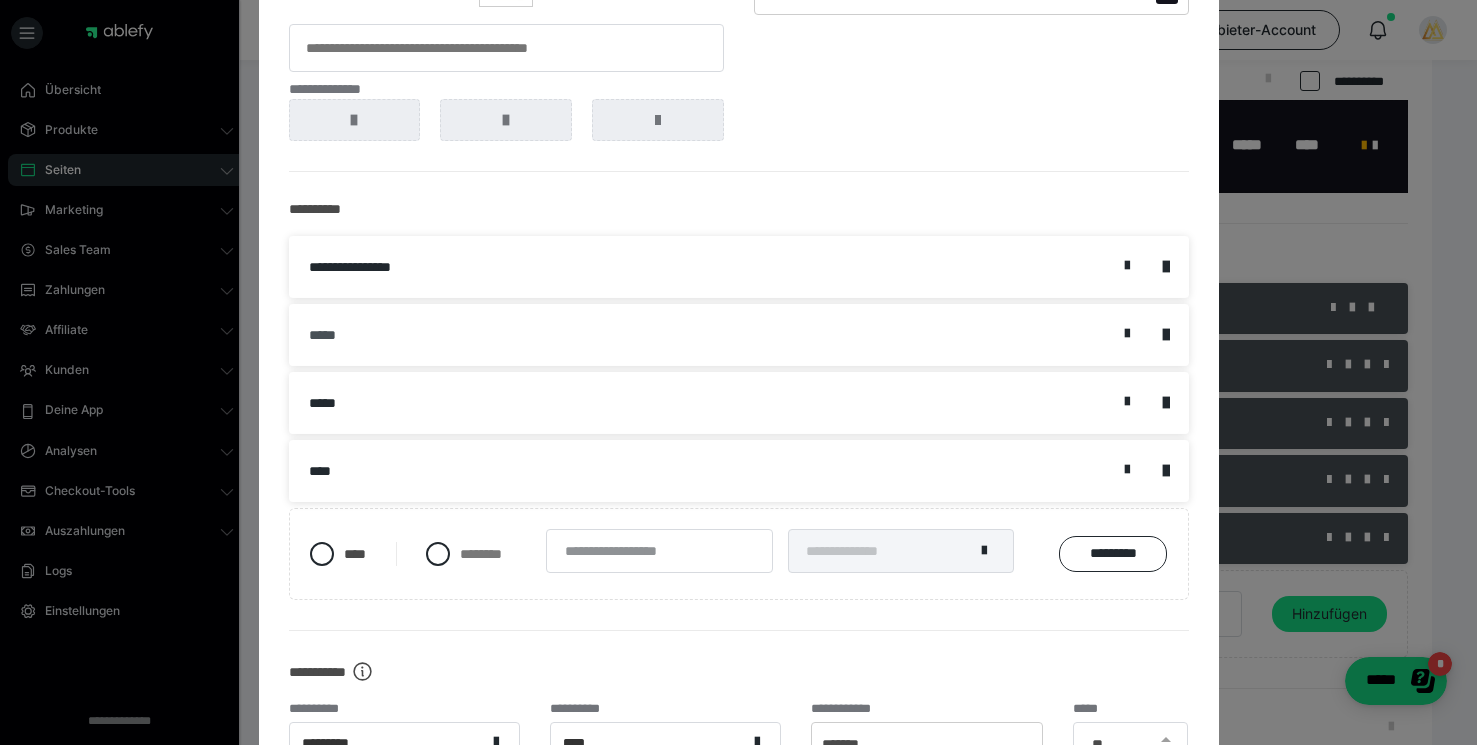 scroll, scrollTop: 204, scrollLeft: 0, axis: vertical 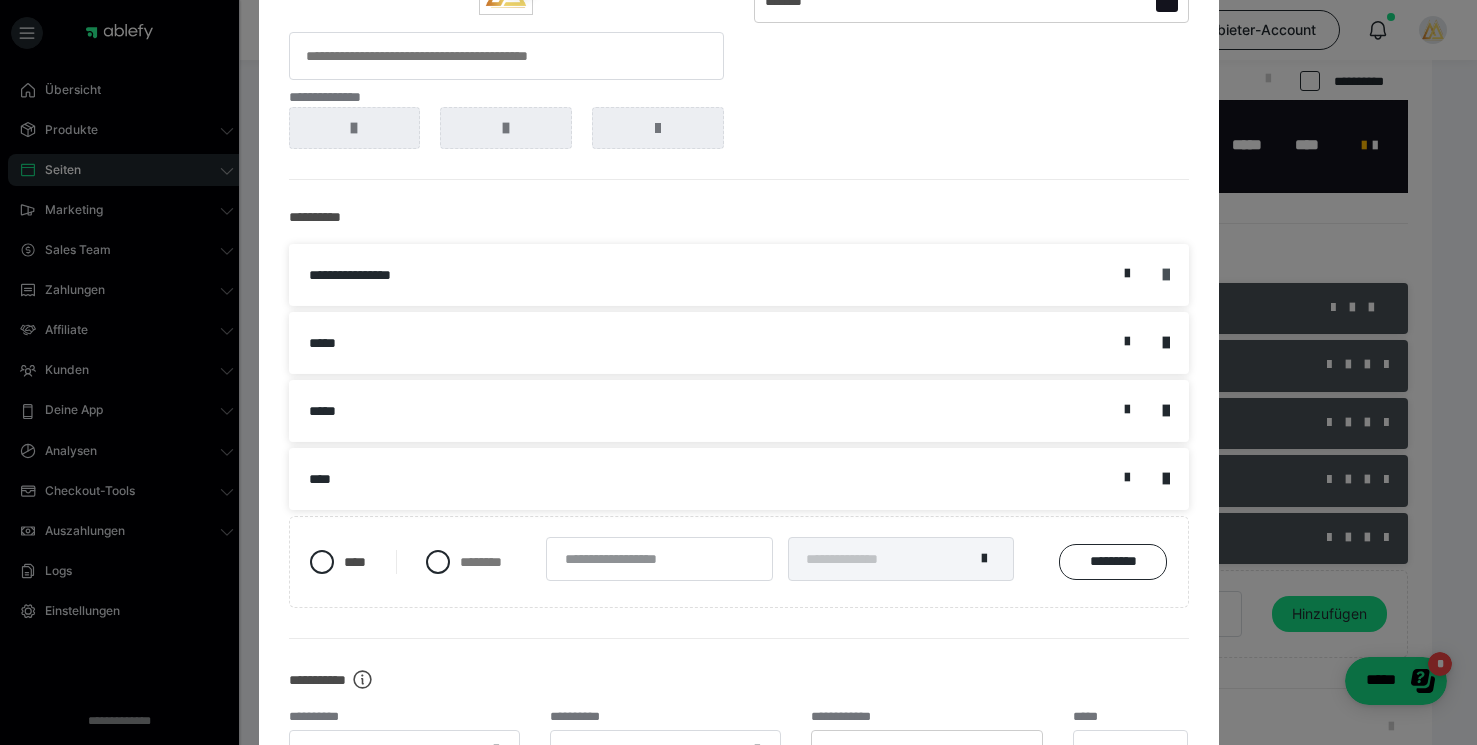 click at bounding box center (1166, 275) 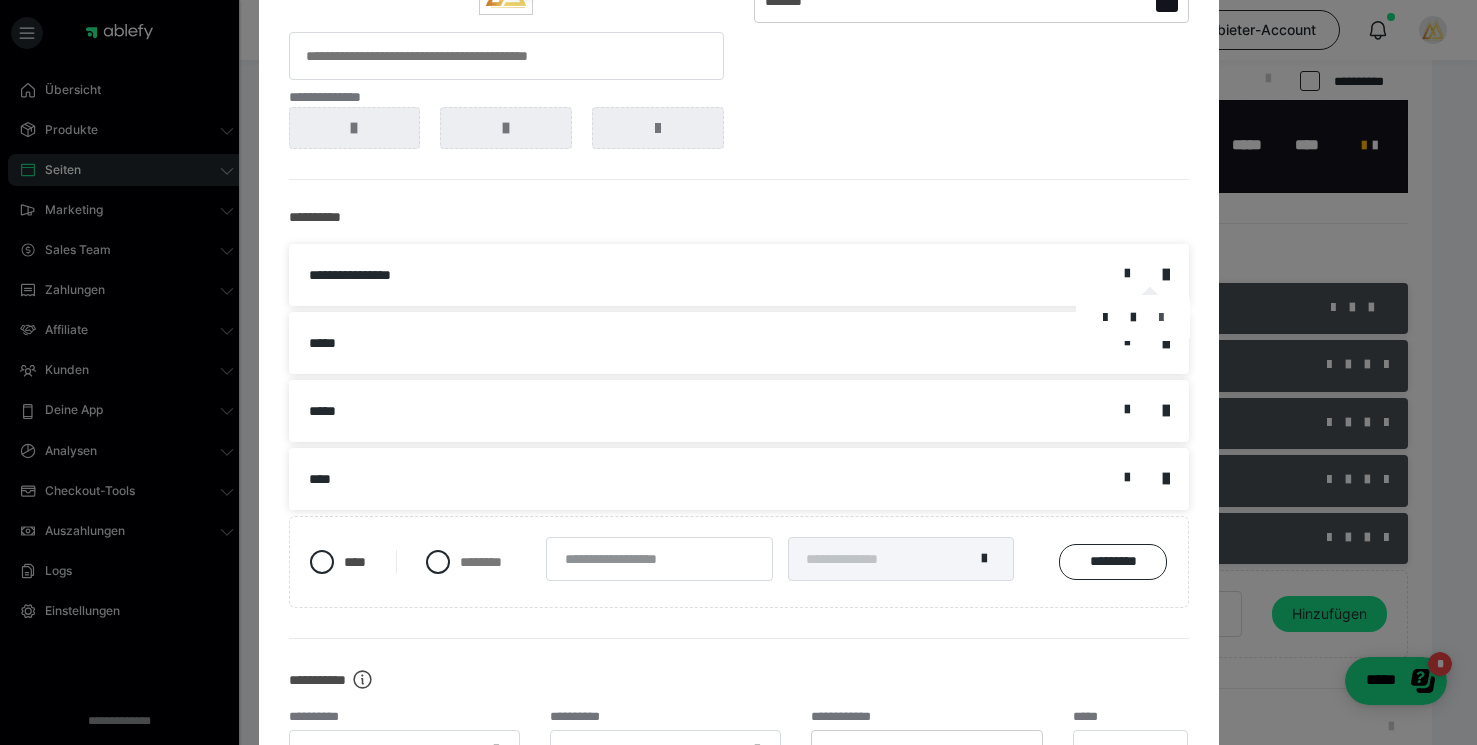 click at bounding box center (1161, 318) 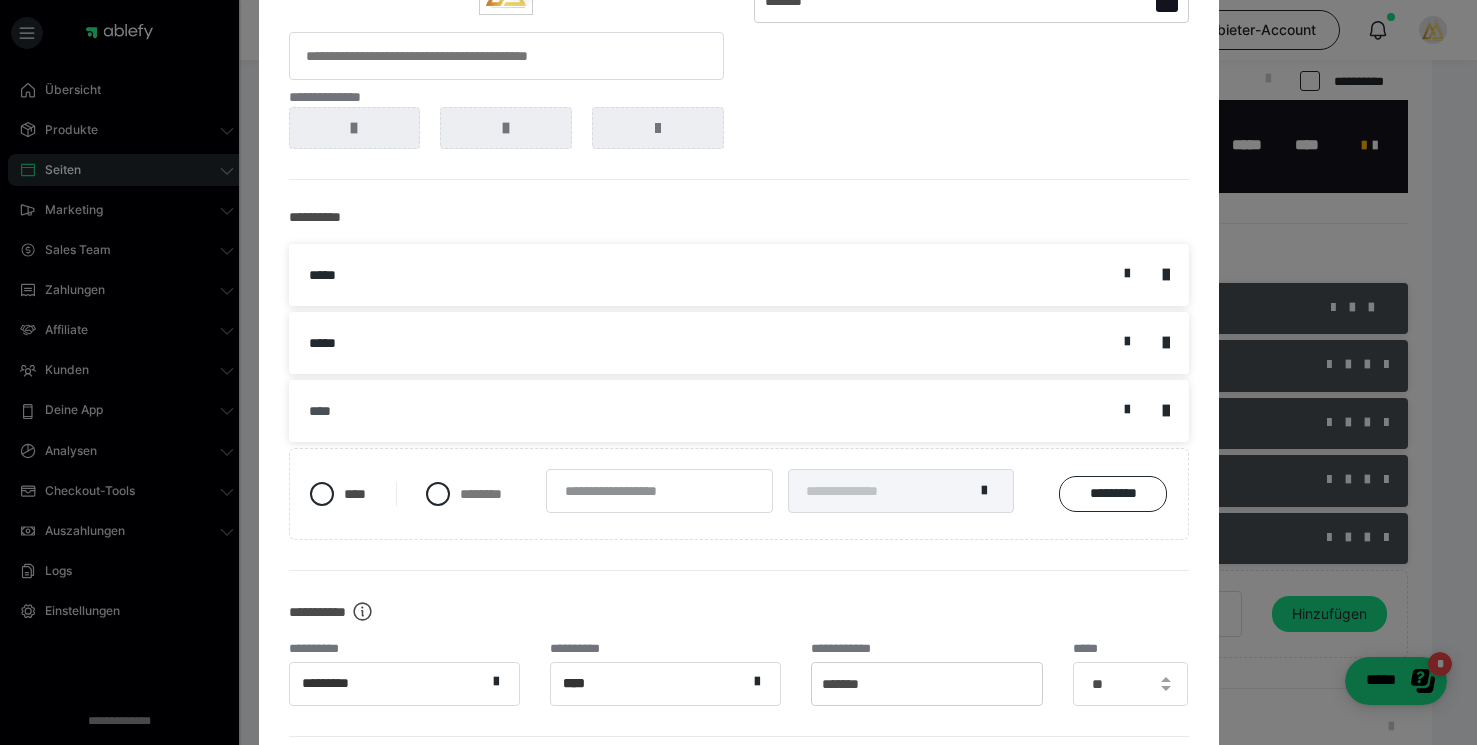 click on "****" at bounding box center [728, 411] 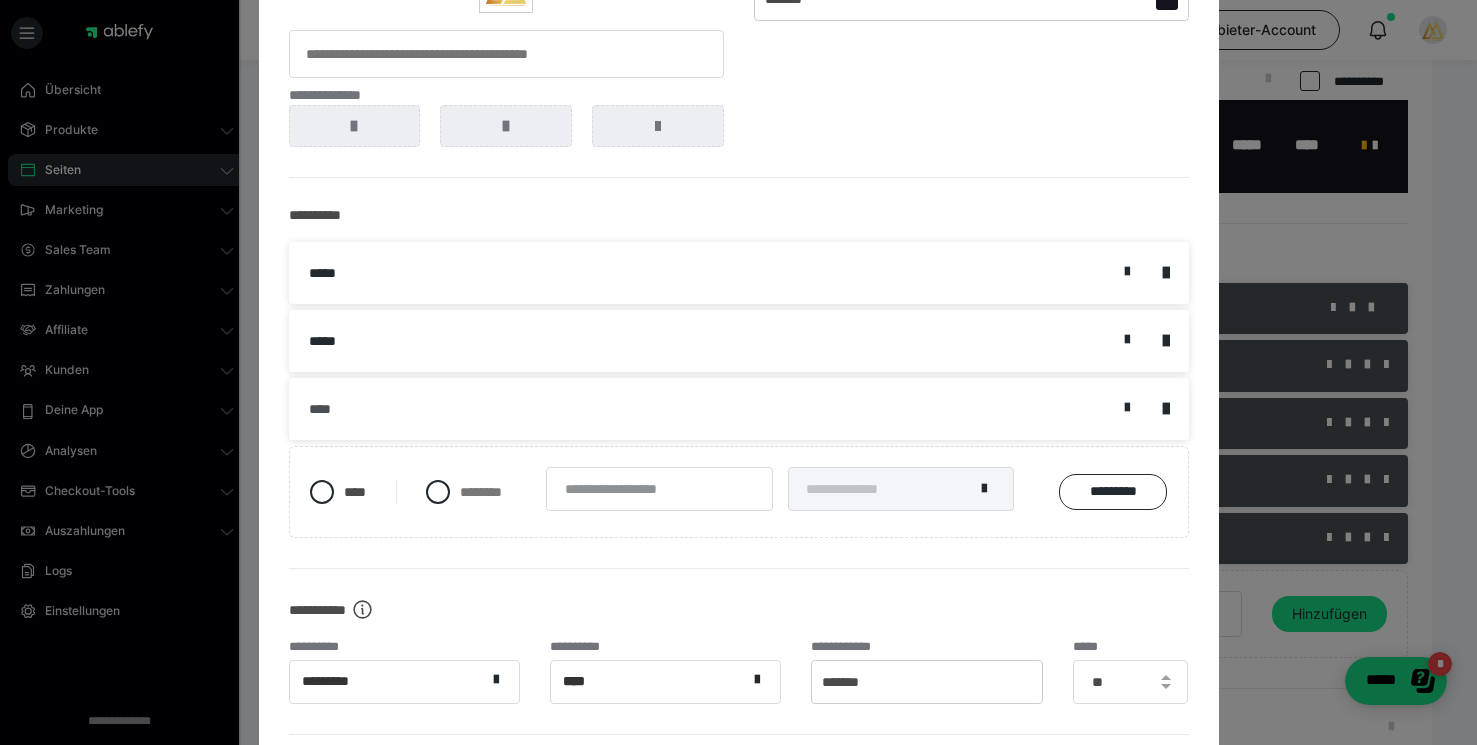 scroll, scrollTop: 208, scrollLeft: 0, axis: vertical 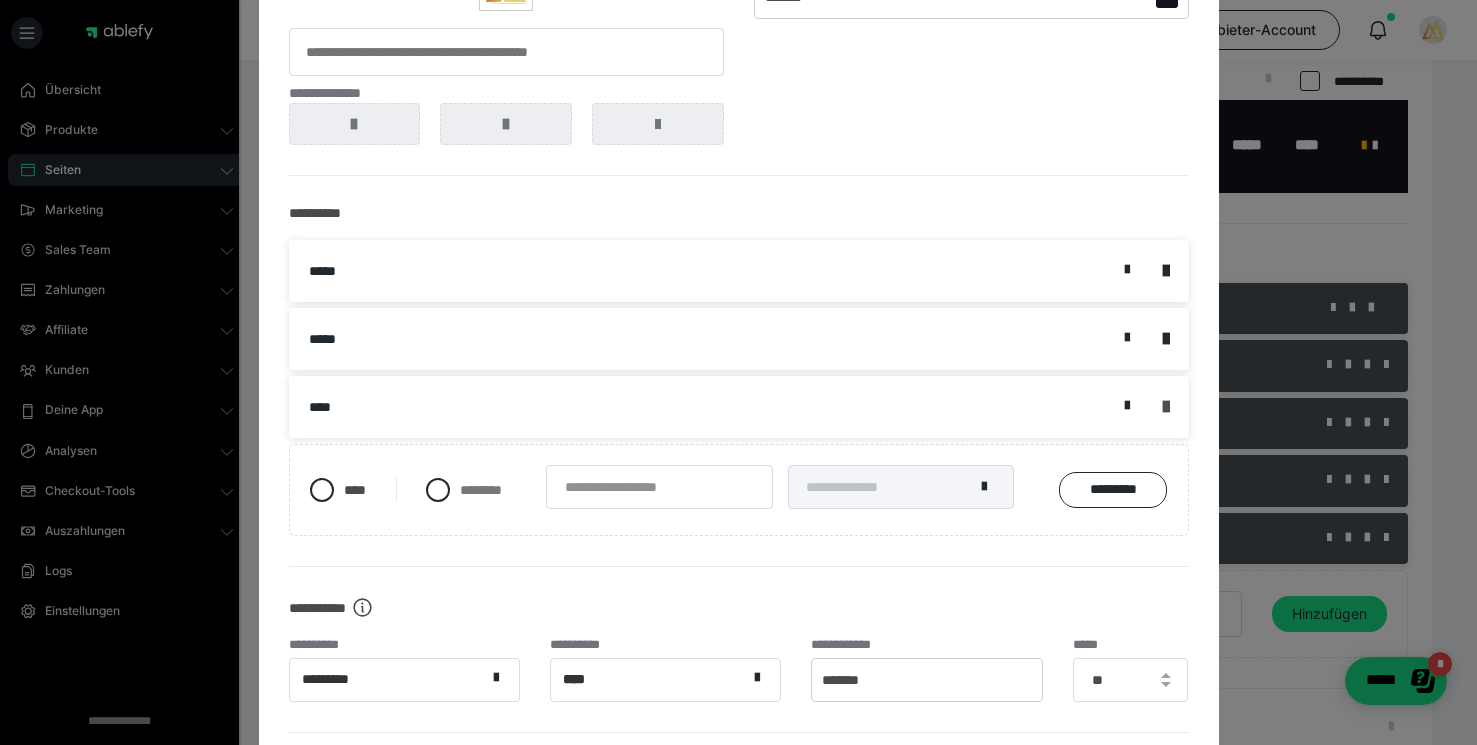 click on "****" at bounding box center (739, 407) 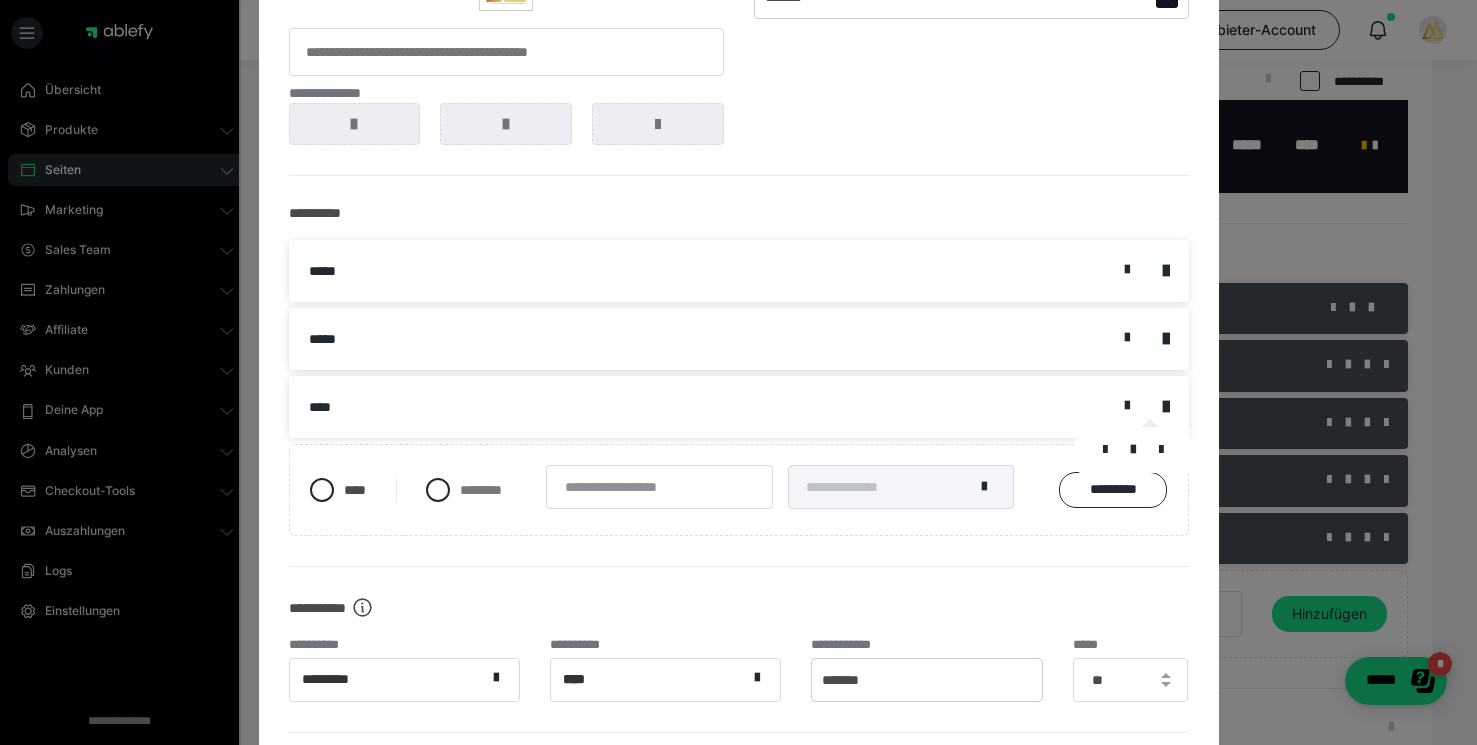 click at bounding box center (1133, 450) 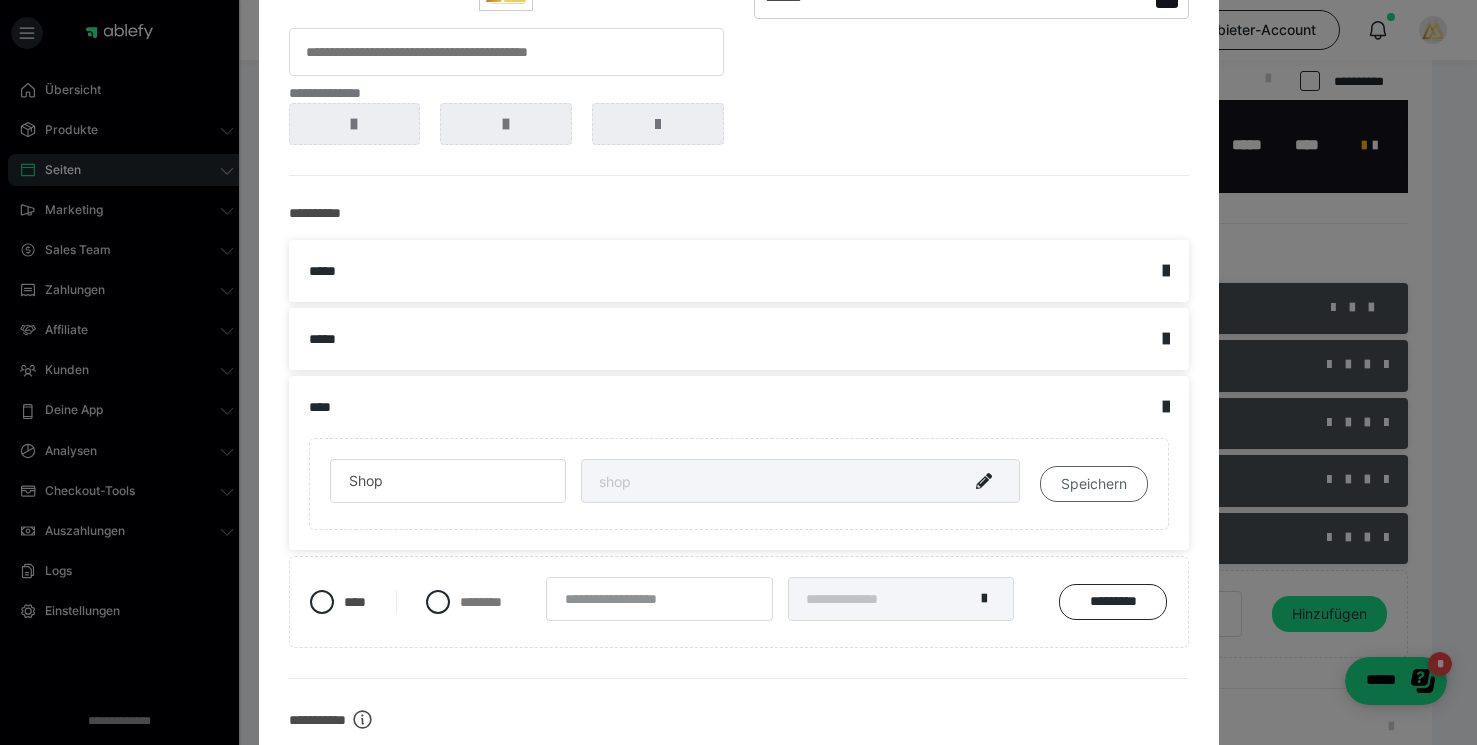 click on "Speichern" at bounding box center [1094, 484] 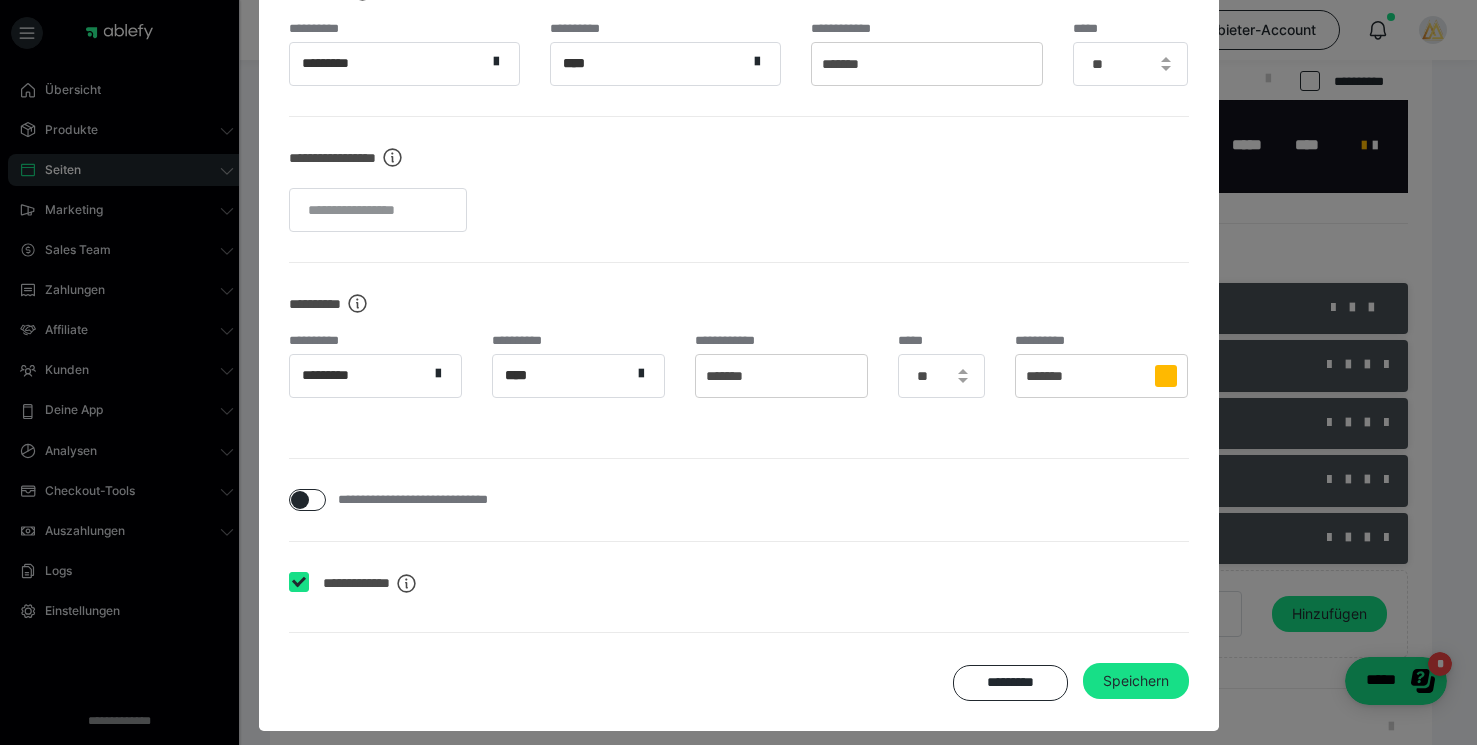 scroll, scrollTop: 835, scrollLeft: 0, axis: vertical 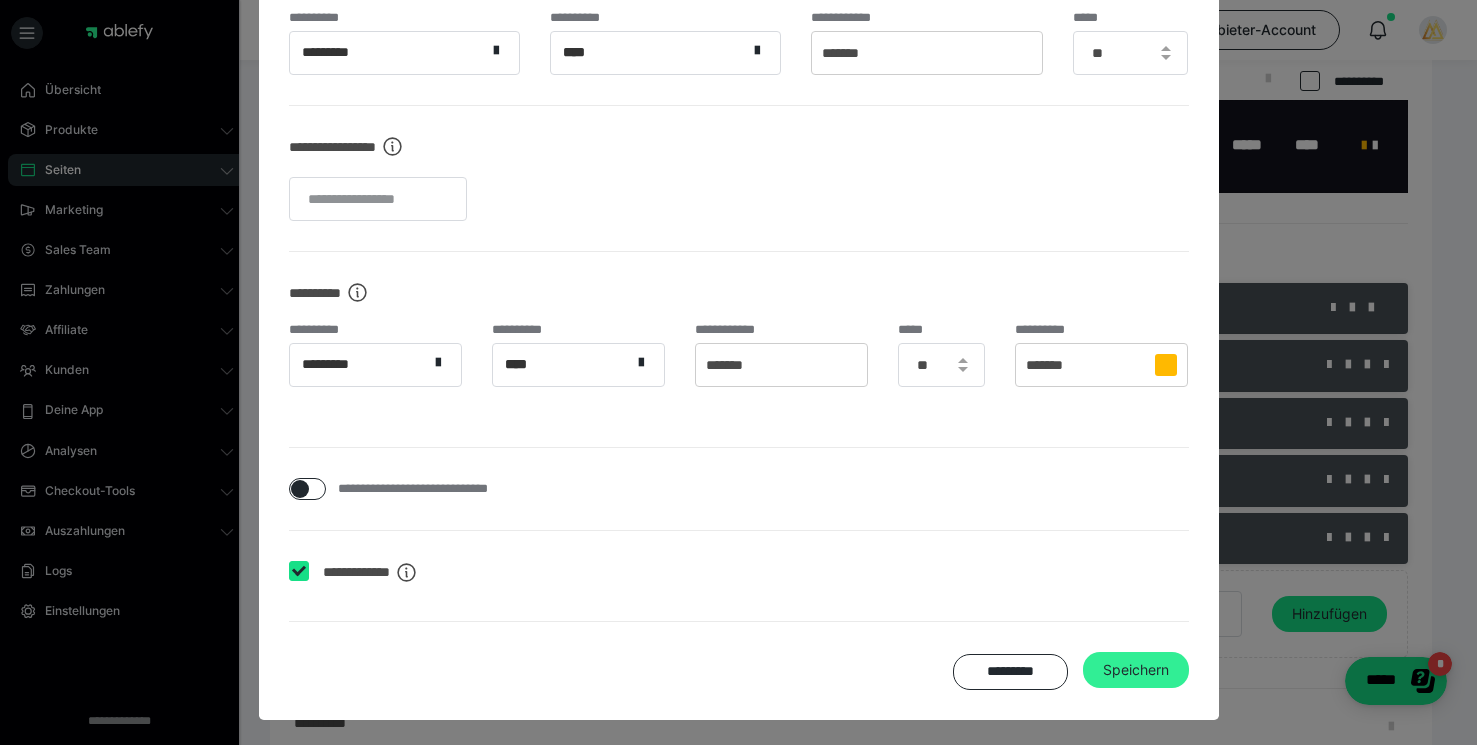 click on "Speichern" at bounding box center (1136, 670) 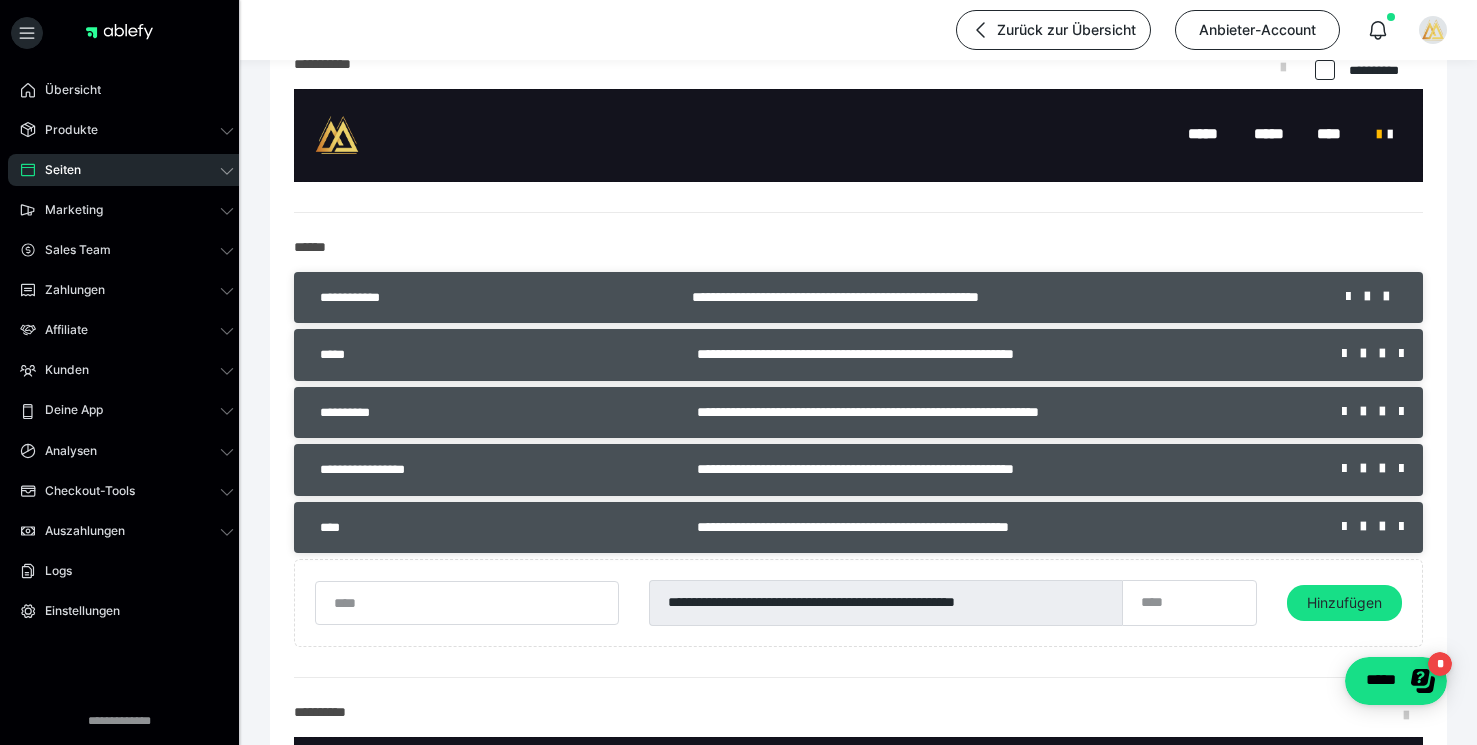 scroll, scrollTop: 420, scrollLeft: 0, axis: vertical 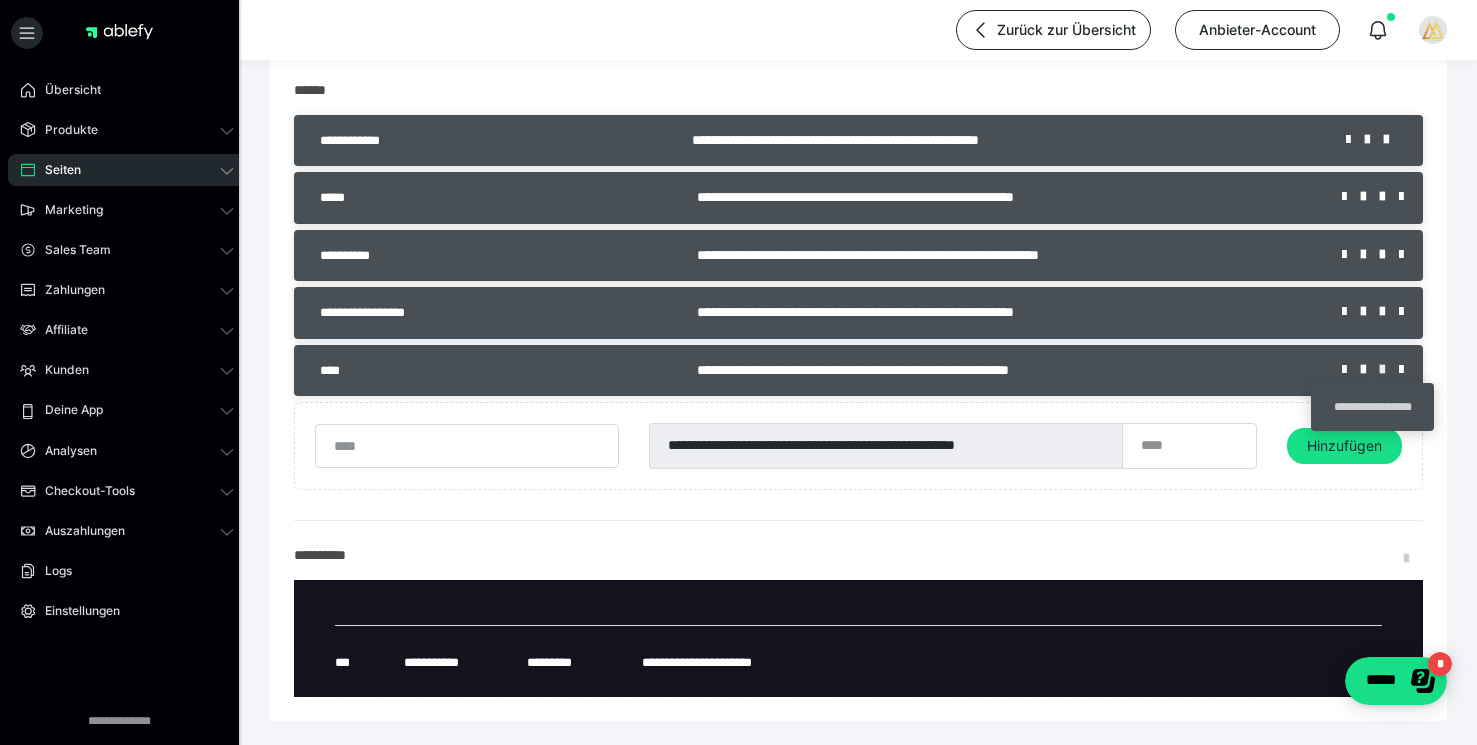 click at bounding box center [1389, 370] 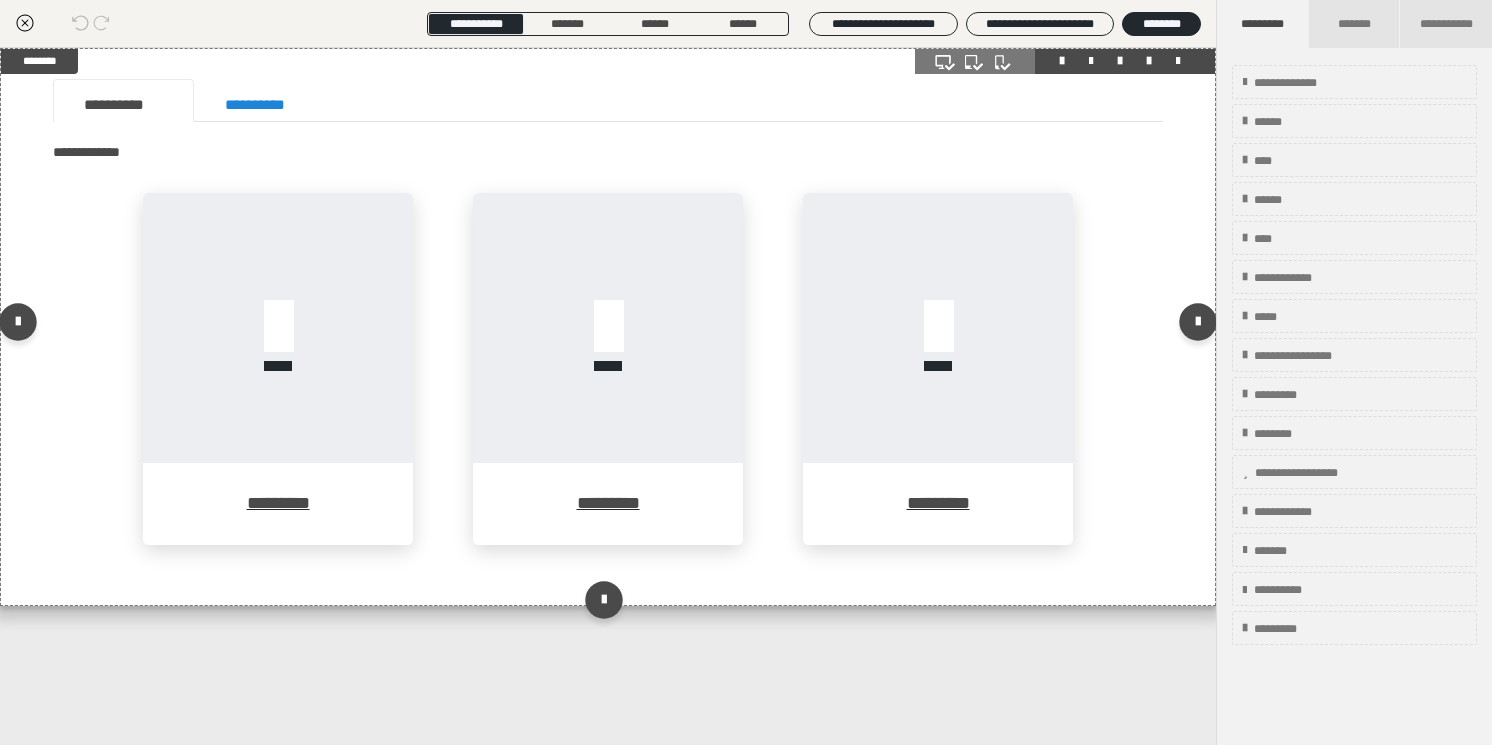 click on "********* ********* *********" at bounding box center (608, 384) 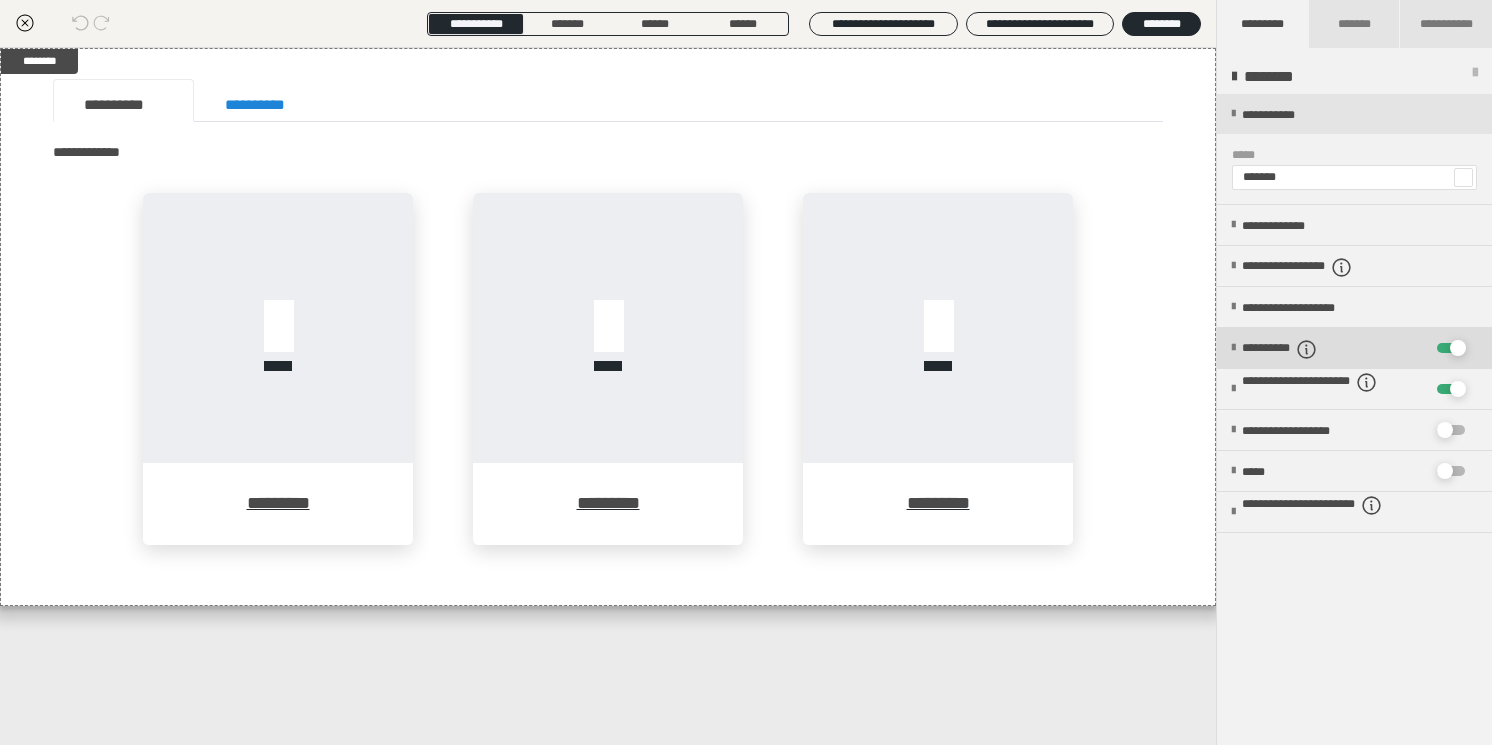 click on "**********" at bounding box center [1299, 349] 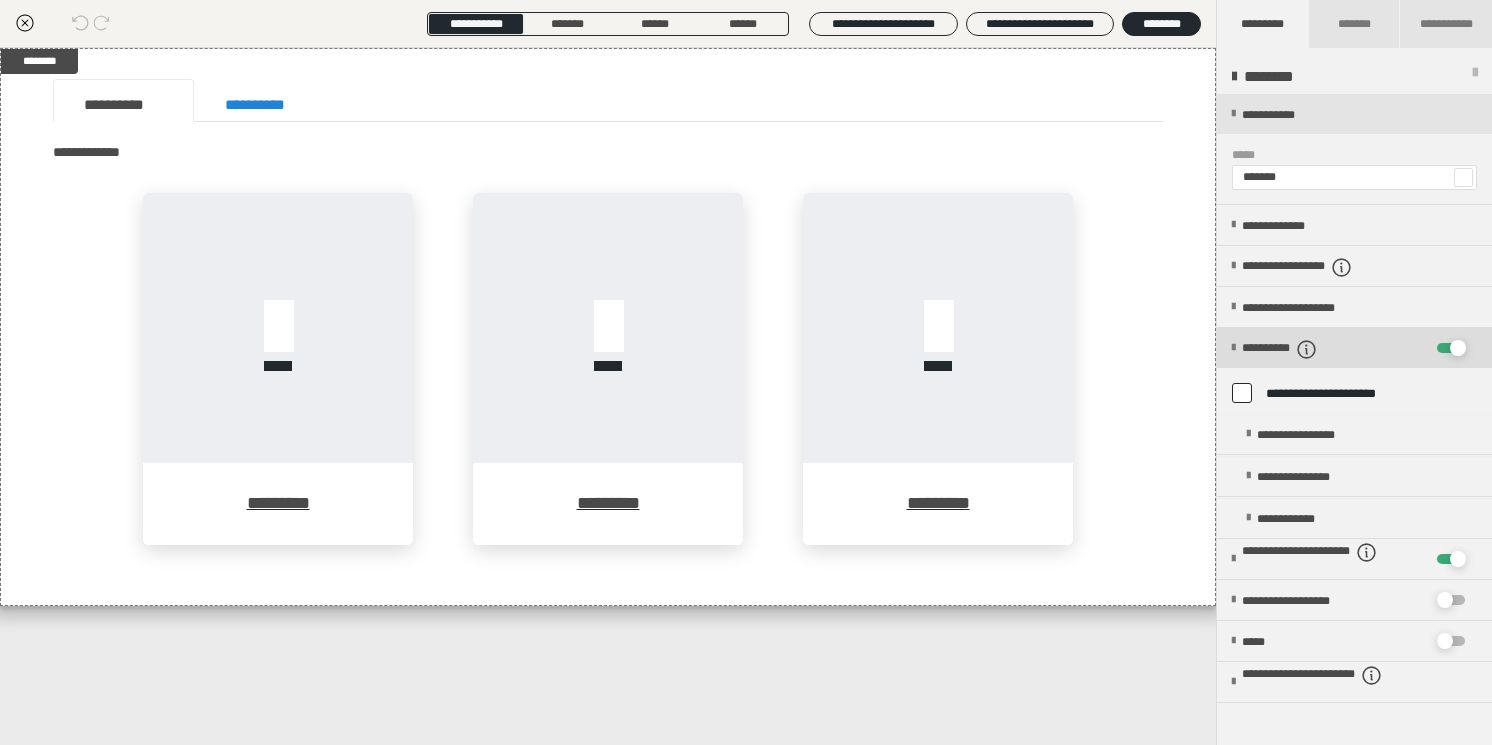 click on "**********" at bounding box center [1299, 349] 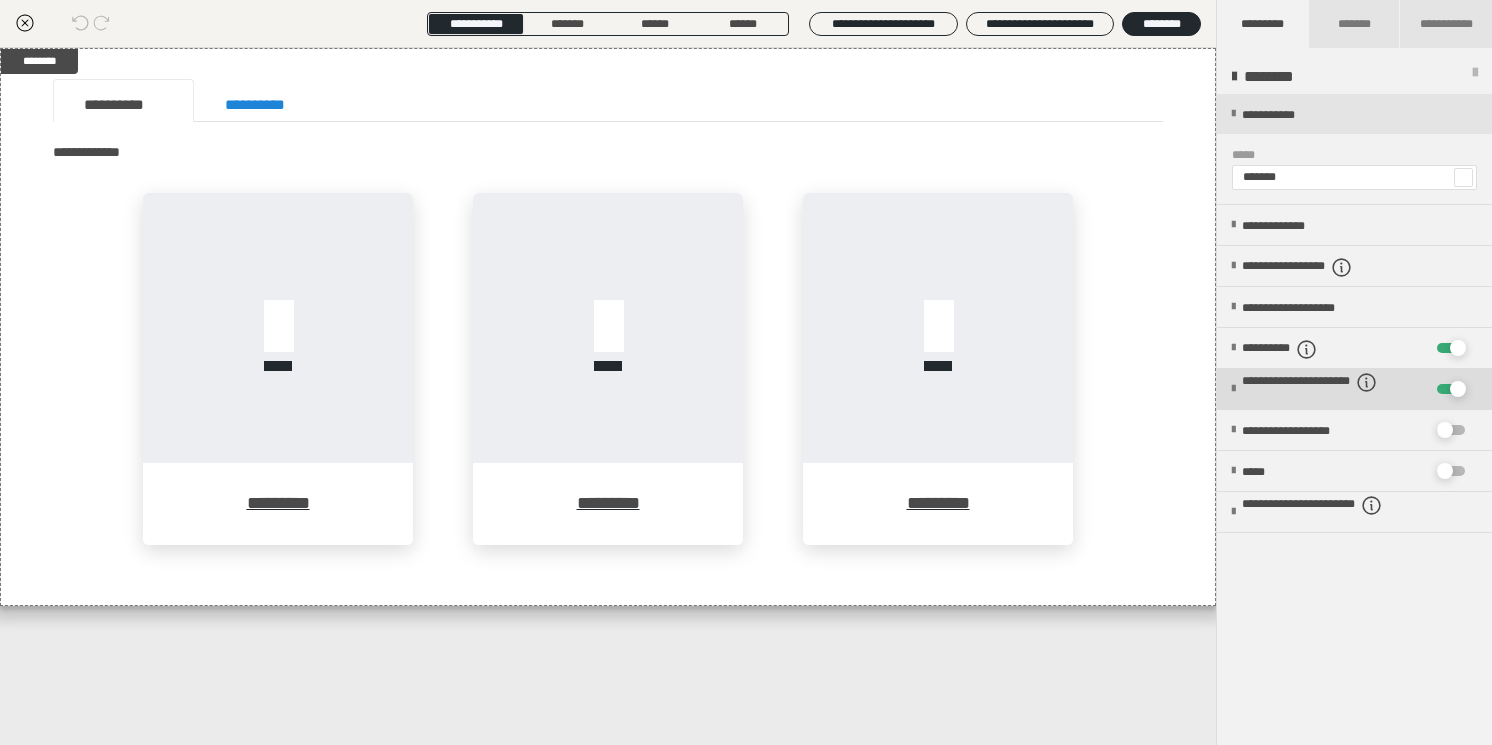 click on "**********" at bounding box center [1326, 390] 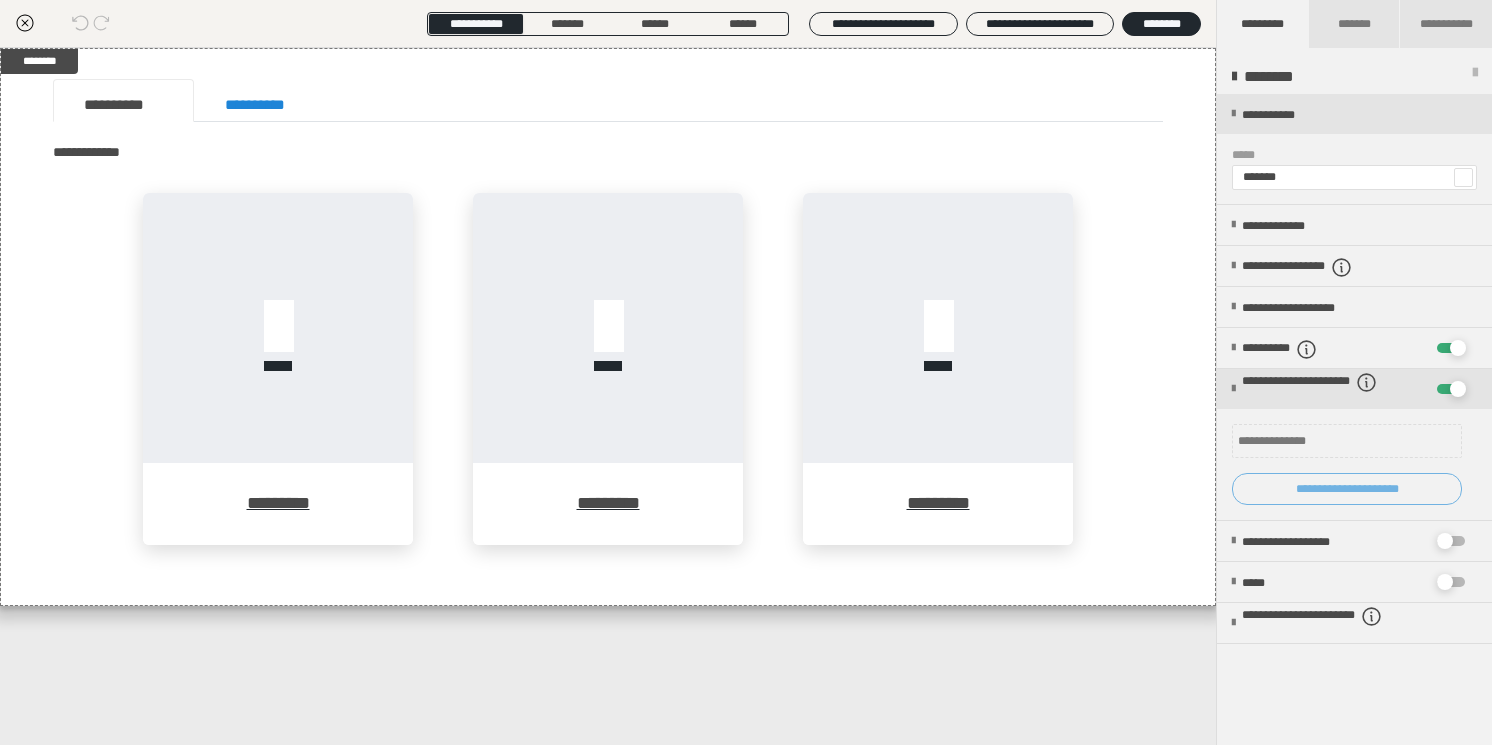 click on "**********" at bounding box center [1347, 489] 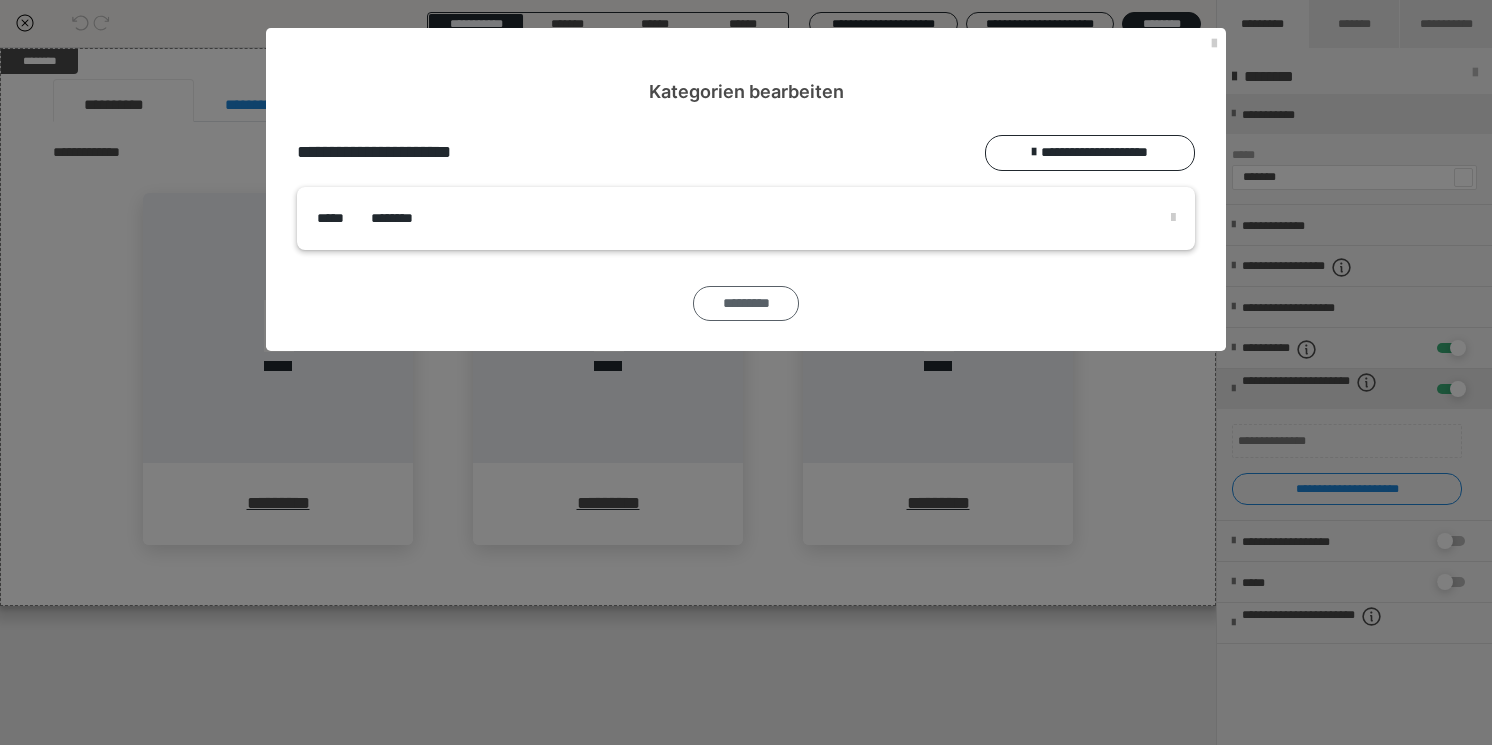 click on "*********" at bounding box center [746, 304] 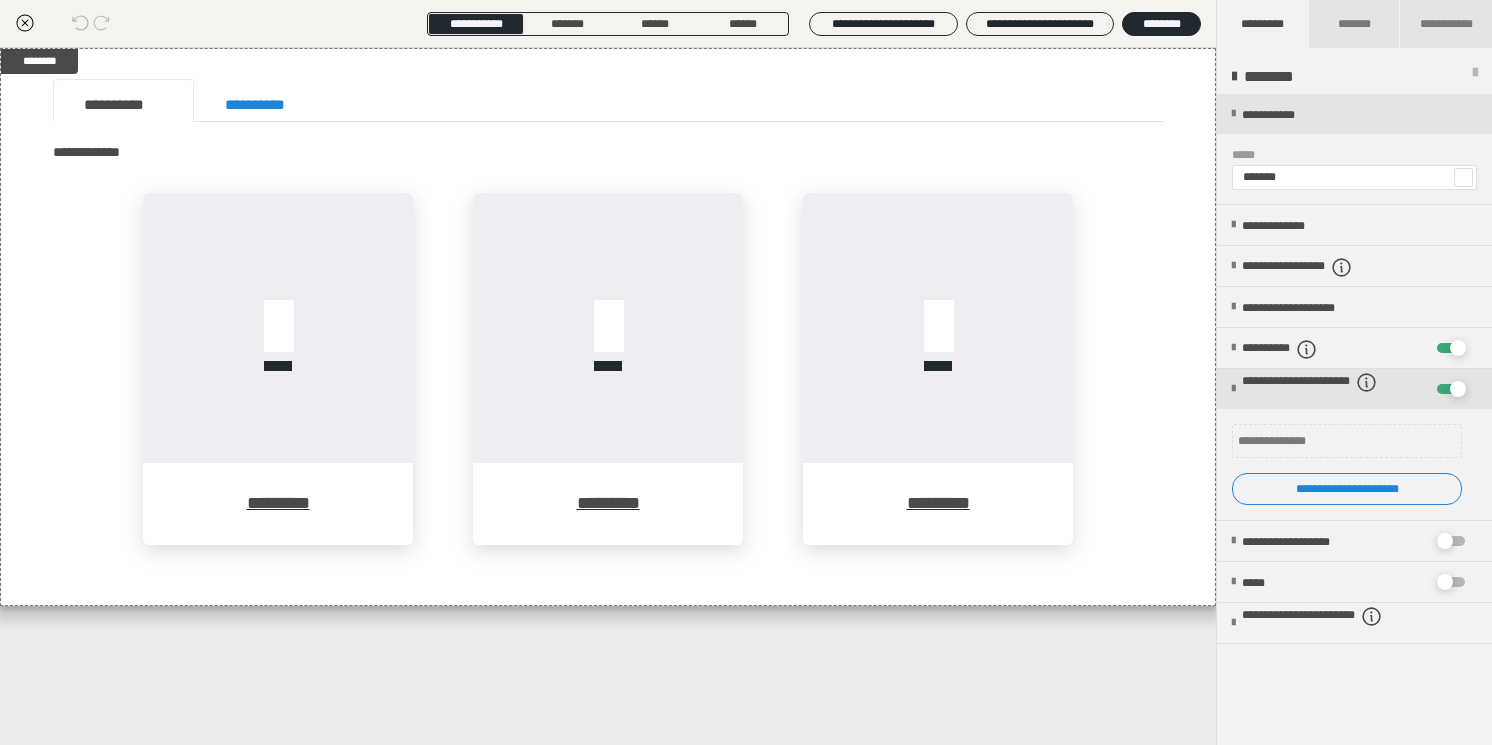 click 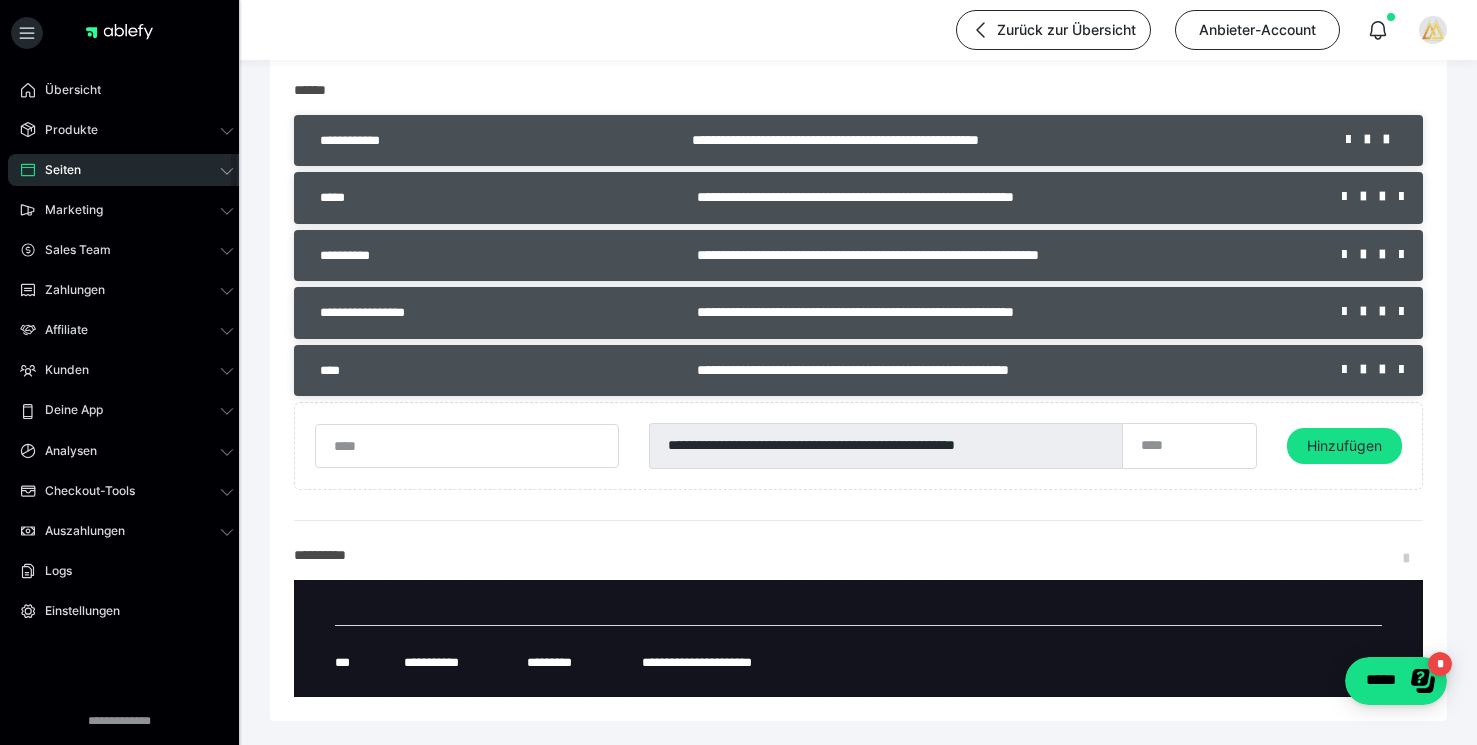 click on "Seiten" at bounding box center (127, 170) 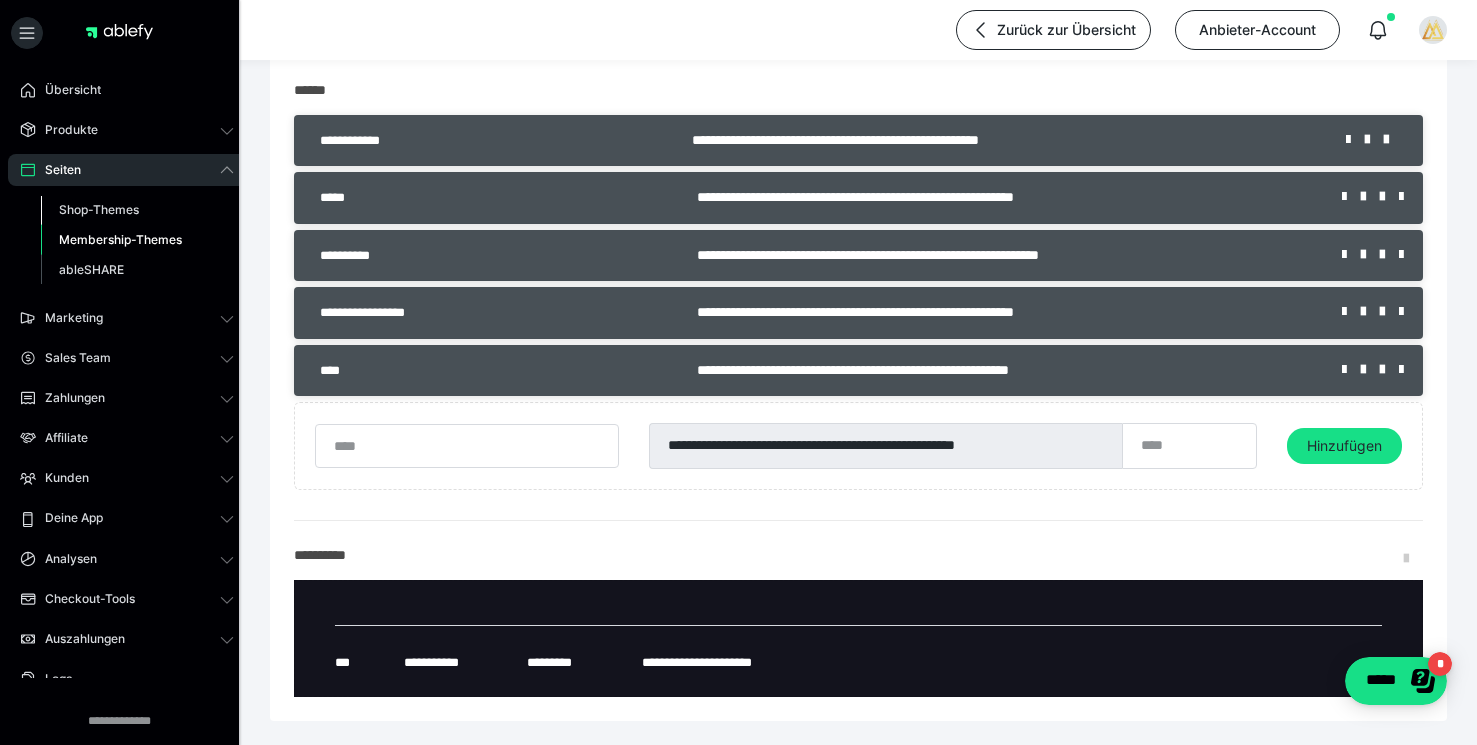 click on "Shop-Themes" at bounding box center (99, 209) 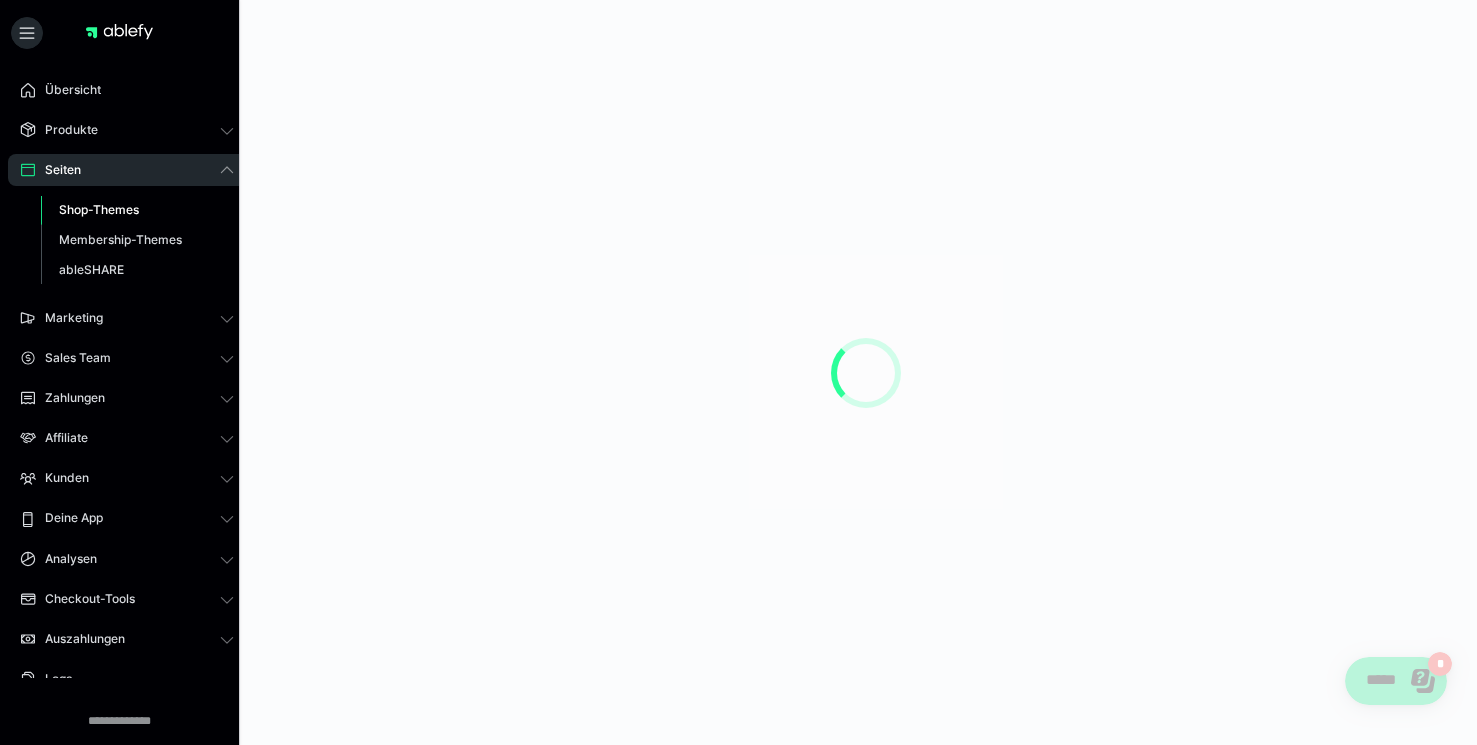 scroll, scrollTop: 0, scrollLeft: 0, axis: both 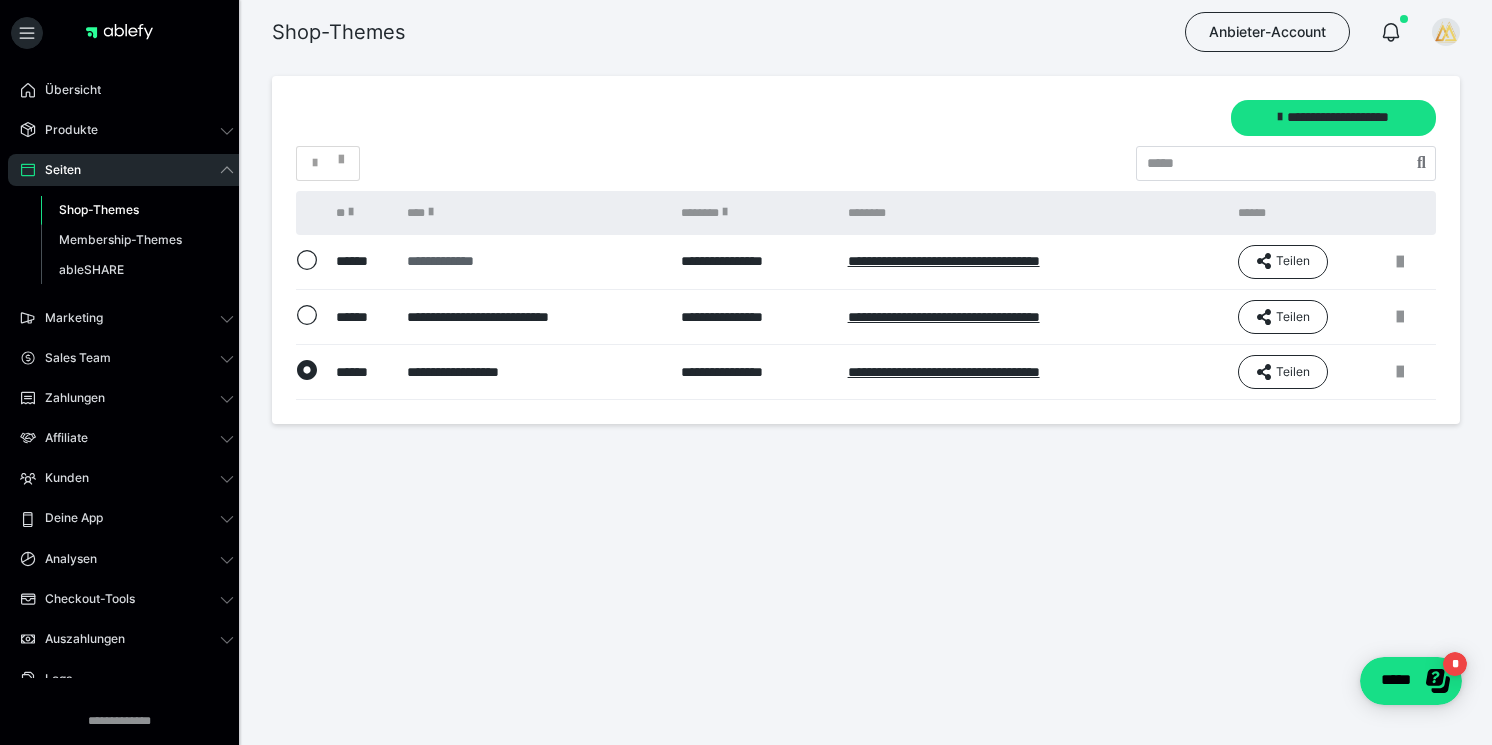 click on "**********" at bounding box center [532, 261] 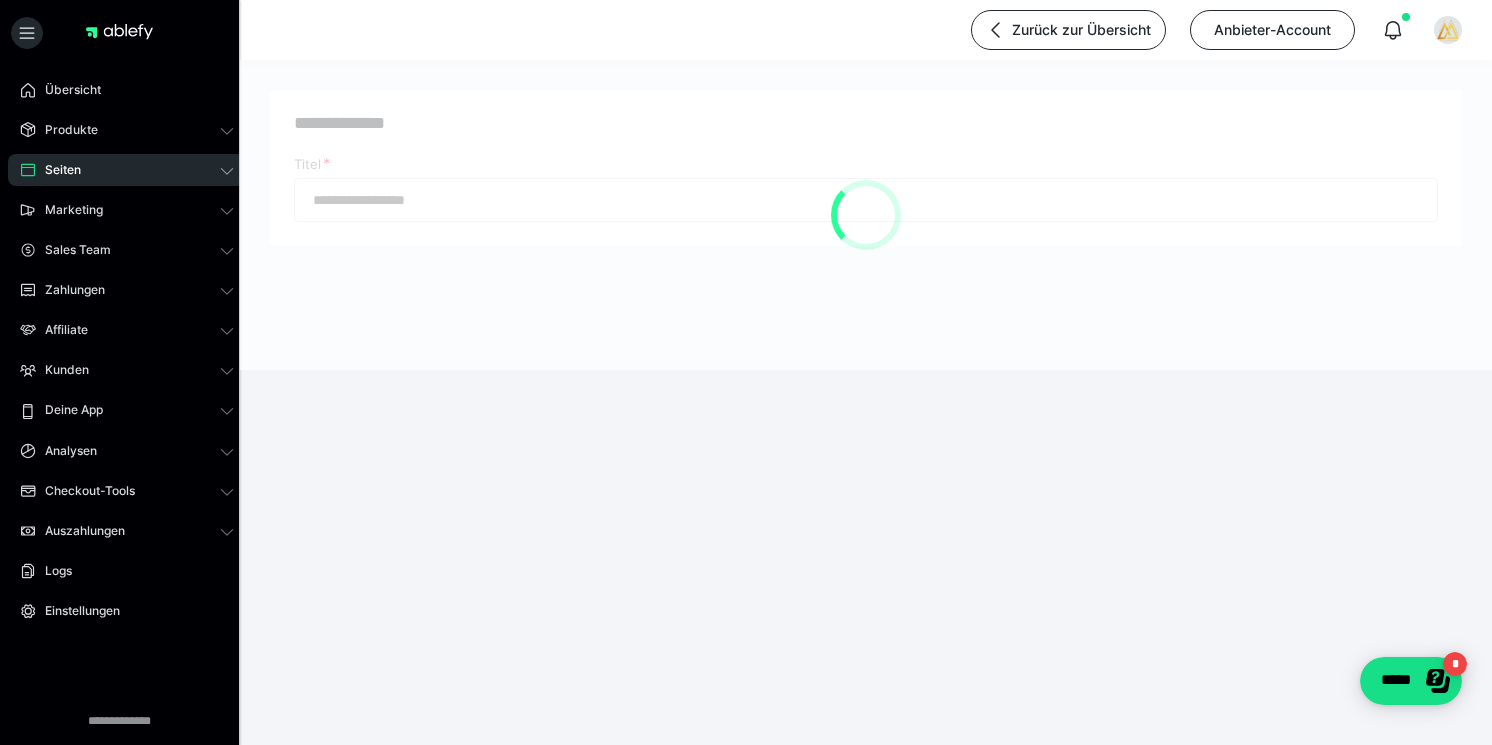 type on "**********" 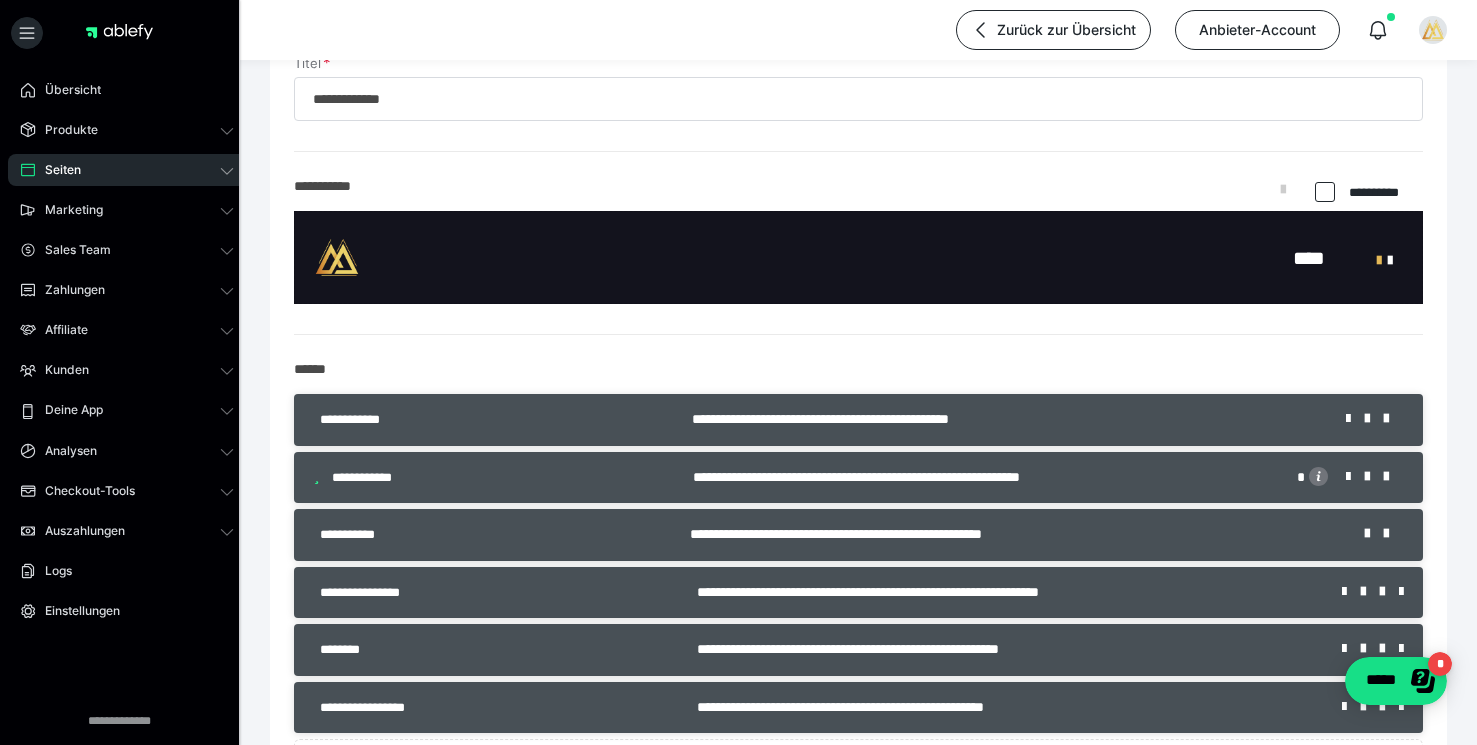 scroll, scrollTop: 136, scrollLeft: 0, axis: vertical 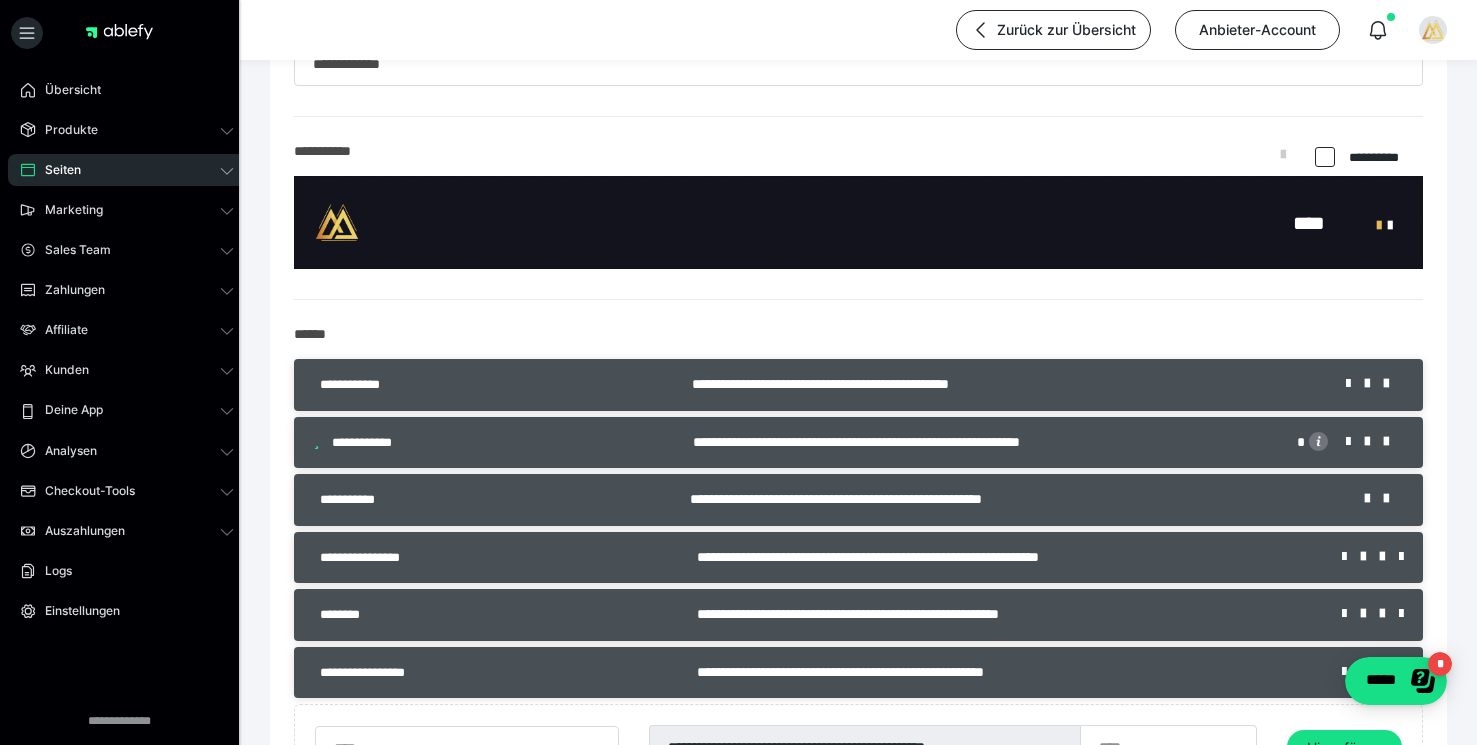 click on "Seiten" at bounding box center [127, 170] 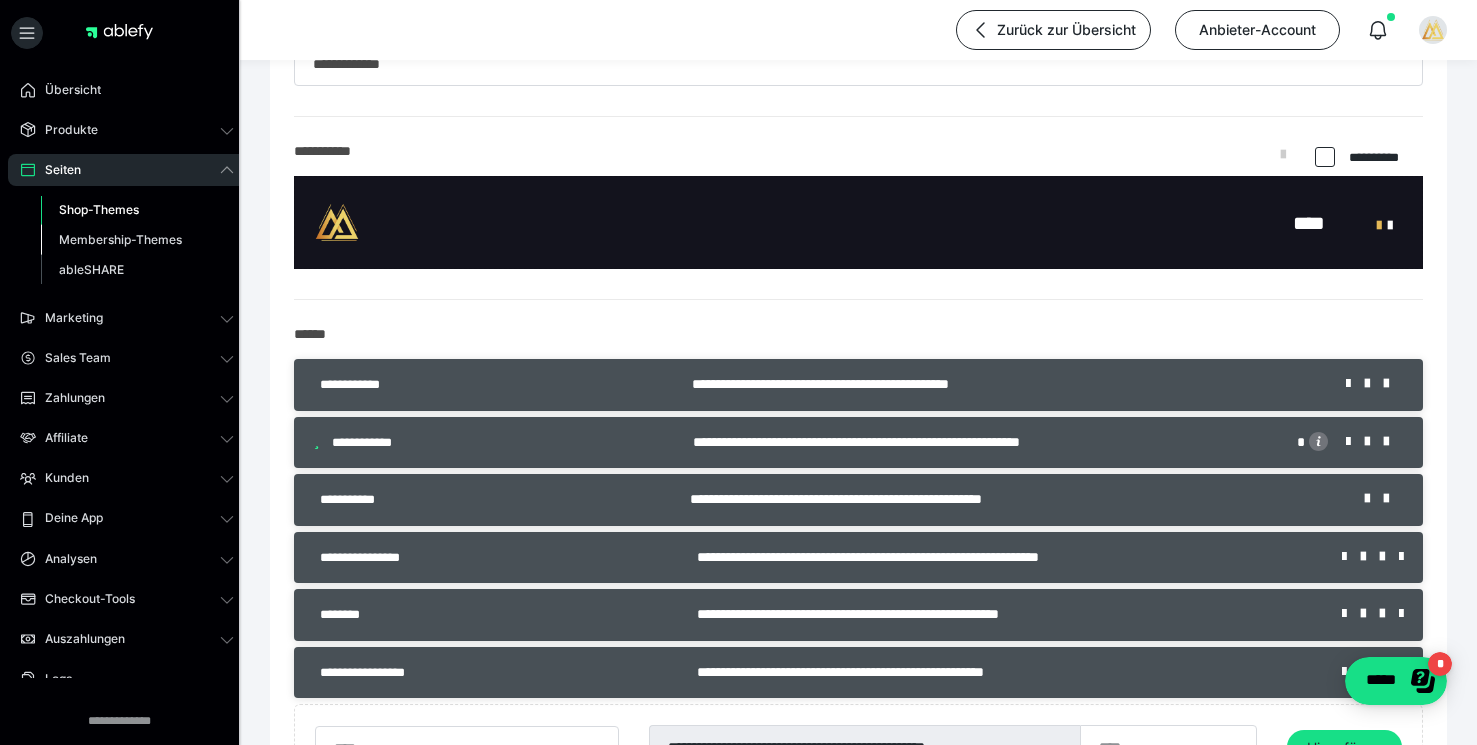click on "Membership-Themes" at bounding box center (120, 239) 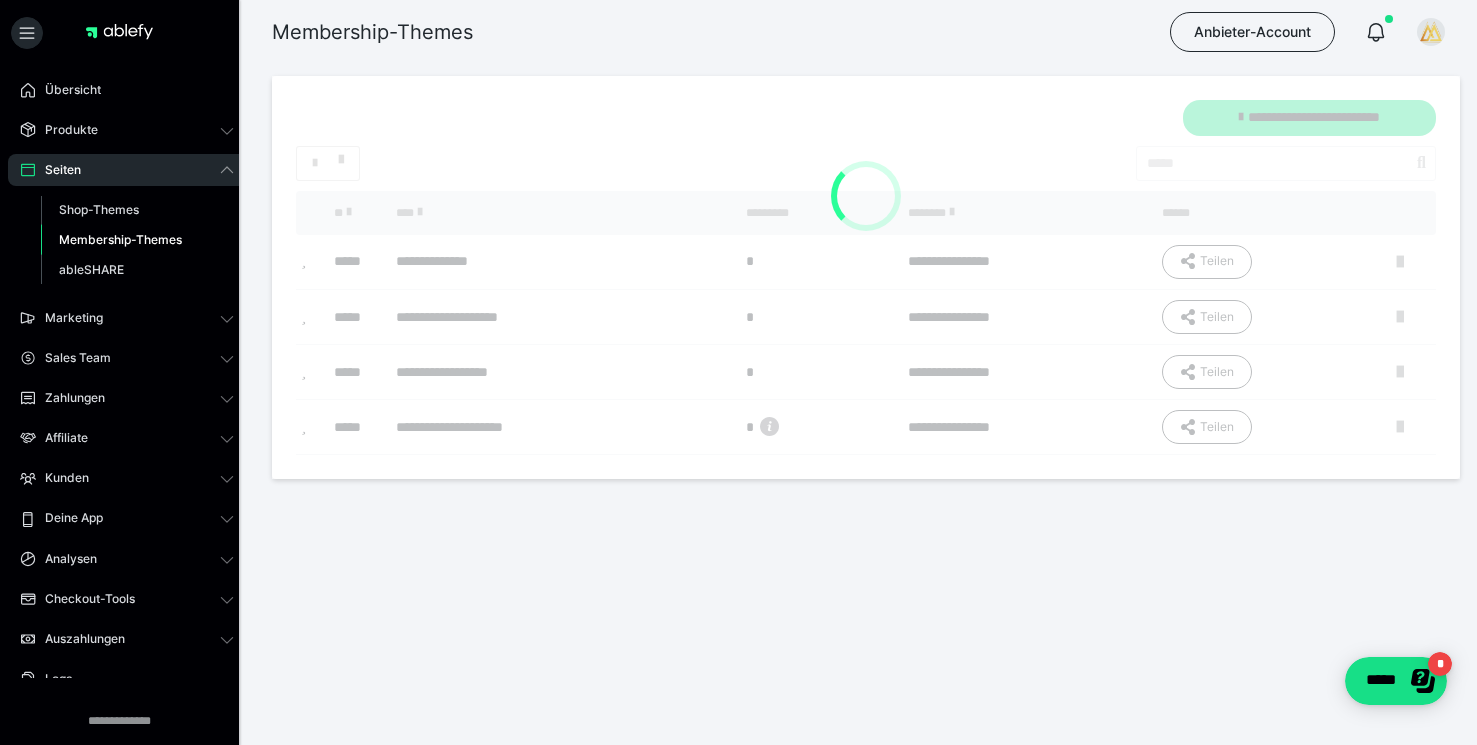 scroll, scrollTop: 0, scrollLeft: 0, axis: both 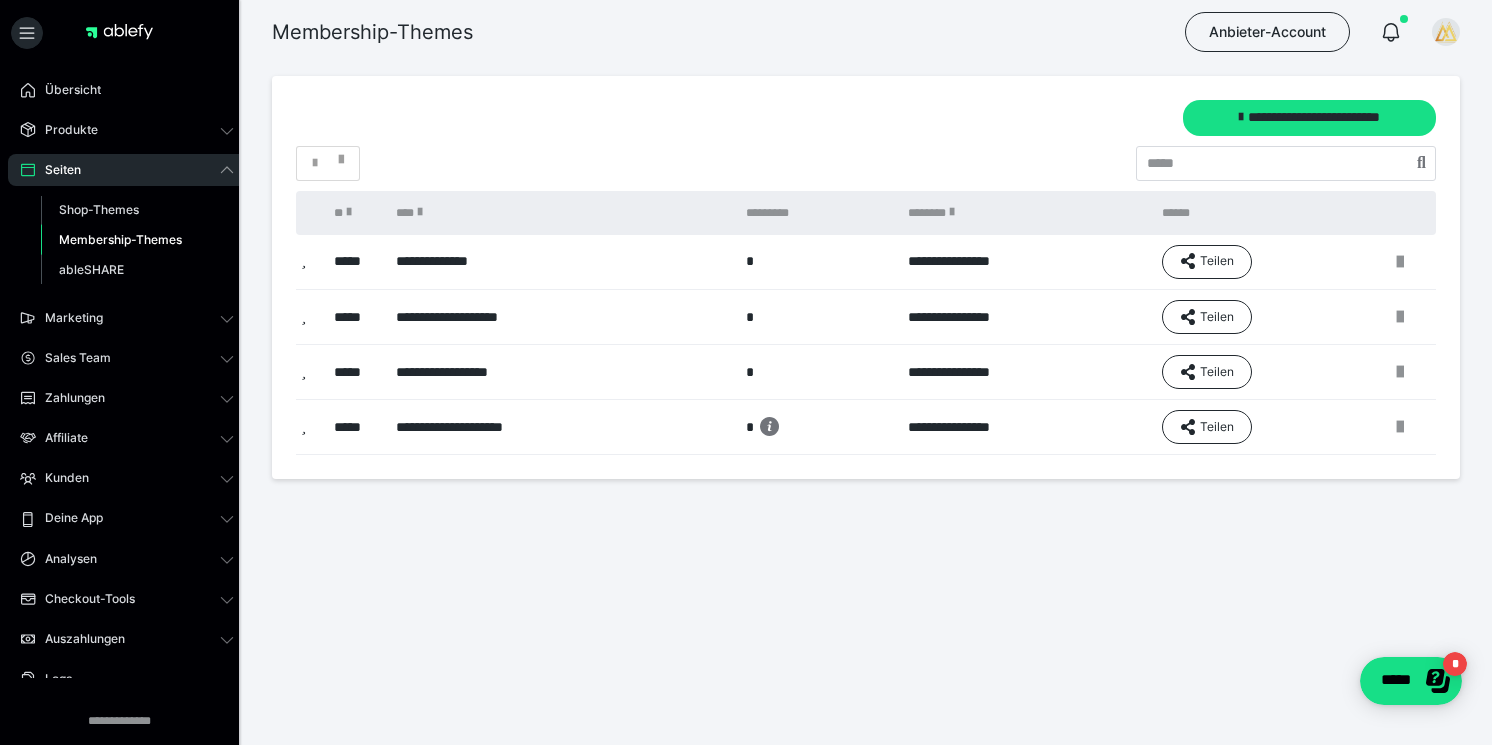 click on "**********" at bounding box center [560, 262] 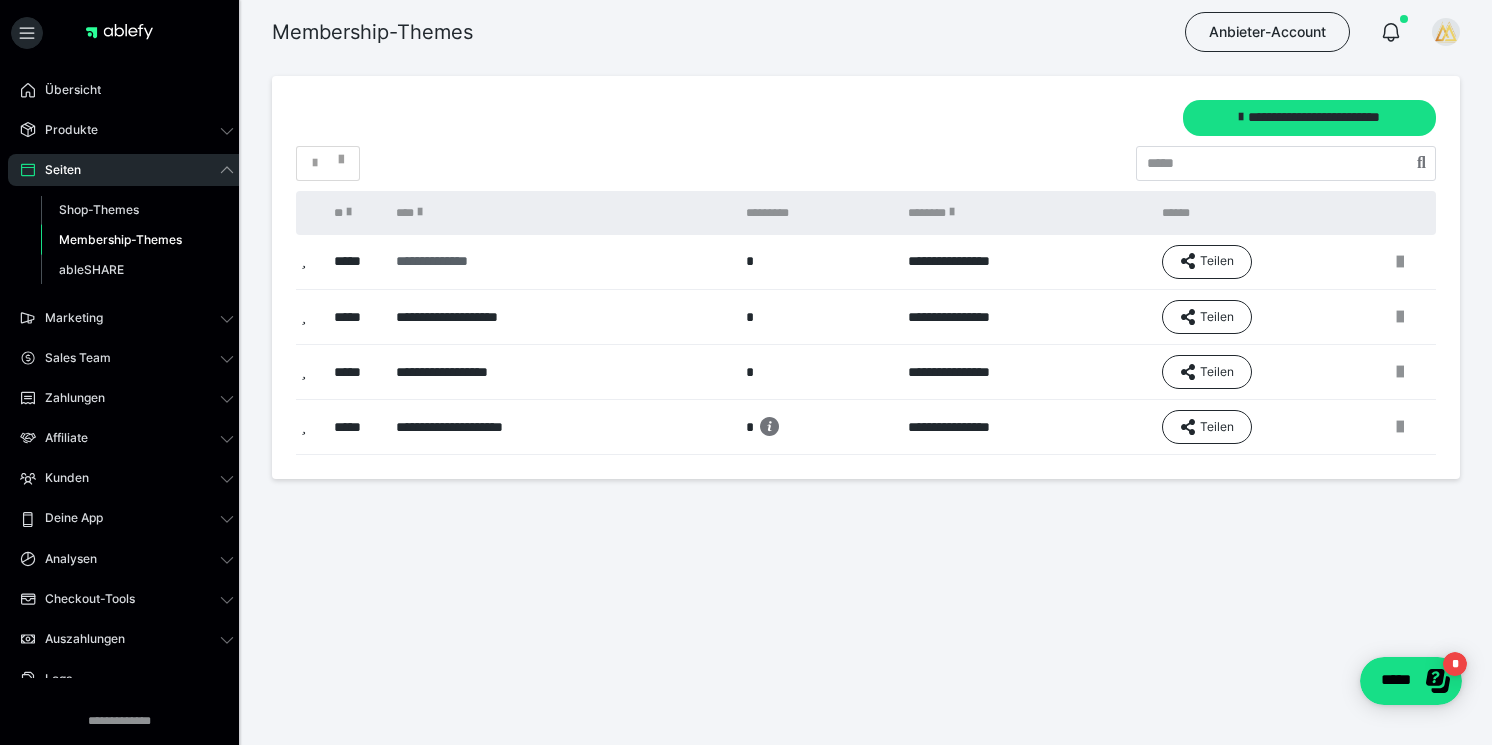click on "**********" at bounding box center (551, 261) 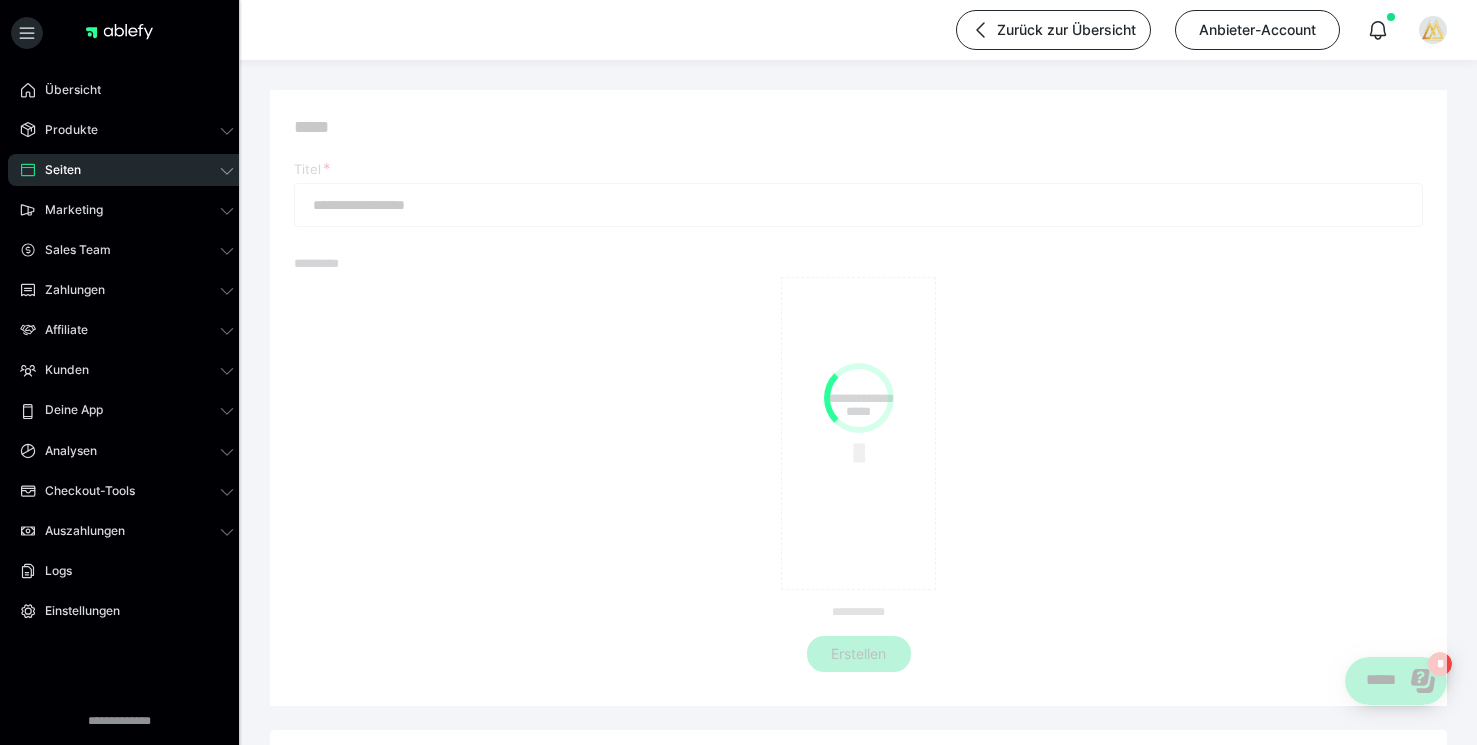 type on "**********" 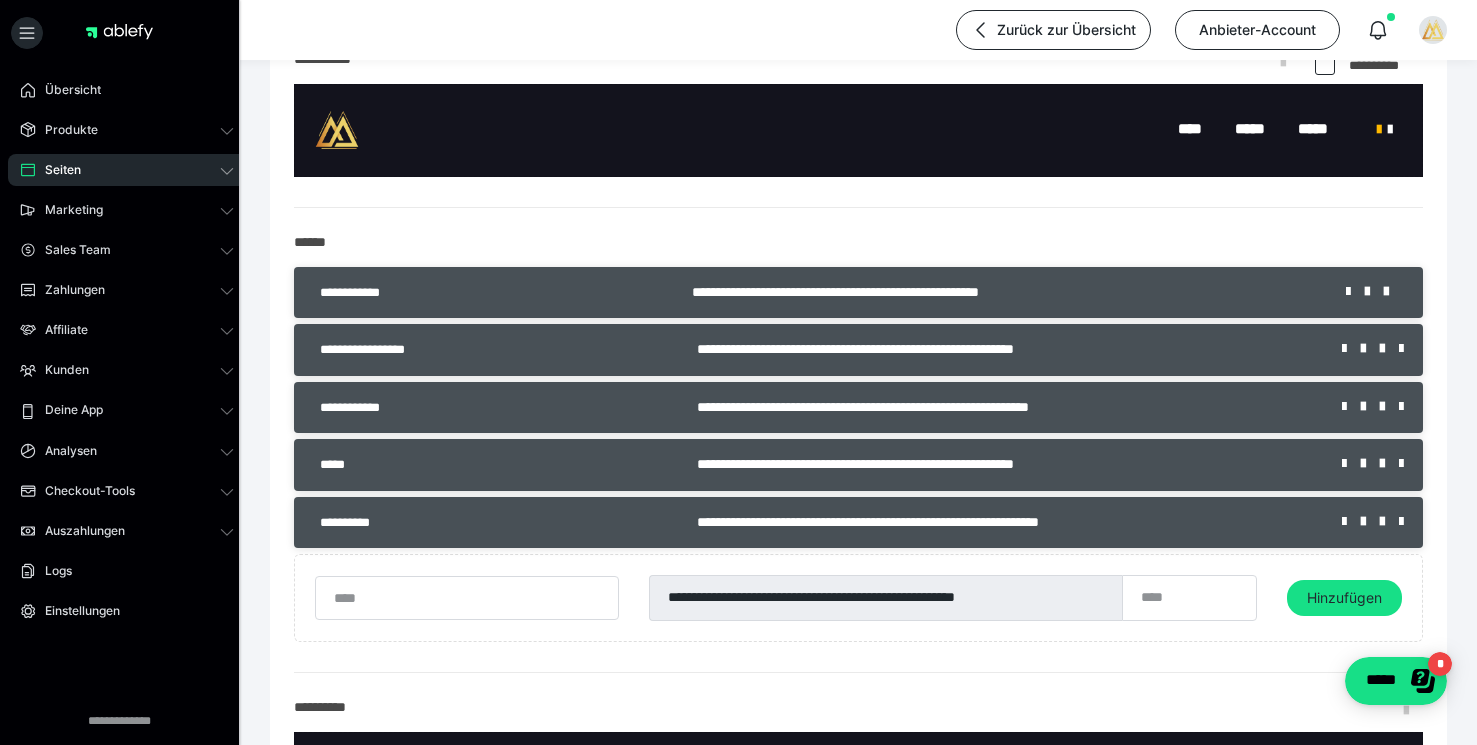 scroll, scrollTop: 269, scrollLeft: 0, axis: vertical 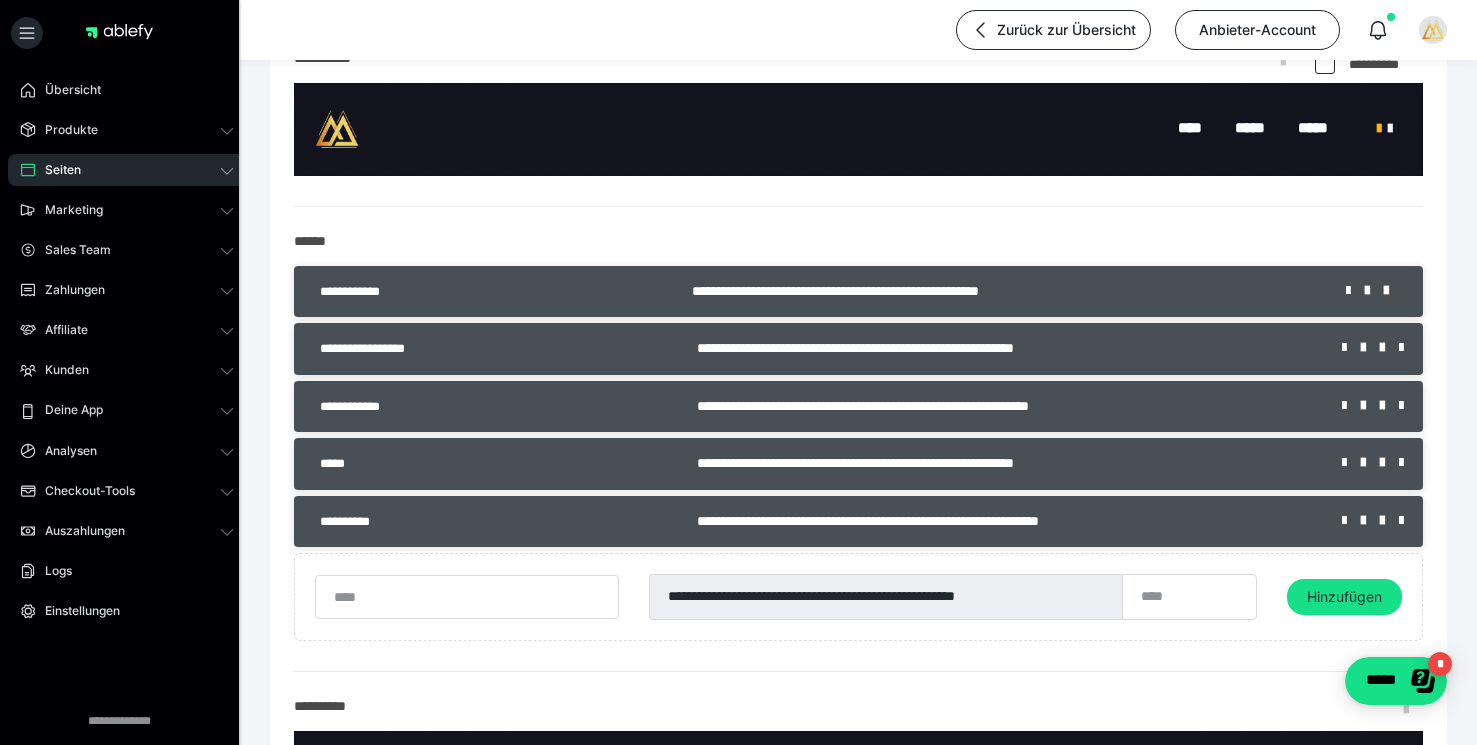 click on "Seiten" at bounding box center [56, 170] 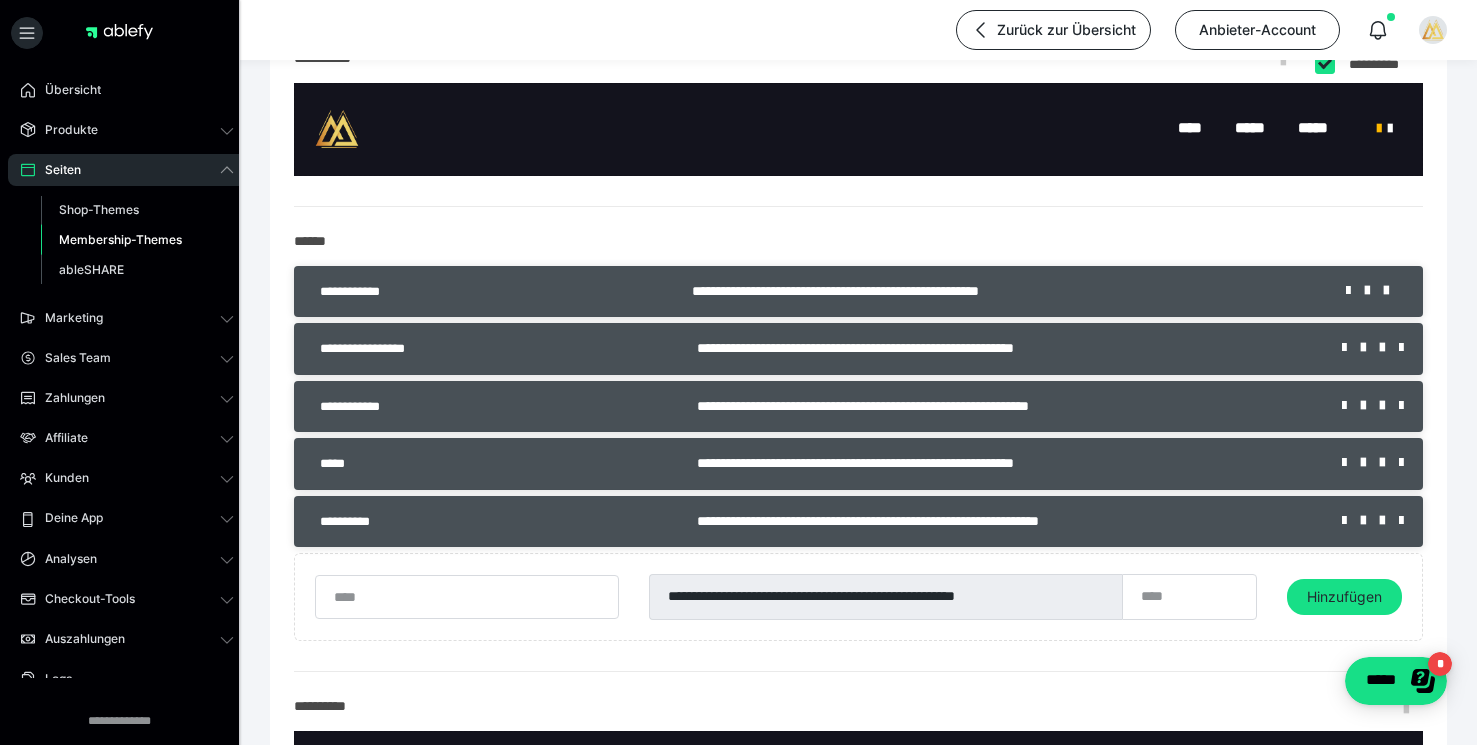 click on "Membership-Themes" at bounding box center [120, 239] 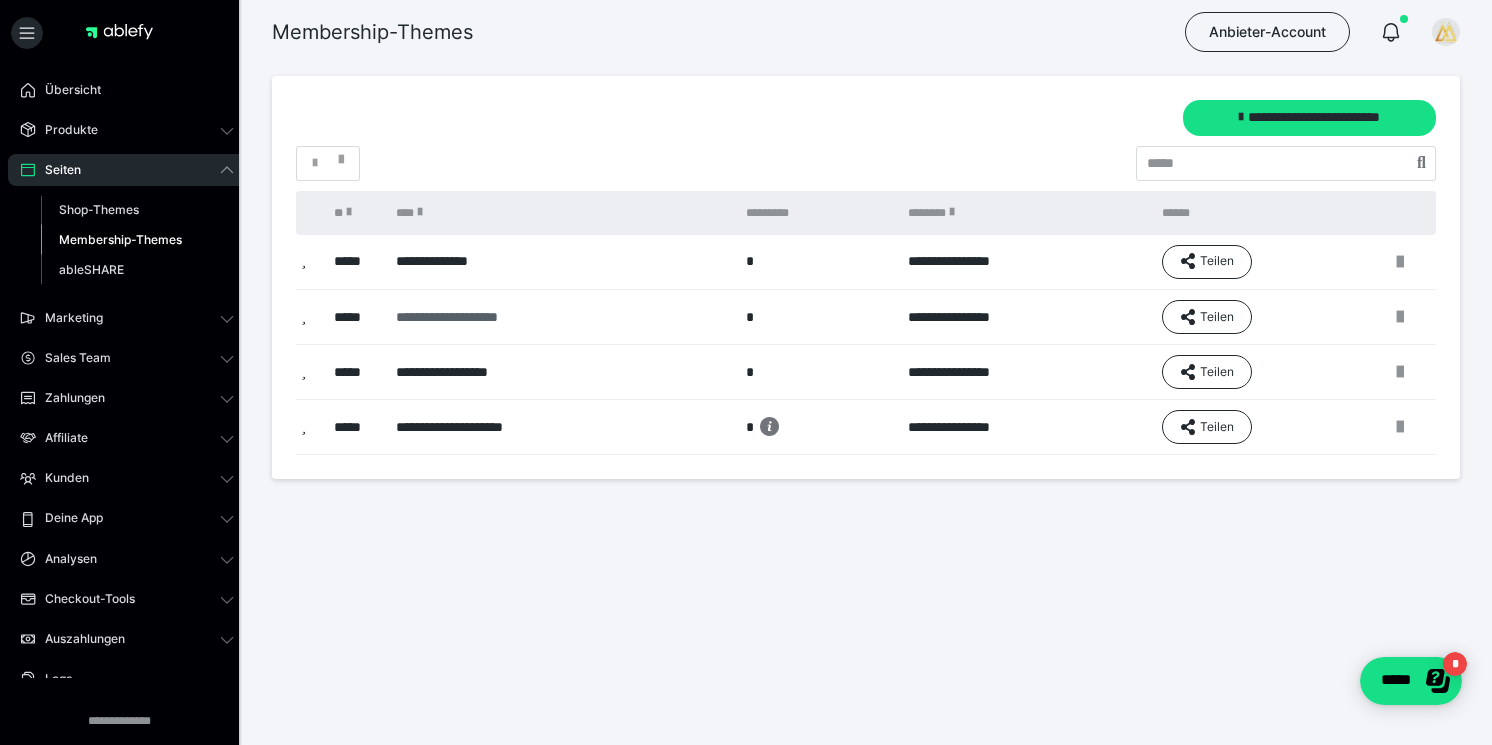 click on "**********" at bounding box center (551, 317) 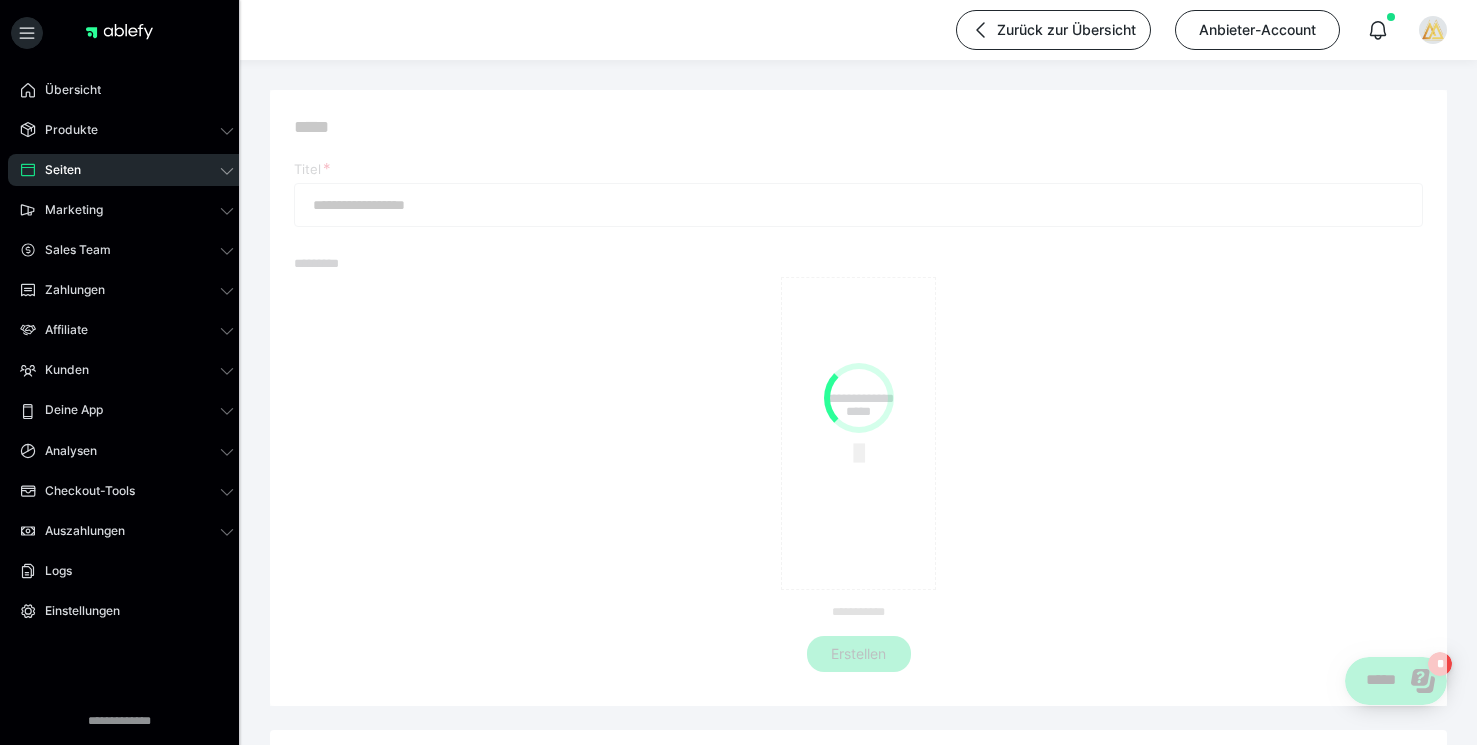 type on "**********" 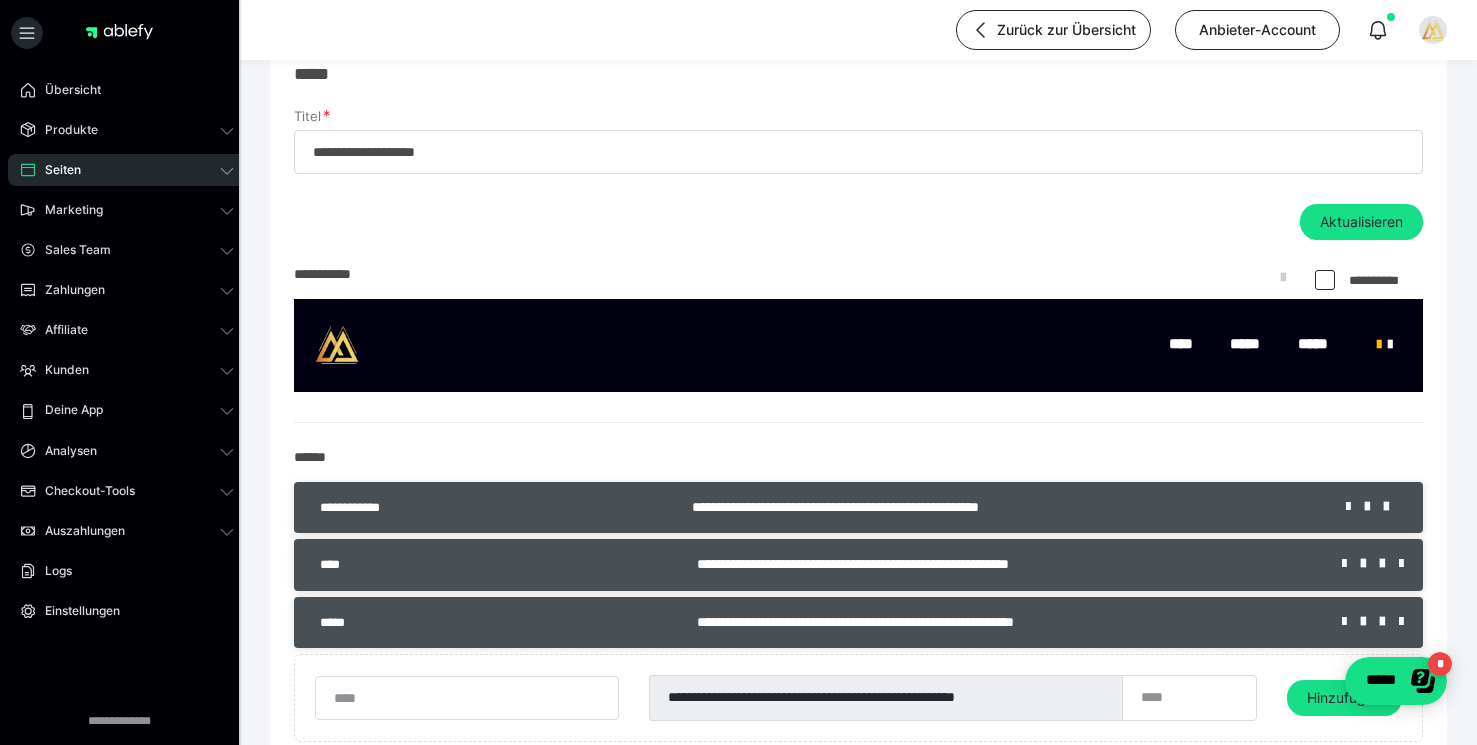 scroll, scrollTop: 54, scrollLeft: 0, axis: vertical 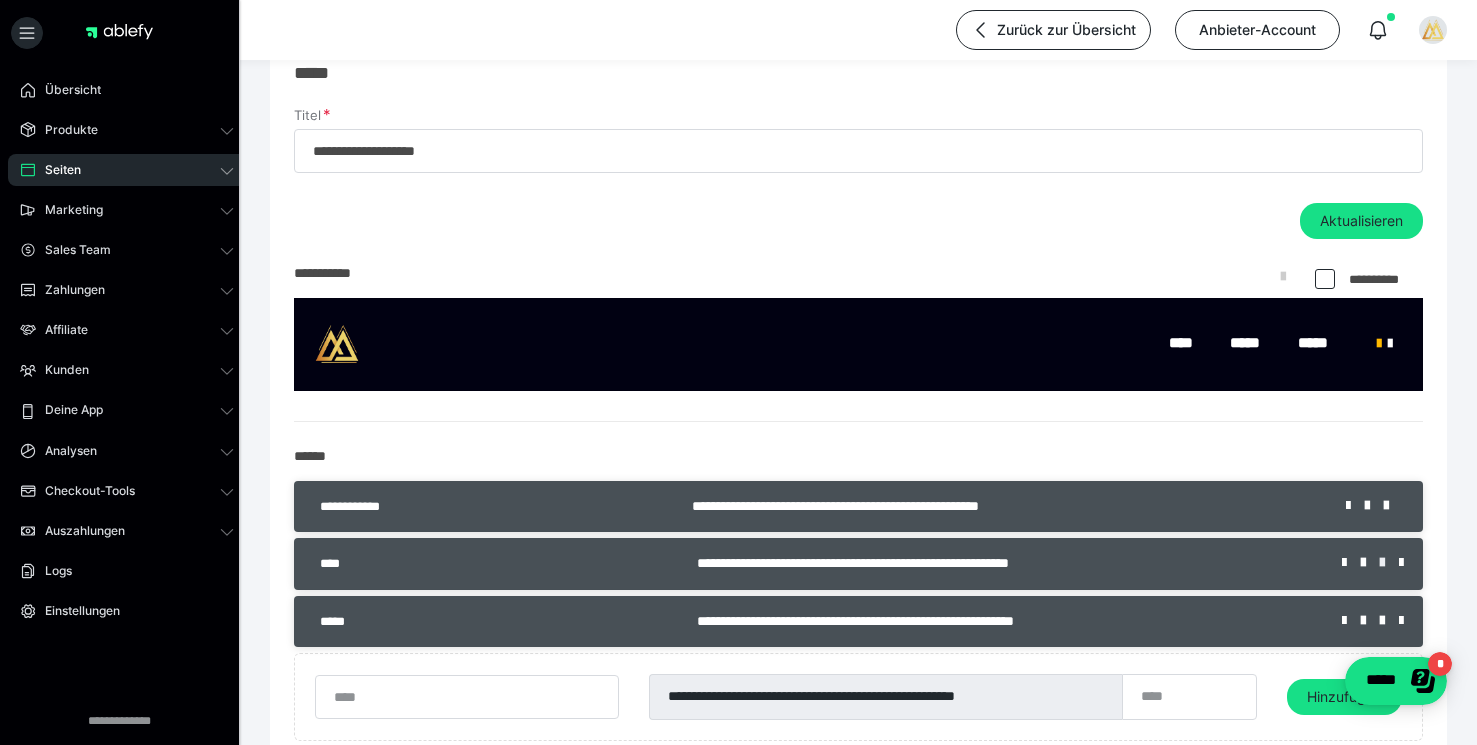 click at bounding box center (1389, 563) 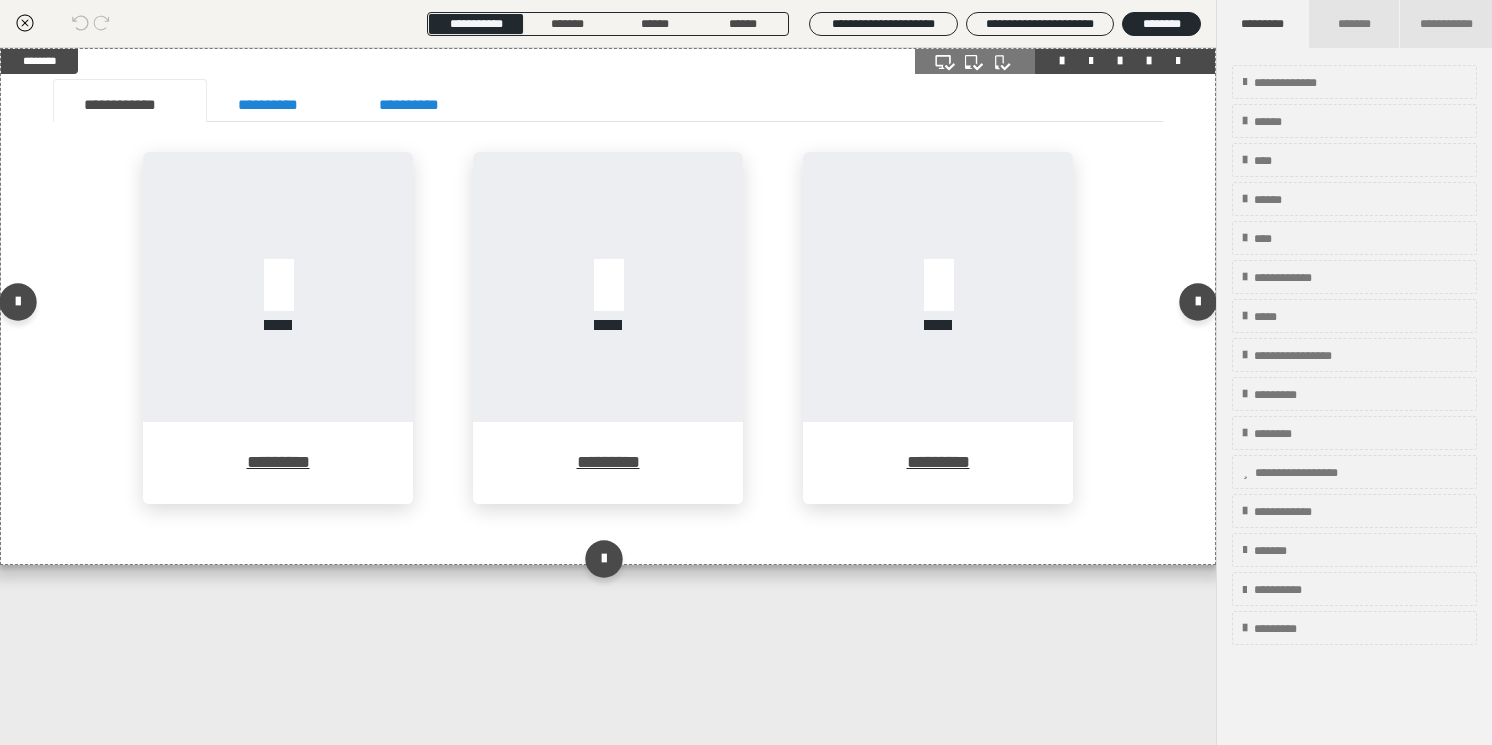 click on "********* ********* *********" at bounding box center (608, 343) 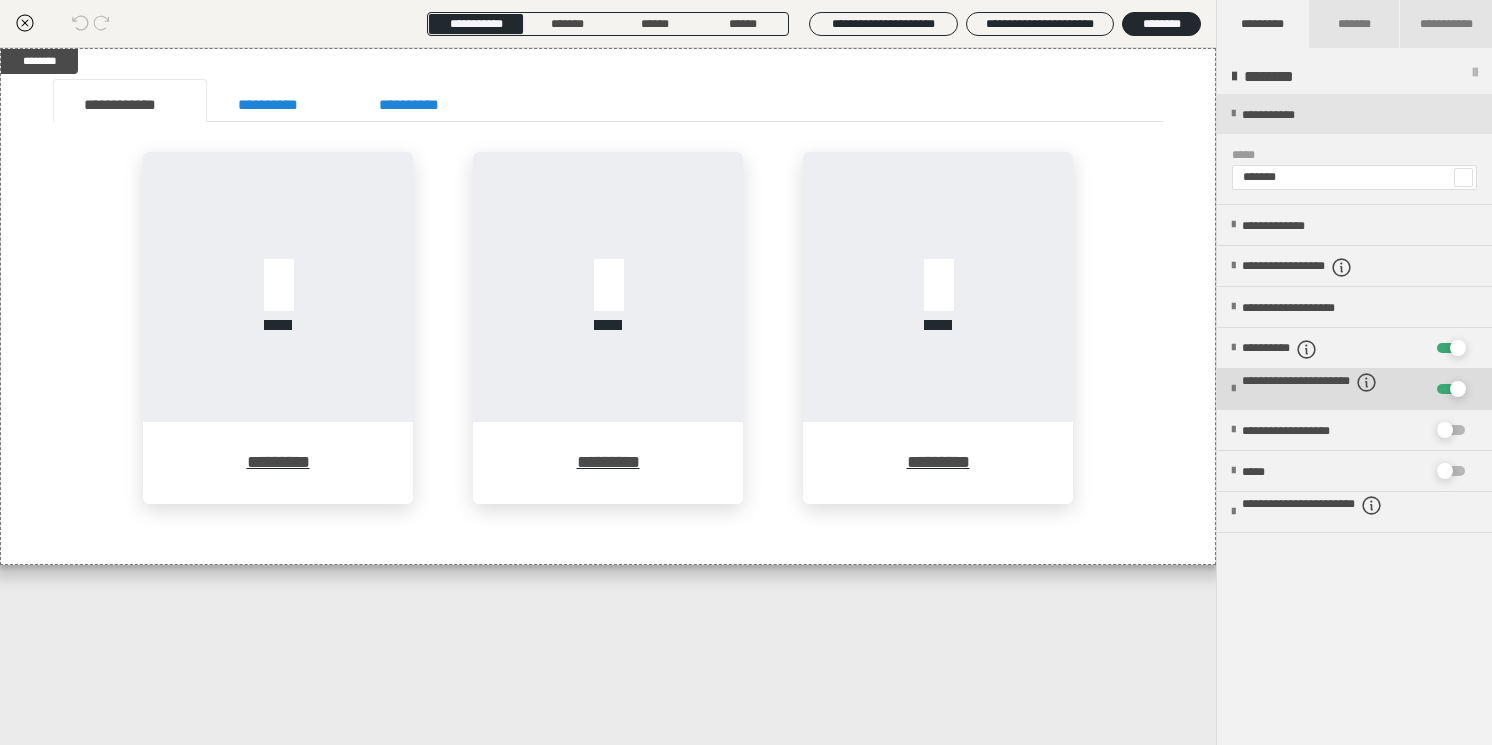 click on "**********" at bounding box center (1326, 390) 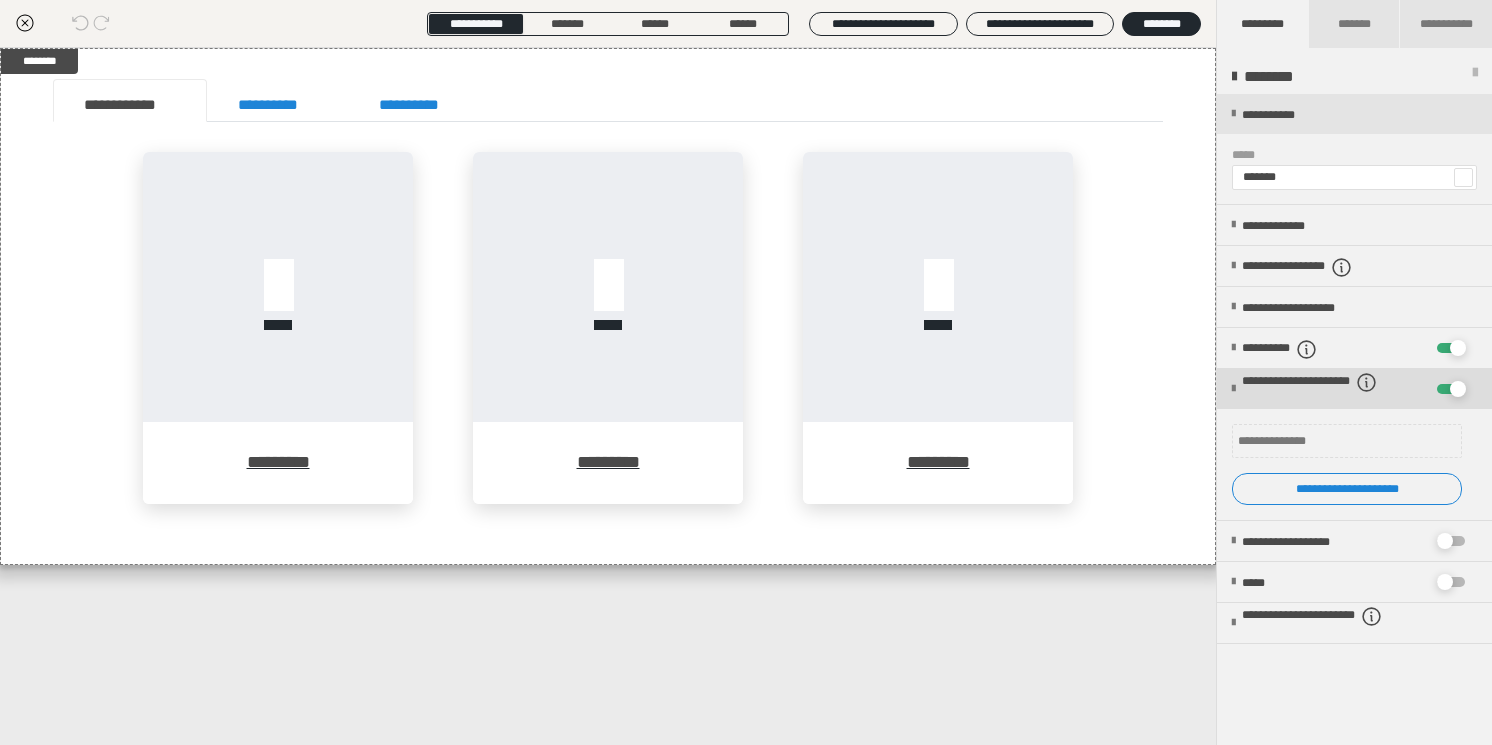 click on "**********" at bounding box center [1325, 390] 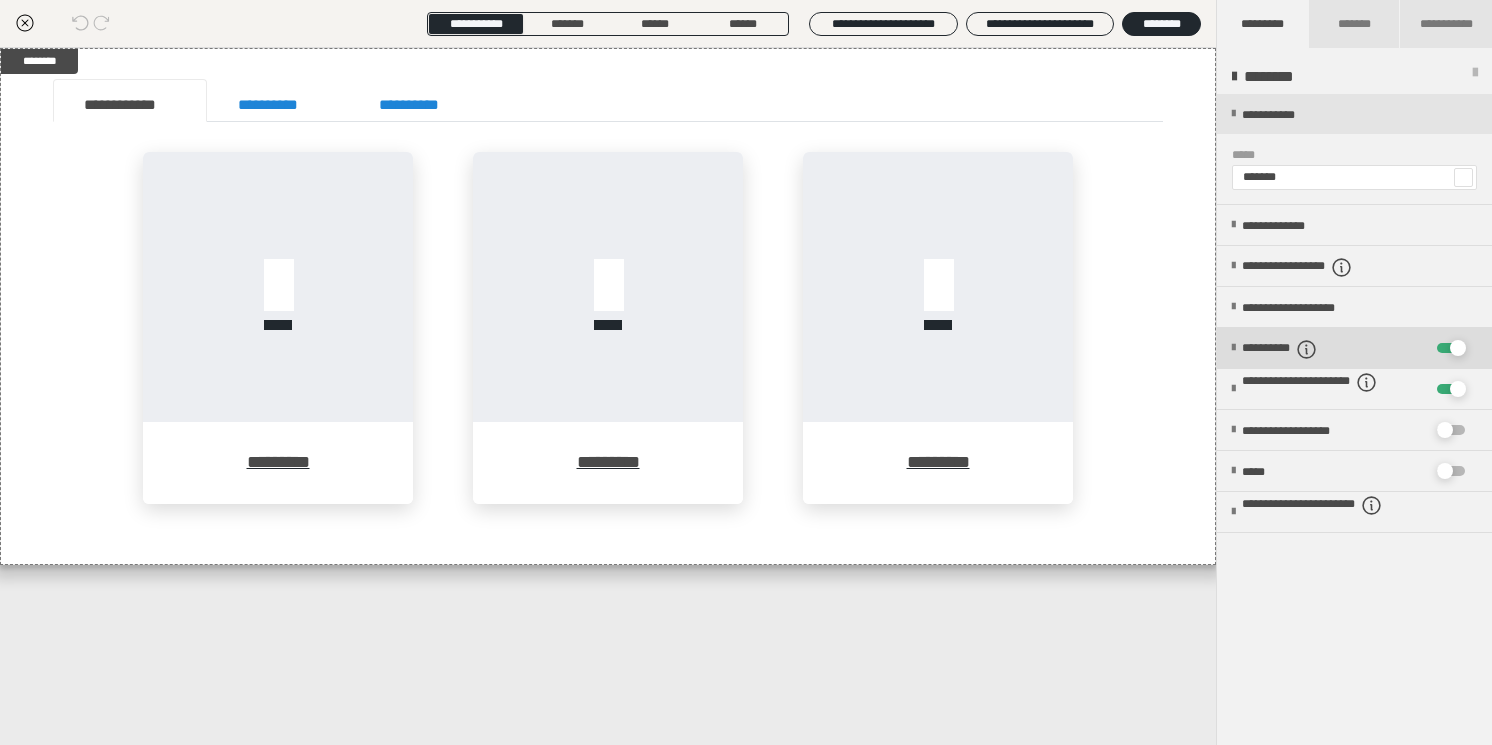 click on "**********" at bounding box center [1299, 349] 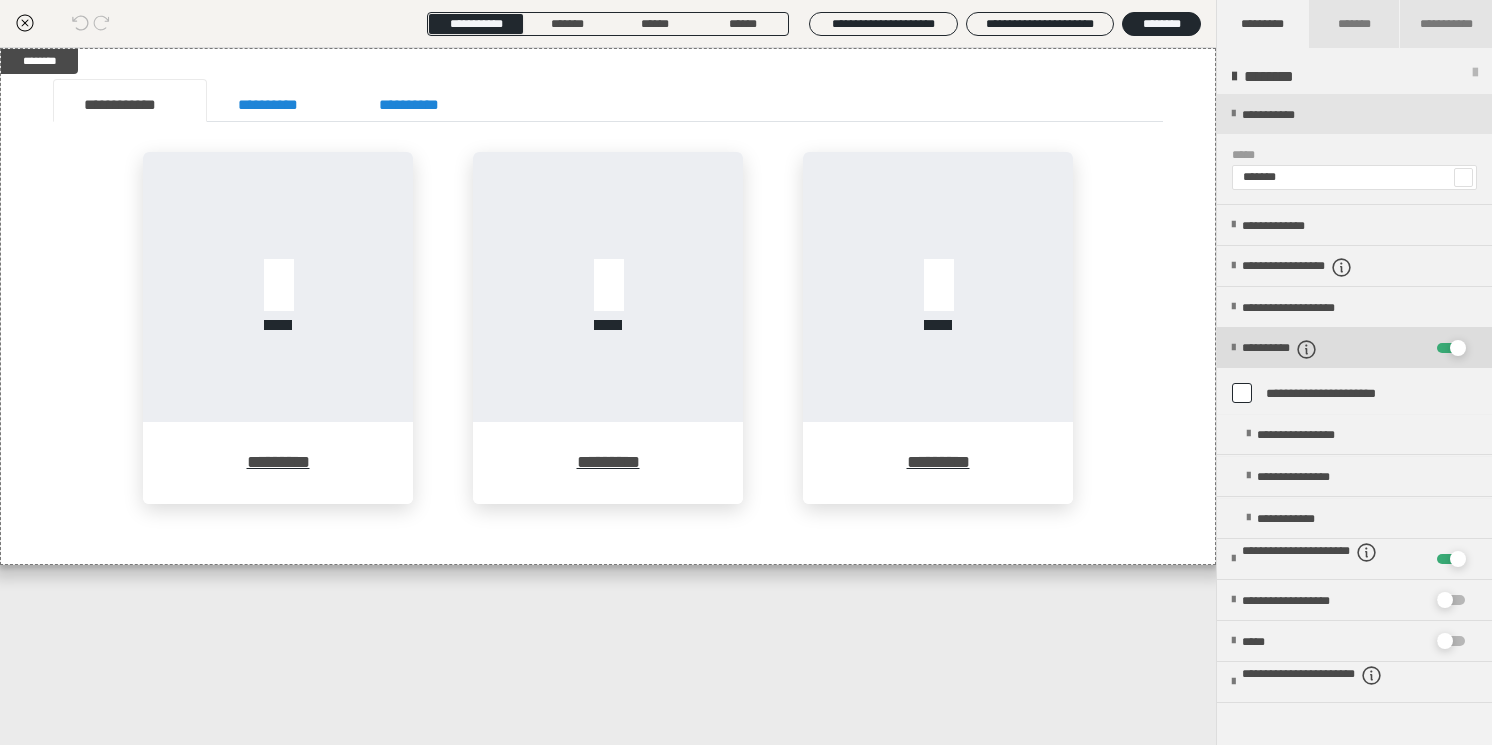 click on "**********" at bounding box center (1299, 349) 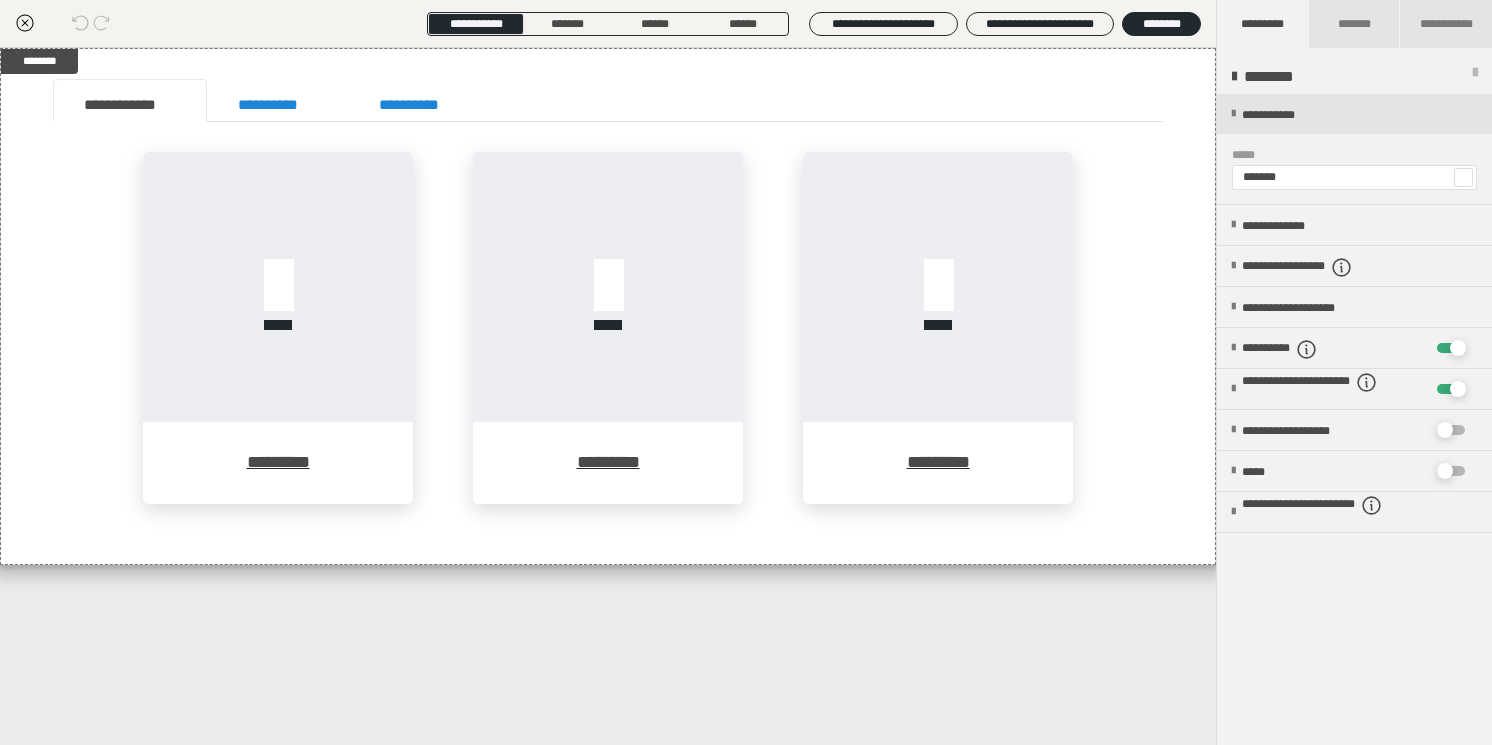 click 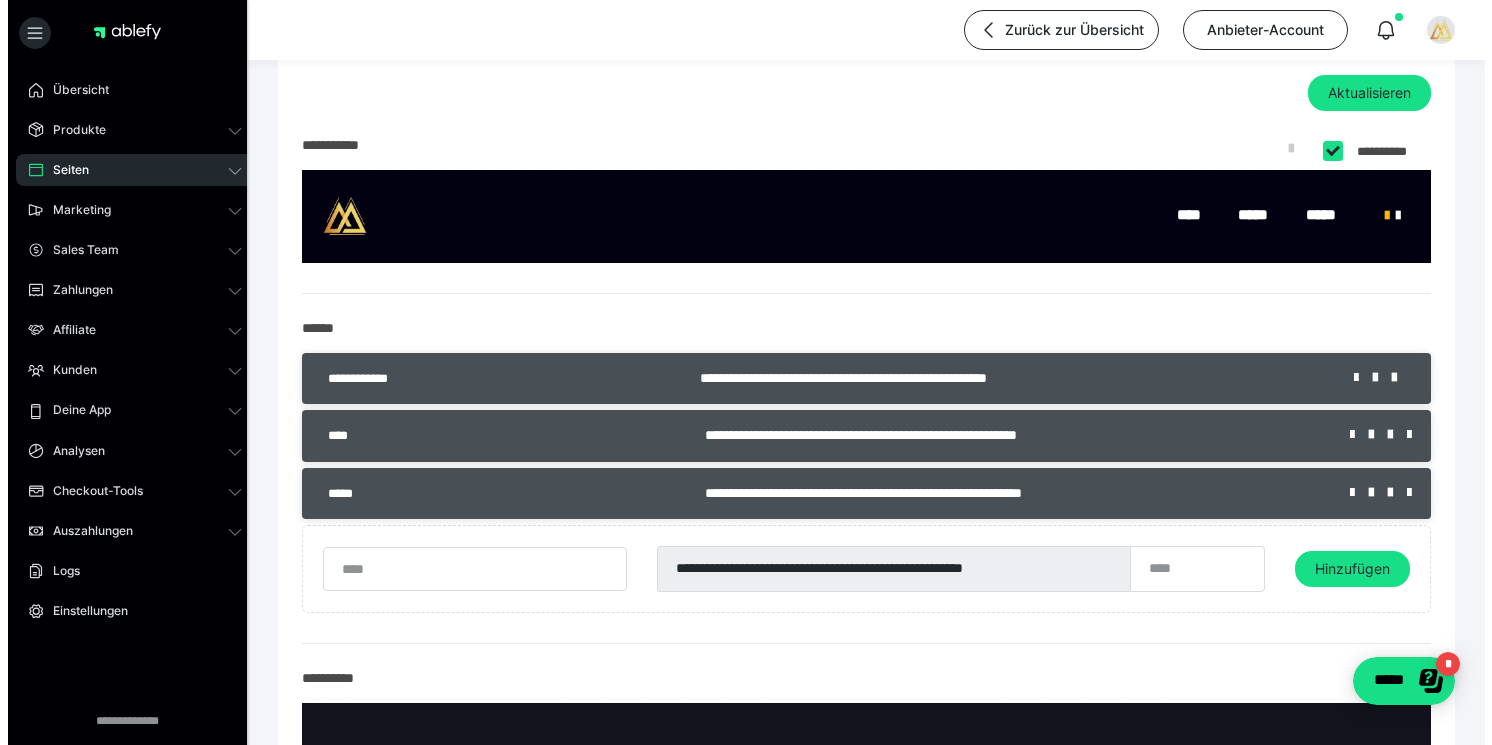 scroll, scrollTop: 206, scrollLeft: 0, axis: vertical 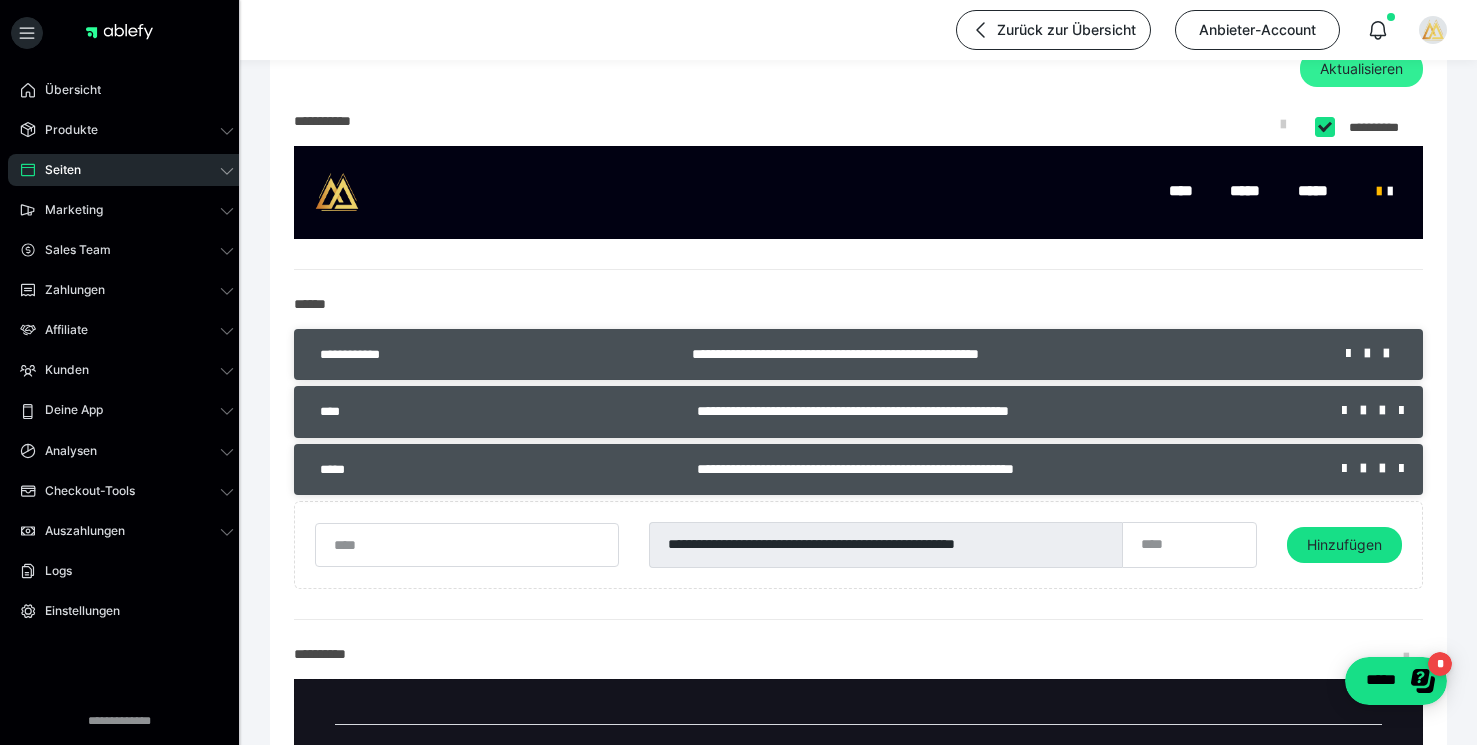 click on "Aktualisieren" at bounding box center [1361, 69] 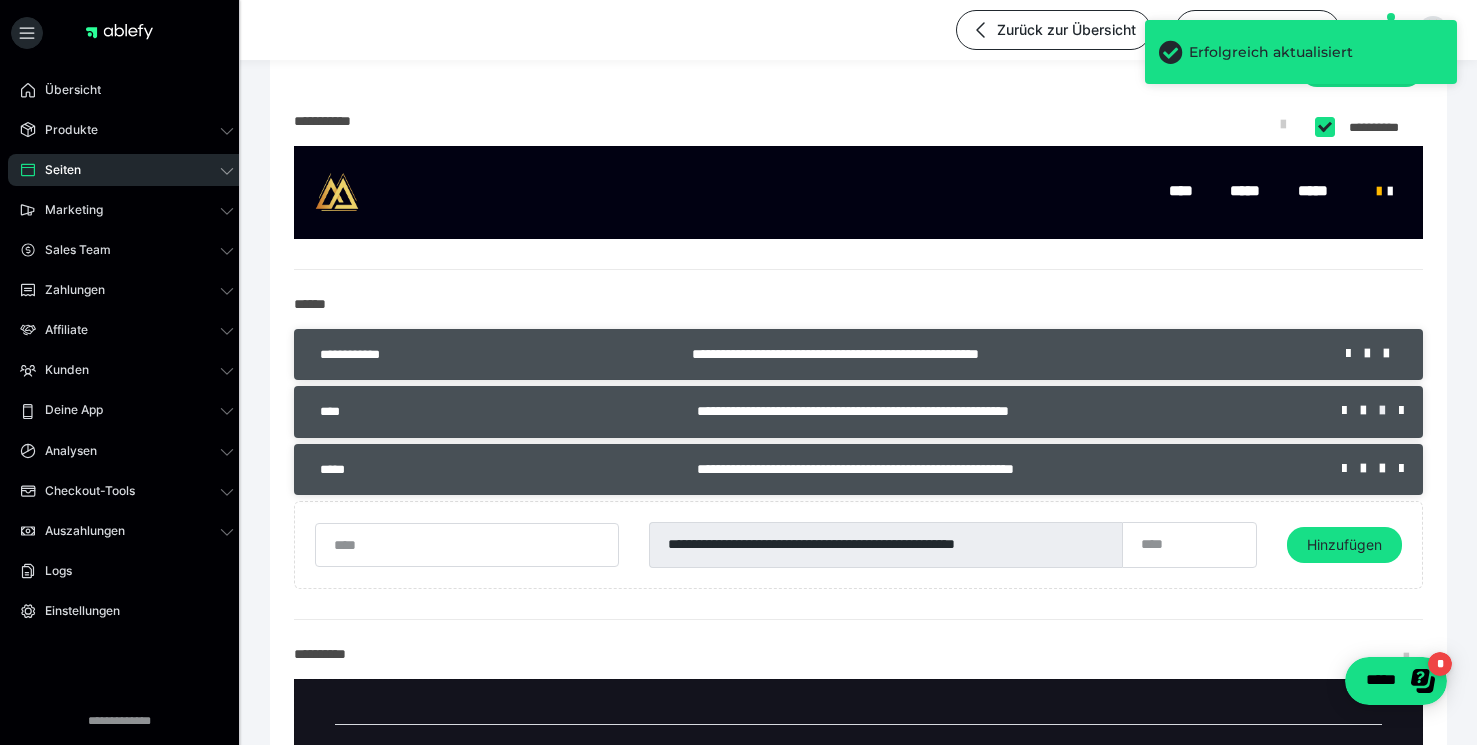click at bounding box center (1389, 411) 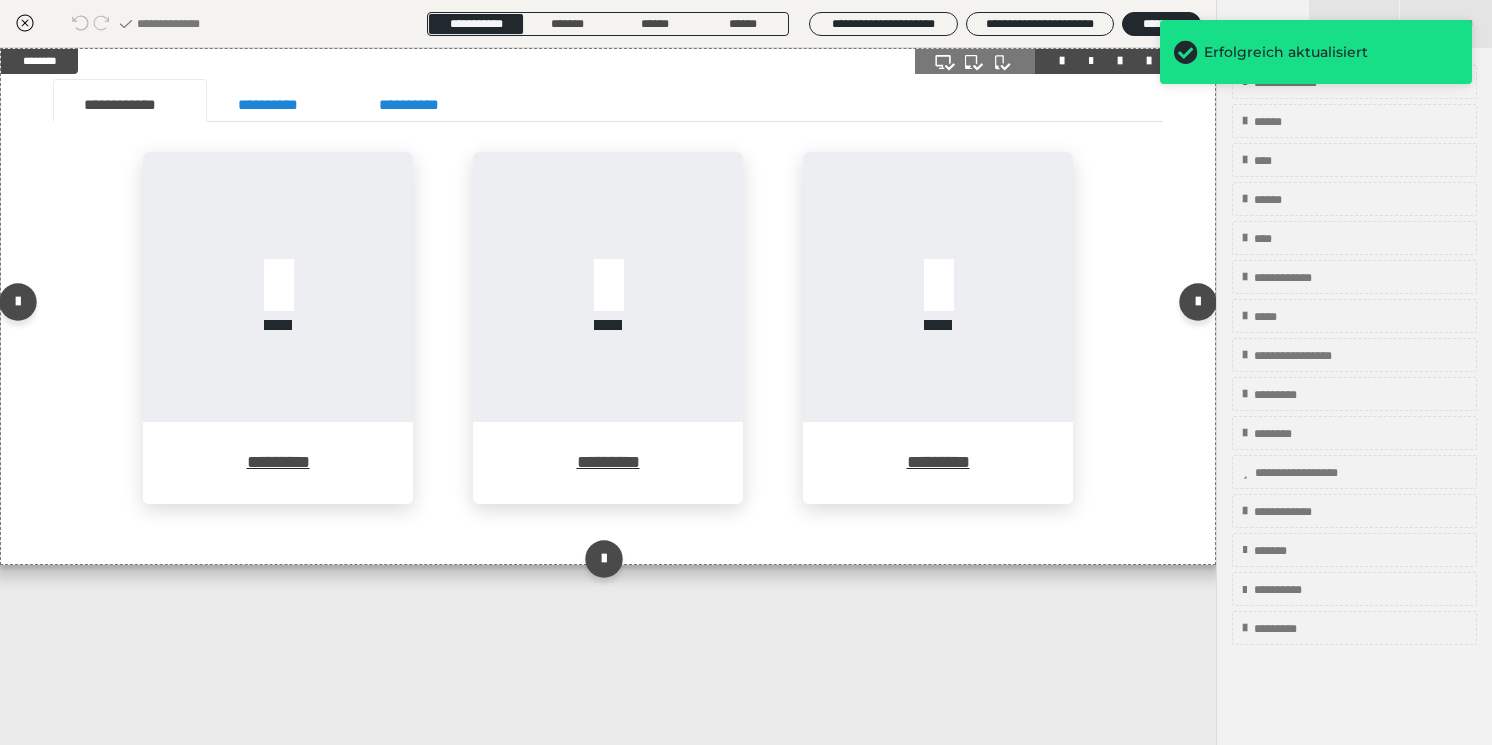 click on "********* ********* *********" at bounding box center [608, 343] 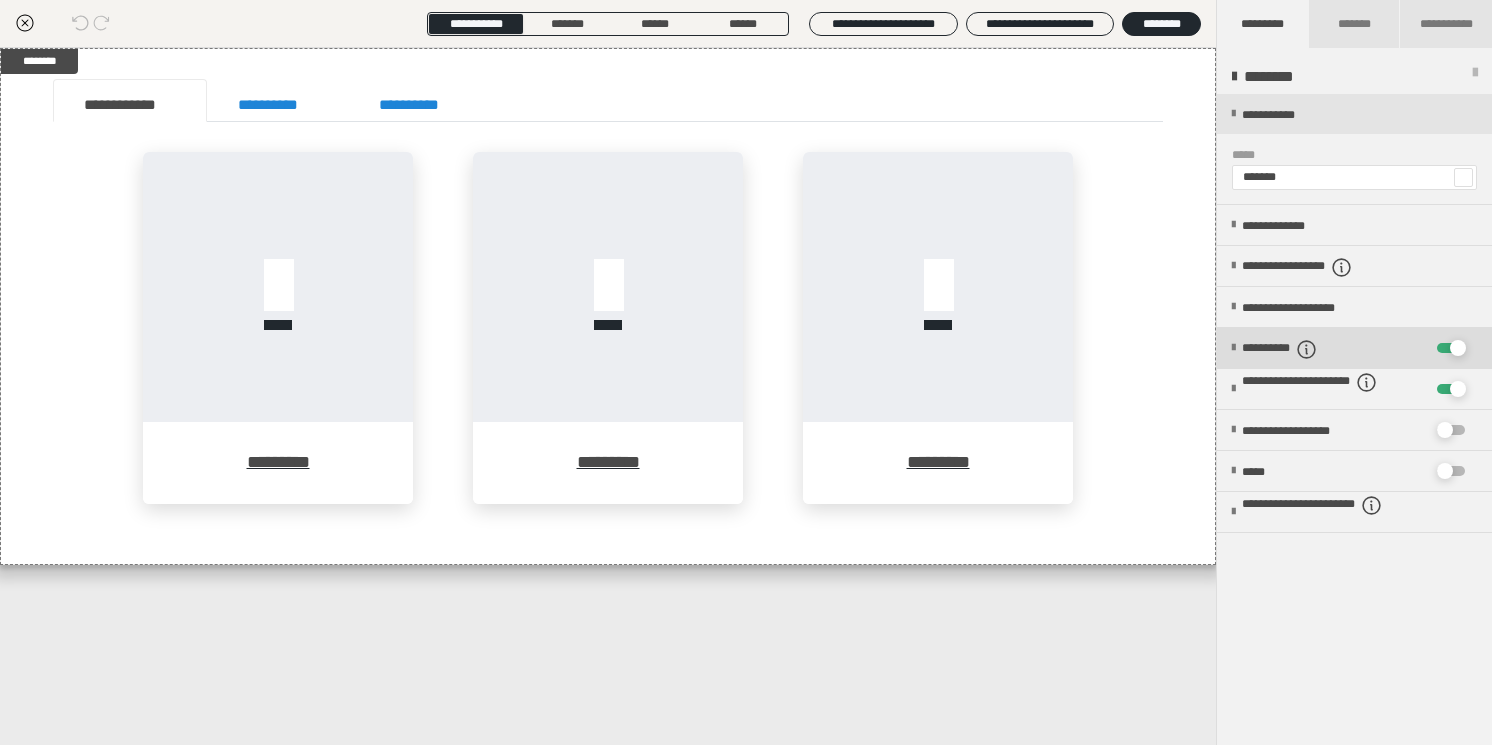 click on "**********" at bounding box center [1334, 348] 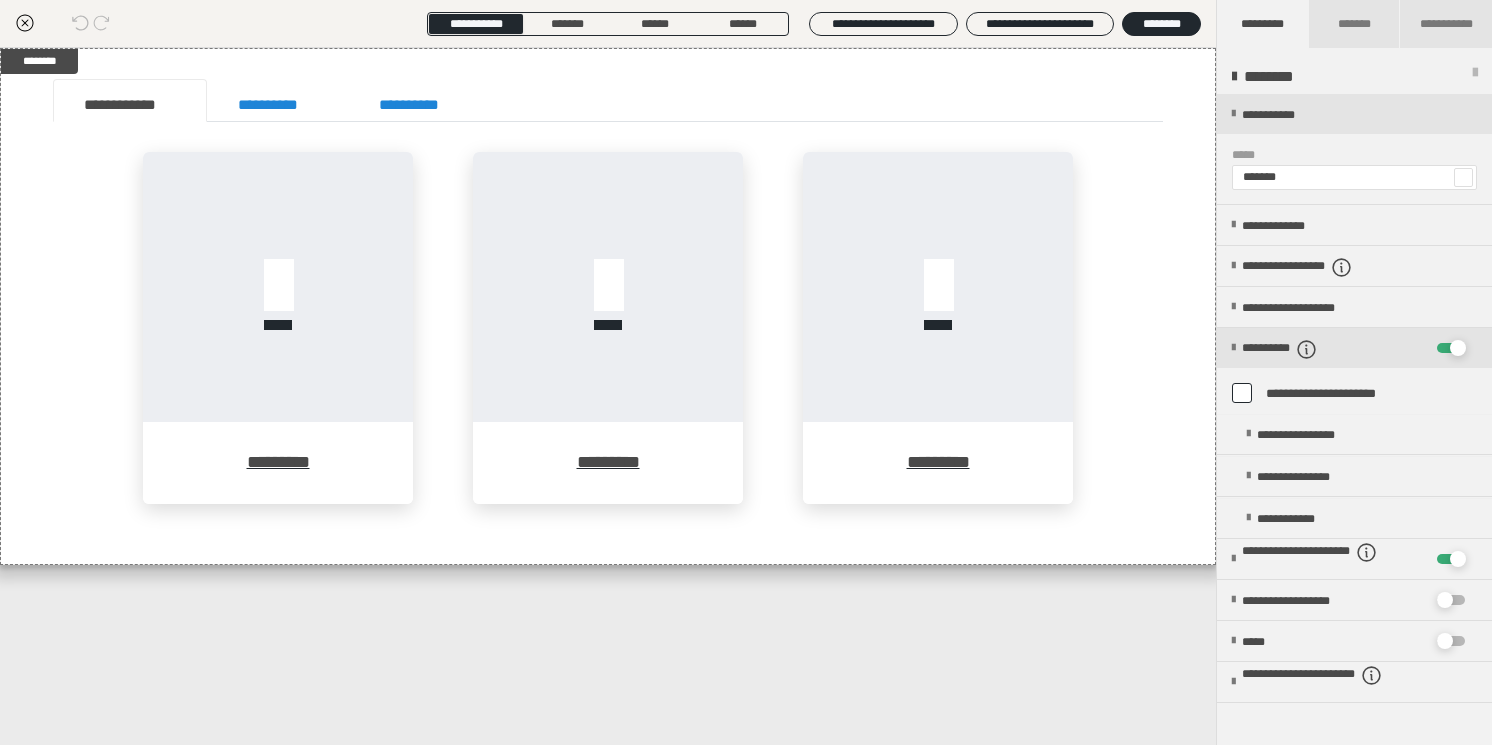 click at bounding box center [1242, 393] 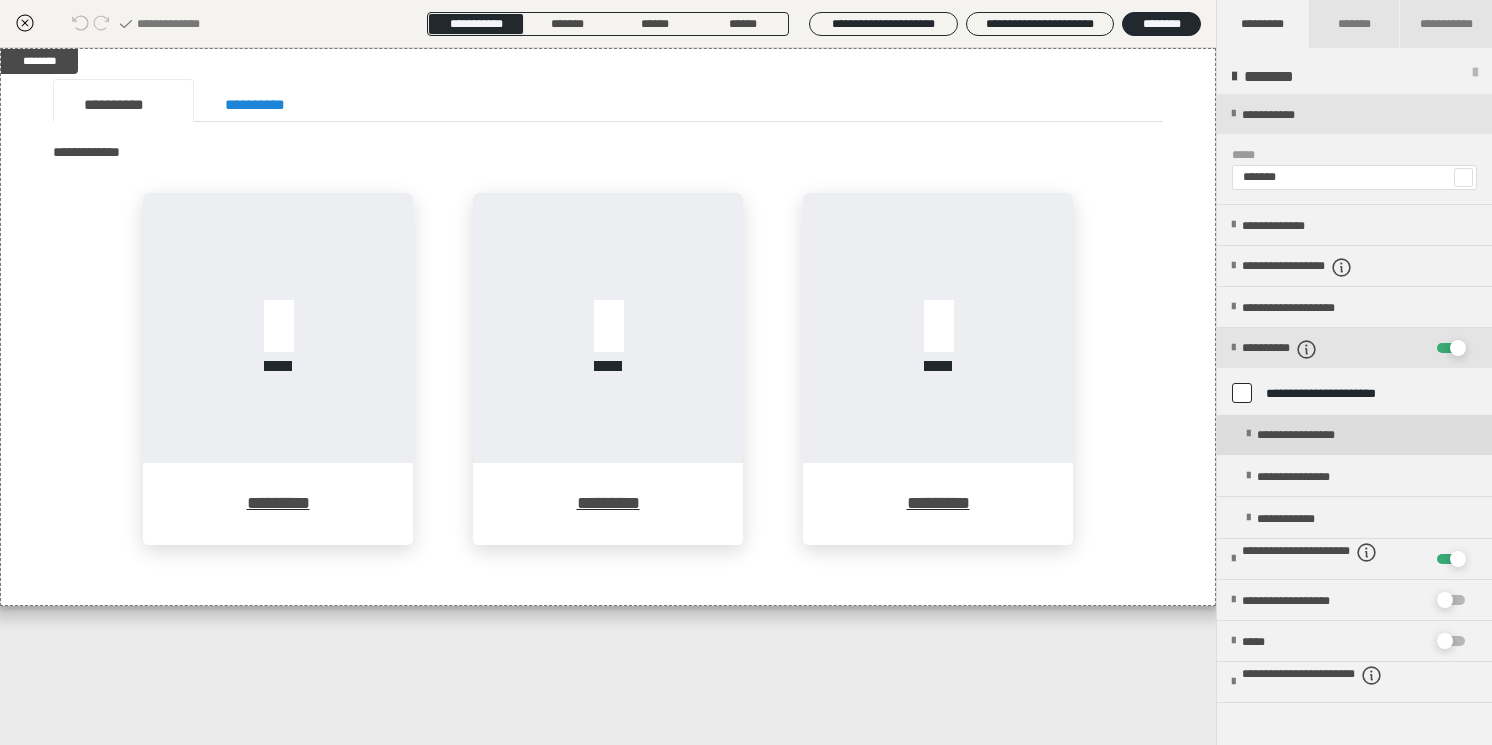 click on "**********" at bounding box center (1309, 435) 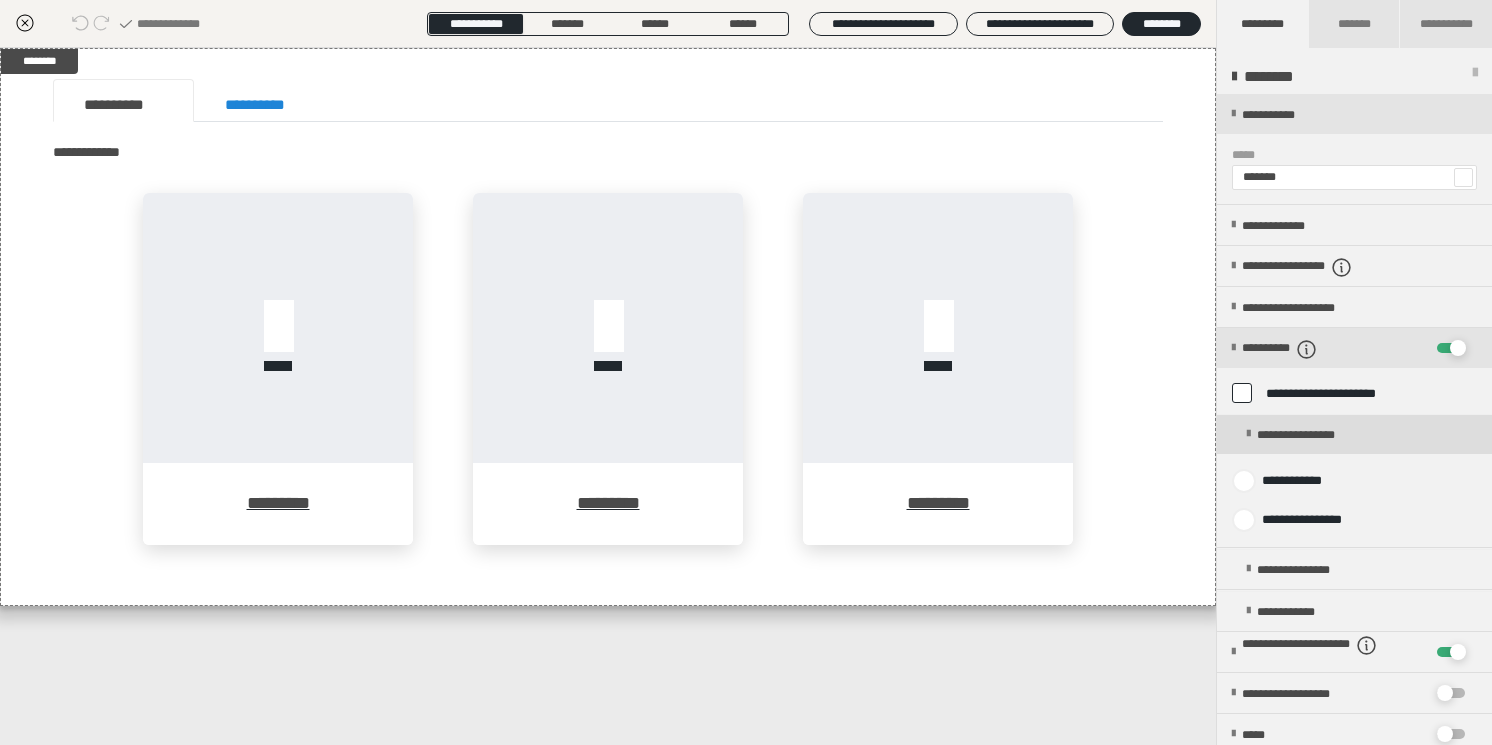 click on "**********" at bounding box center [1309, 435] 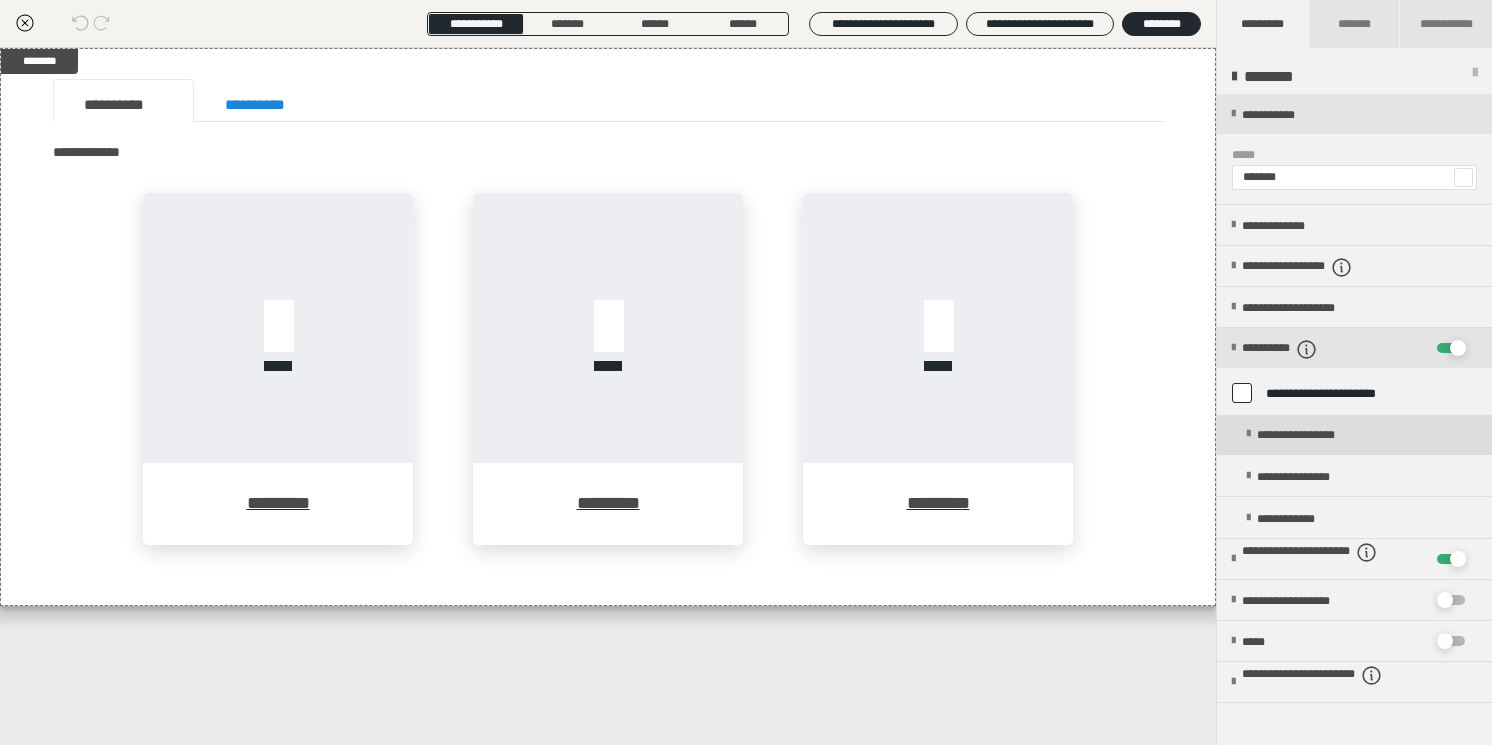 scroll, scrollTop: 175, scrollLeft: 0, axis: vertical 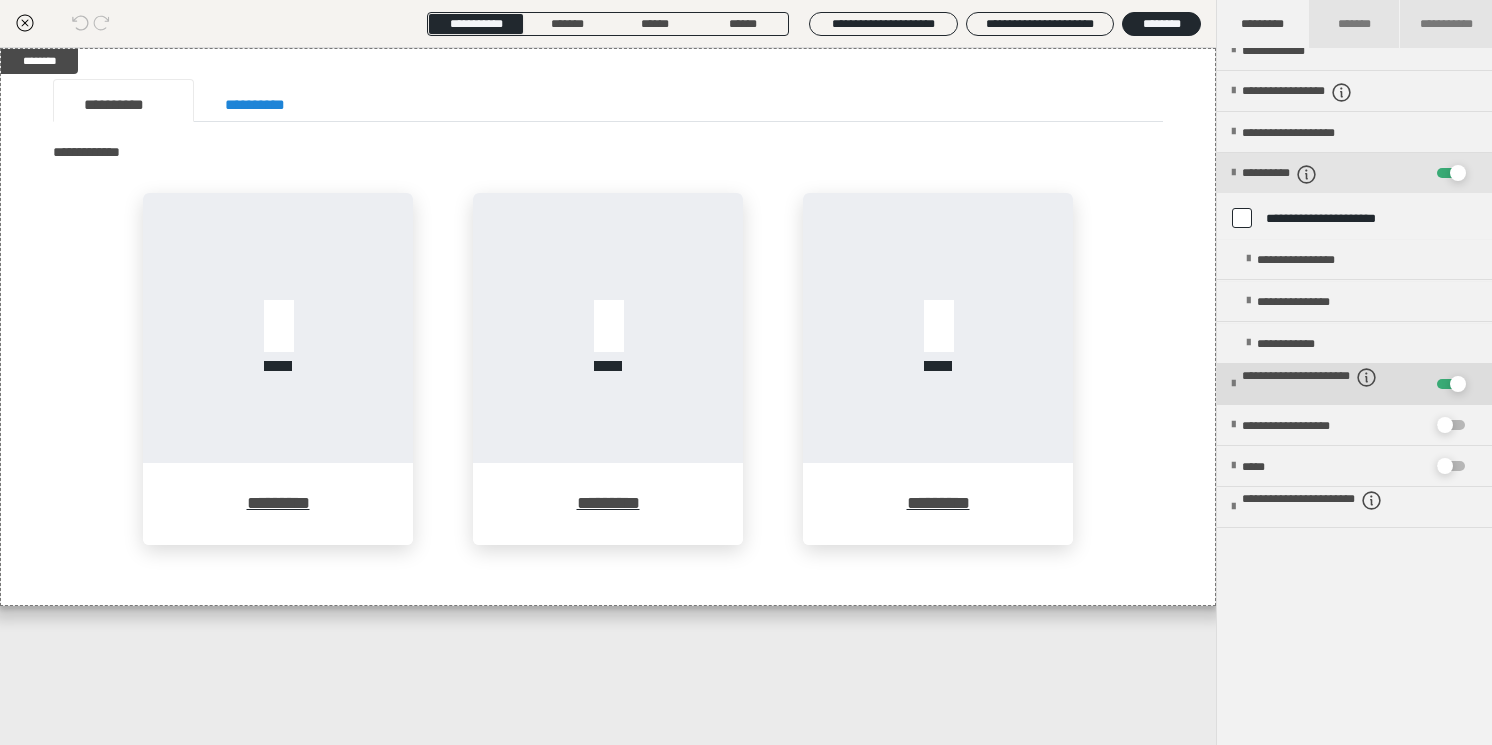 click on "**********" at bounding box center (1326, 385) 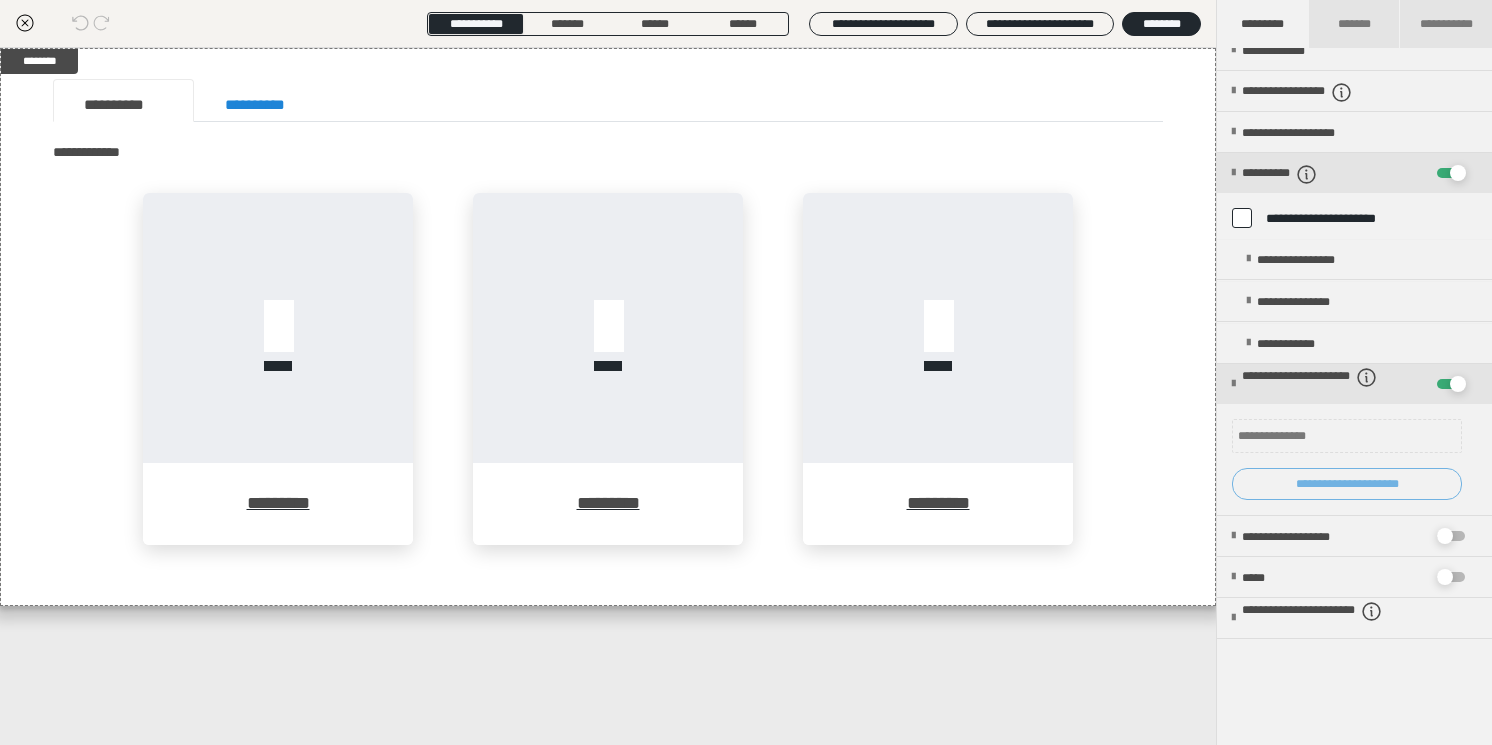 click on "**********" at bounding box center [1347, 484] 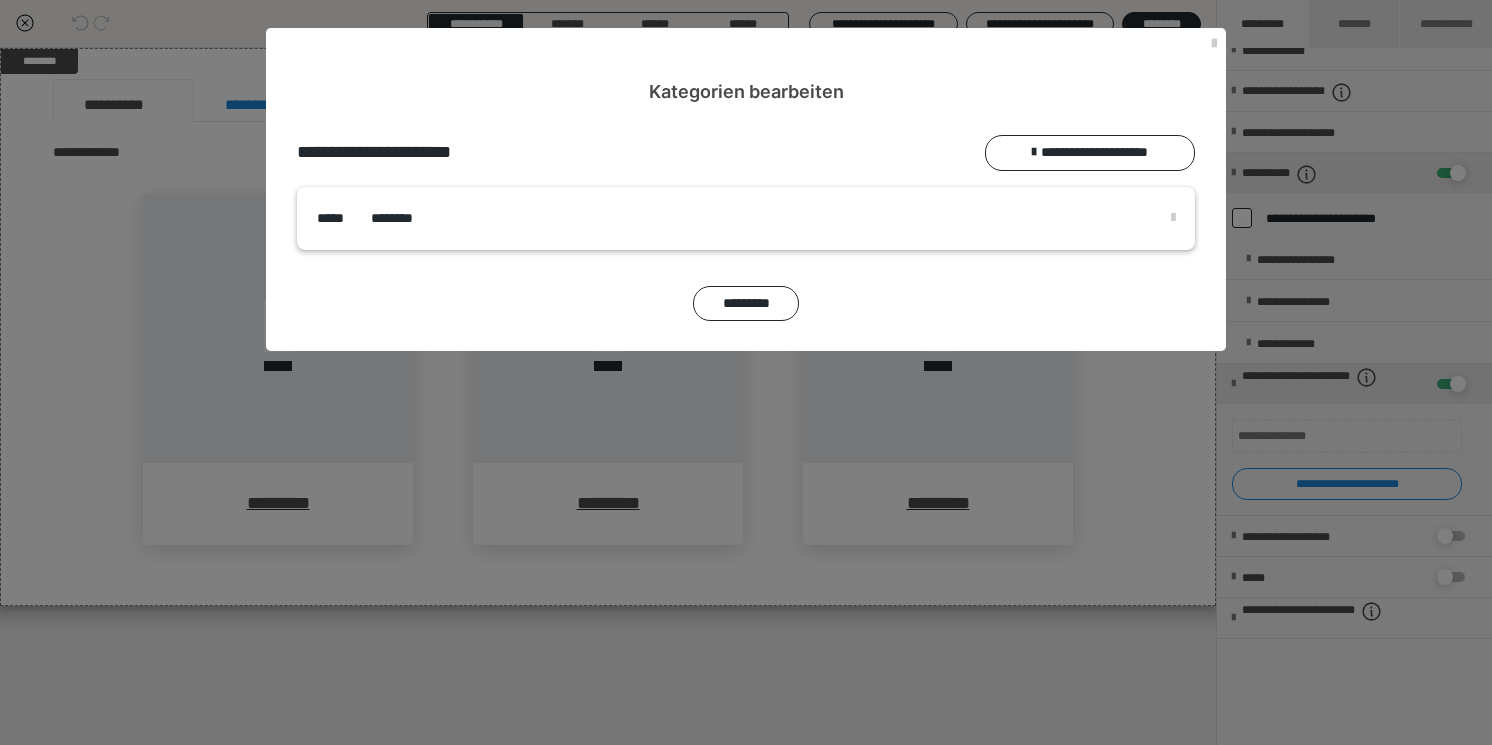 click on "**********" at bounding box center [746, 195] 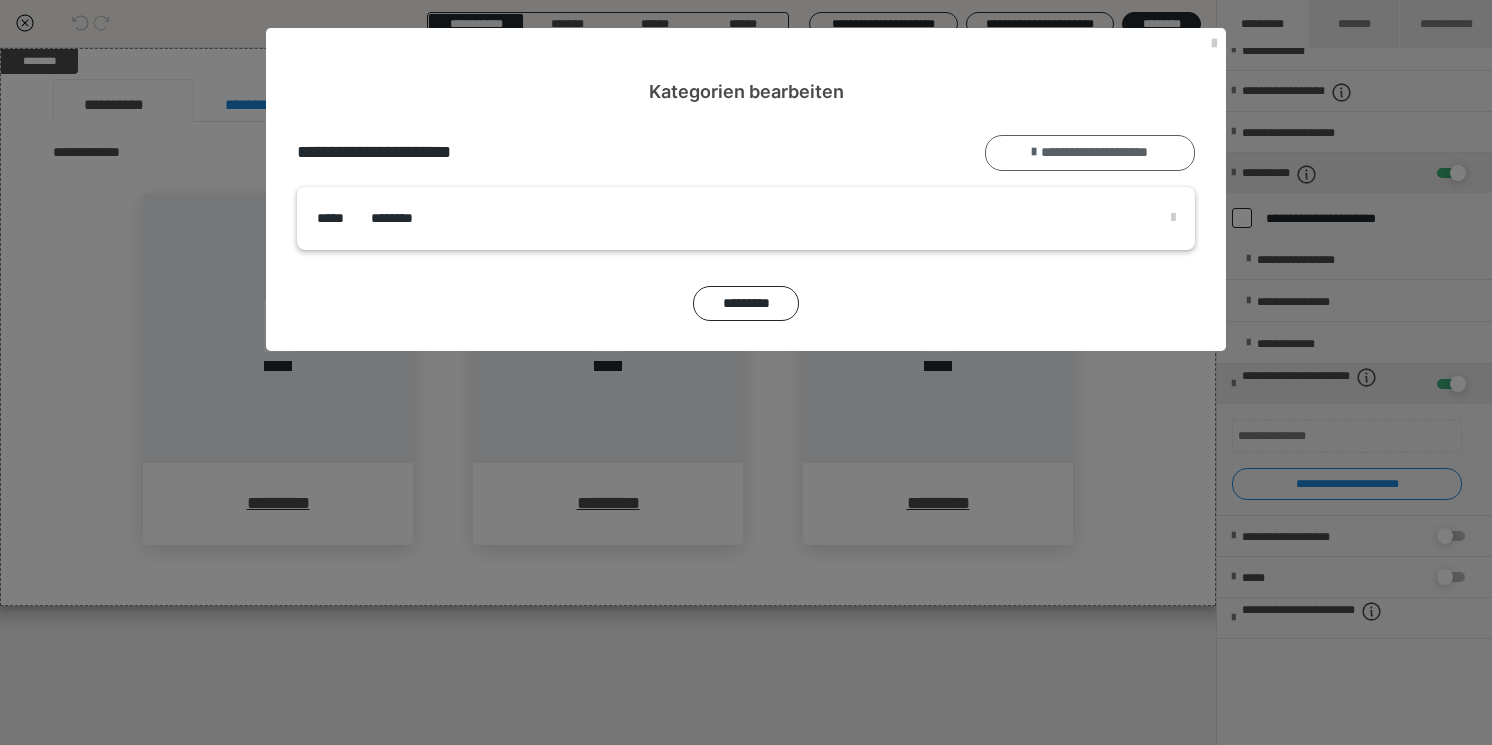click on "**********" at bounding box center [1090, 153] 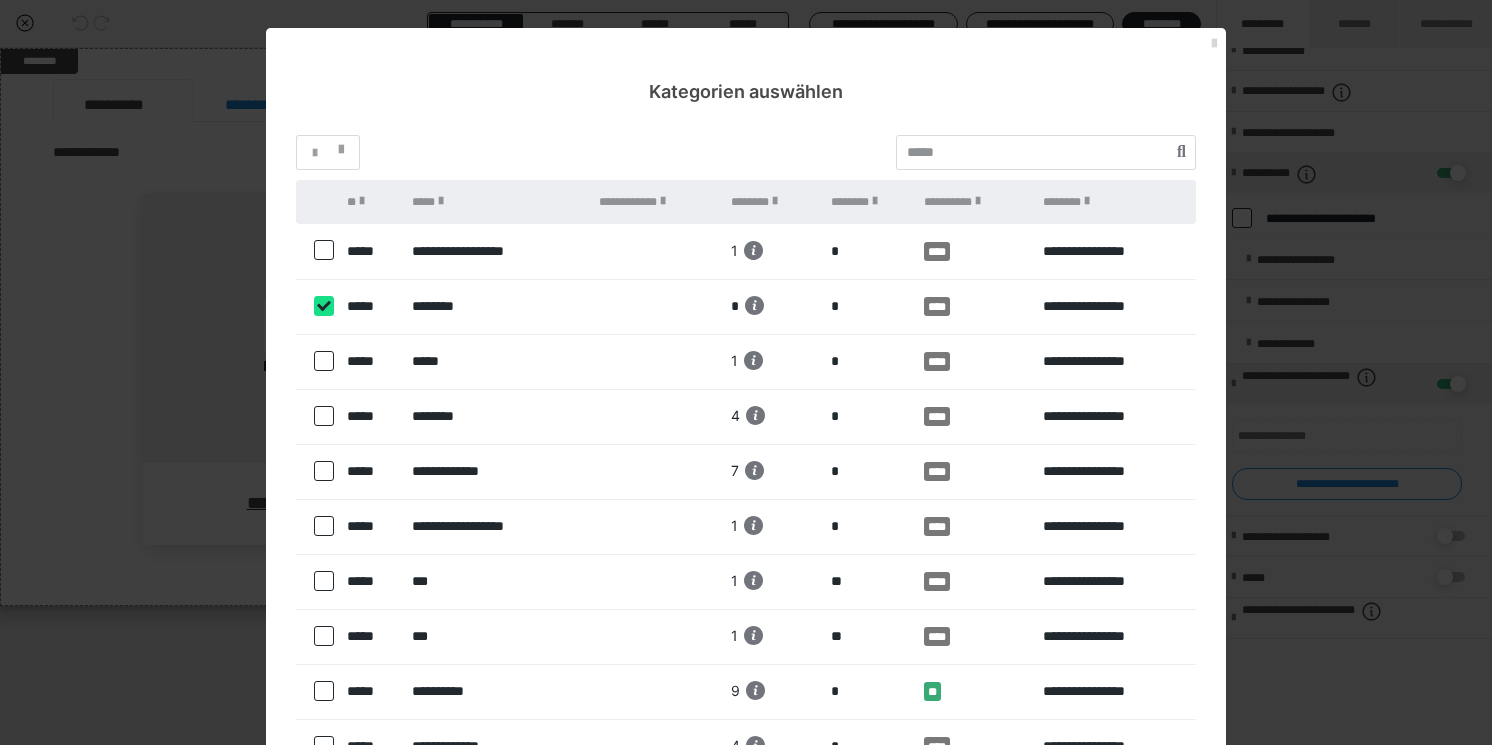 click at bounding box center [1214, 44] 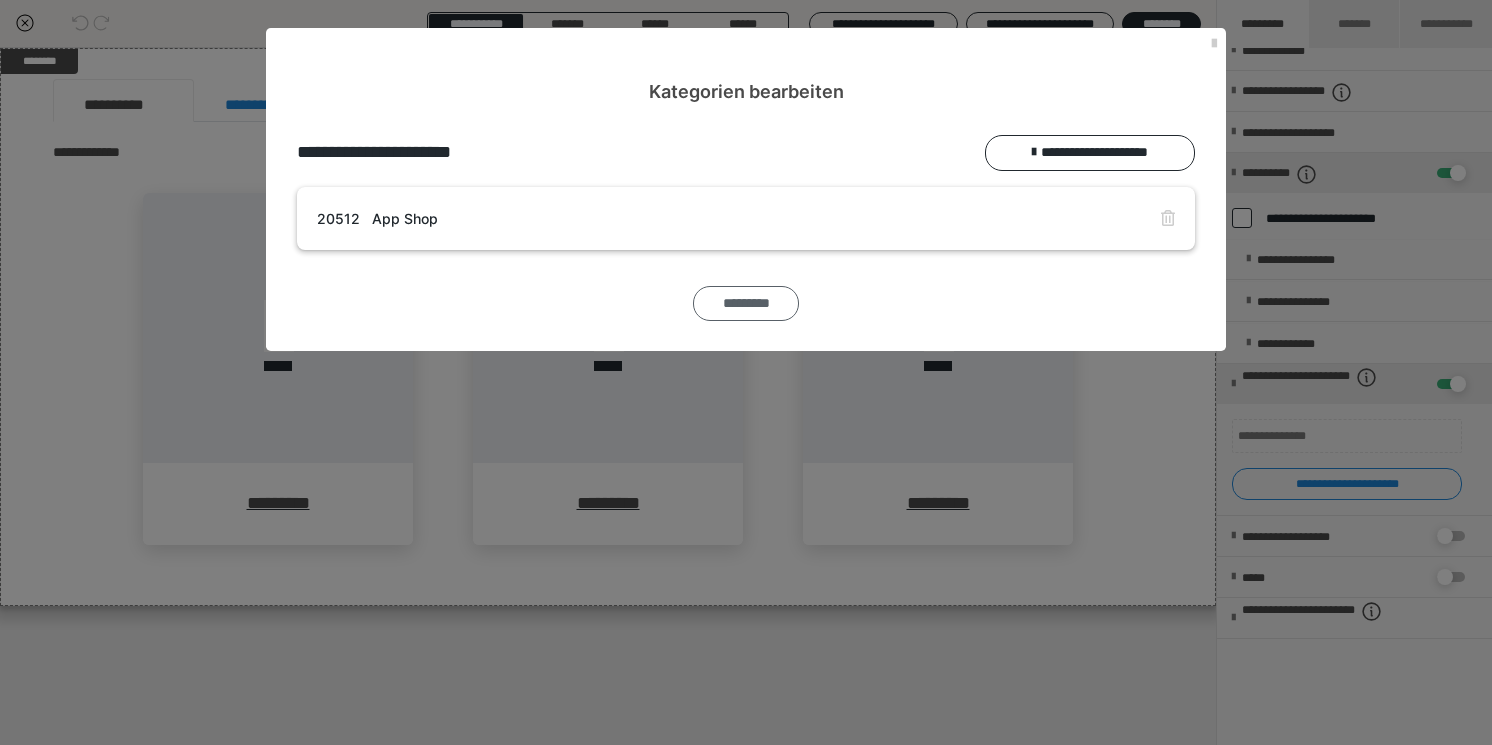 click on "*********" at bounding box center [746, 304] 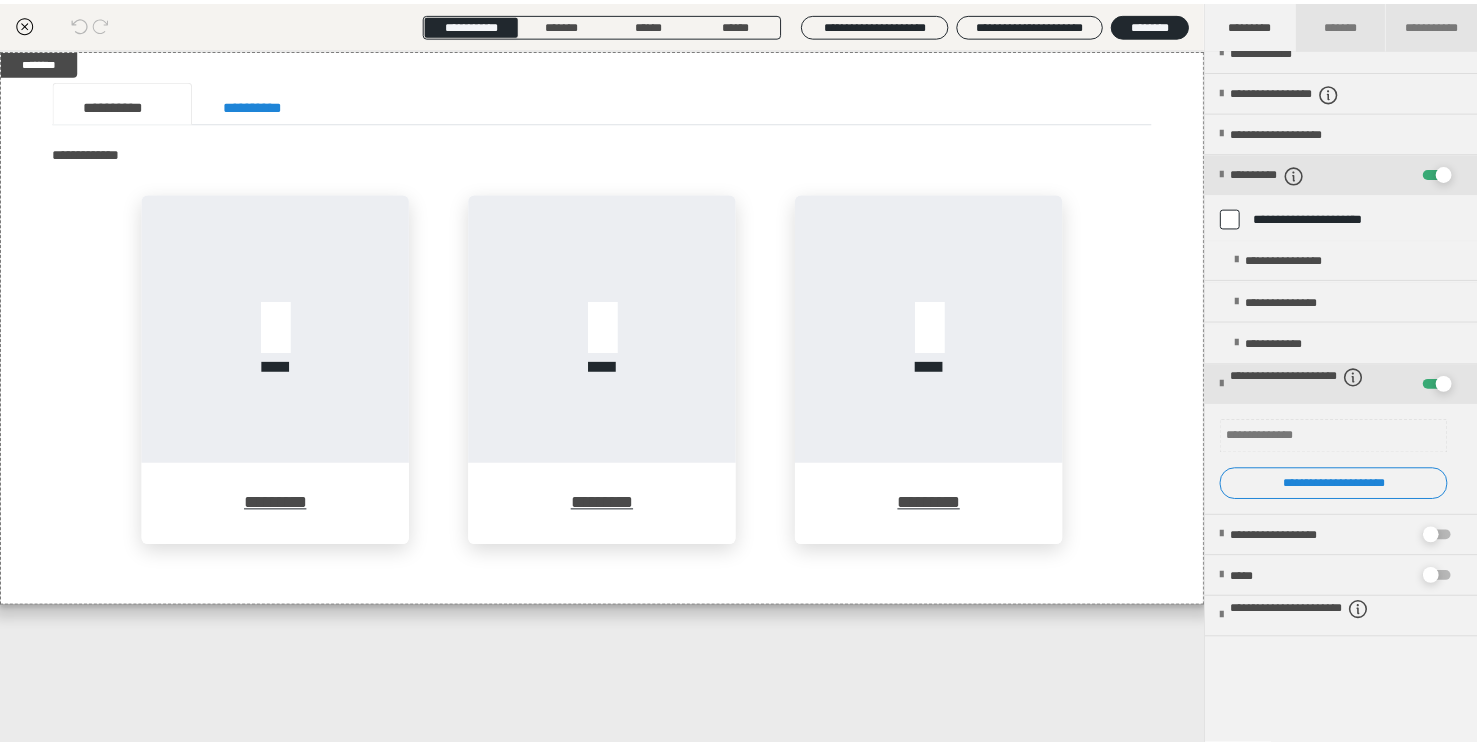 scroll, scrollTop: 321, scrollLeft: 0, axis: vertical 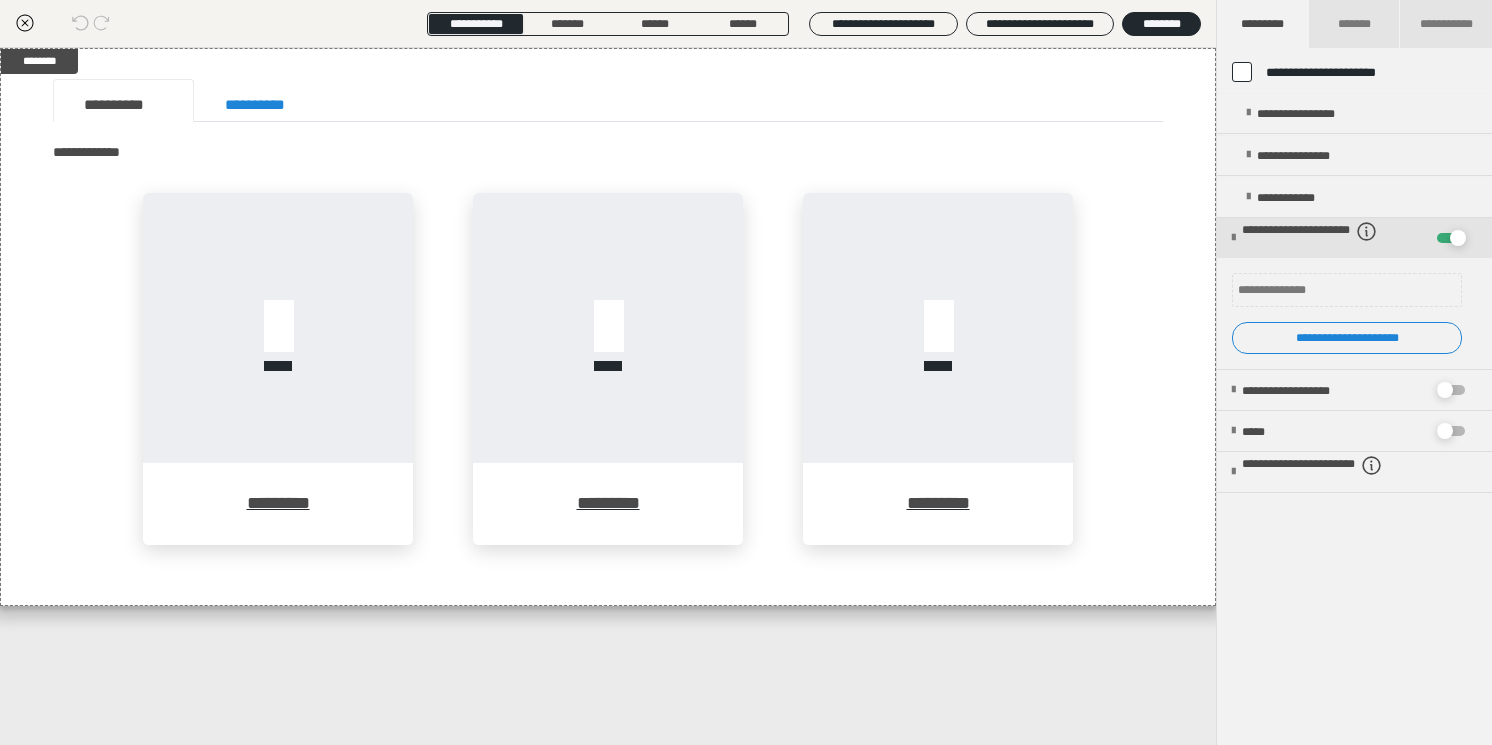 click 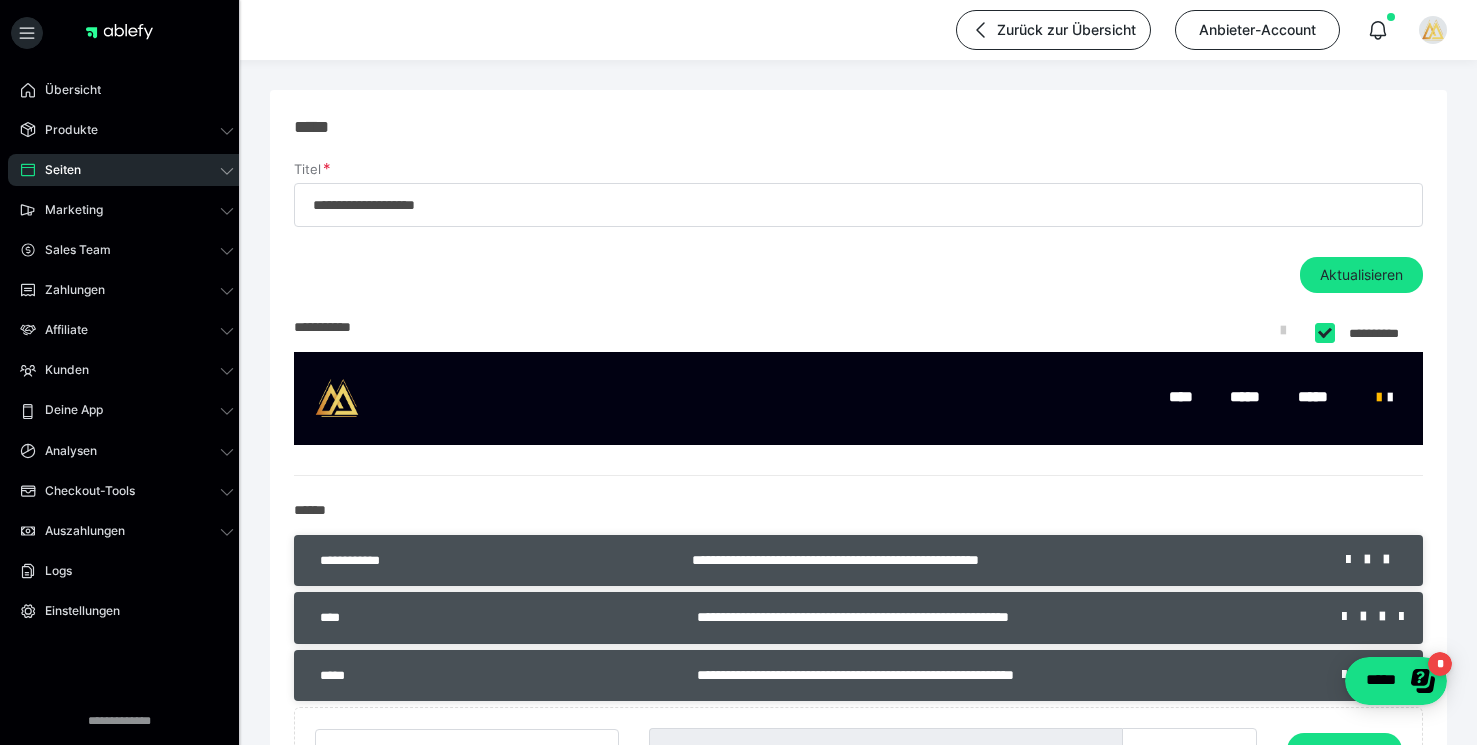 click on "Seiten" at bounding box center (127, 170) 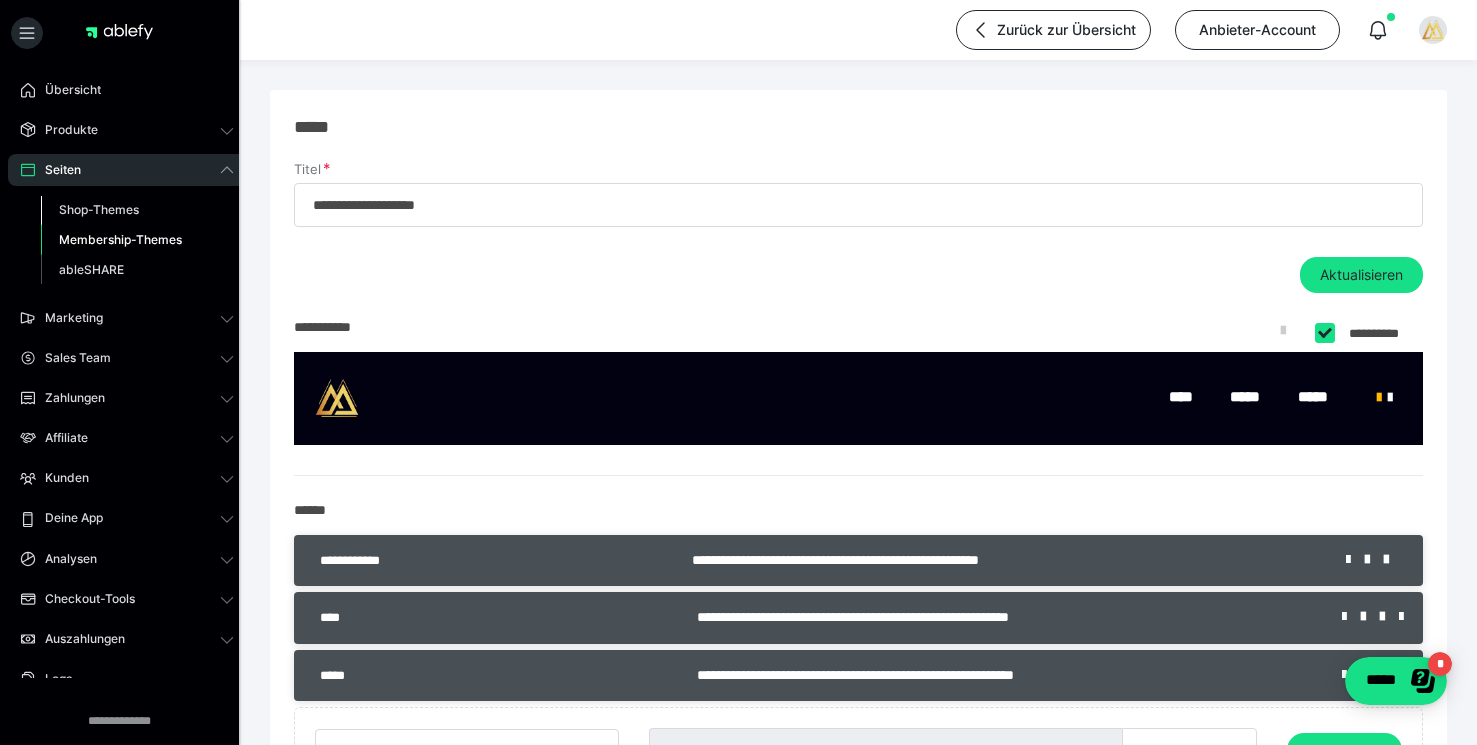 click on "Shop-Themes" at bounding box center (99, 209) 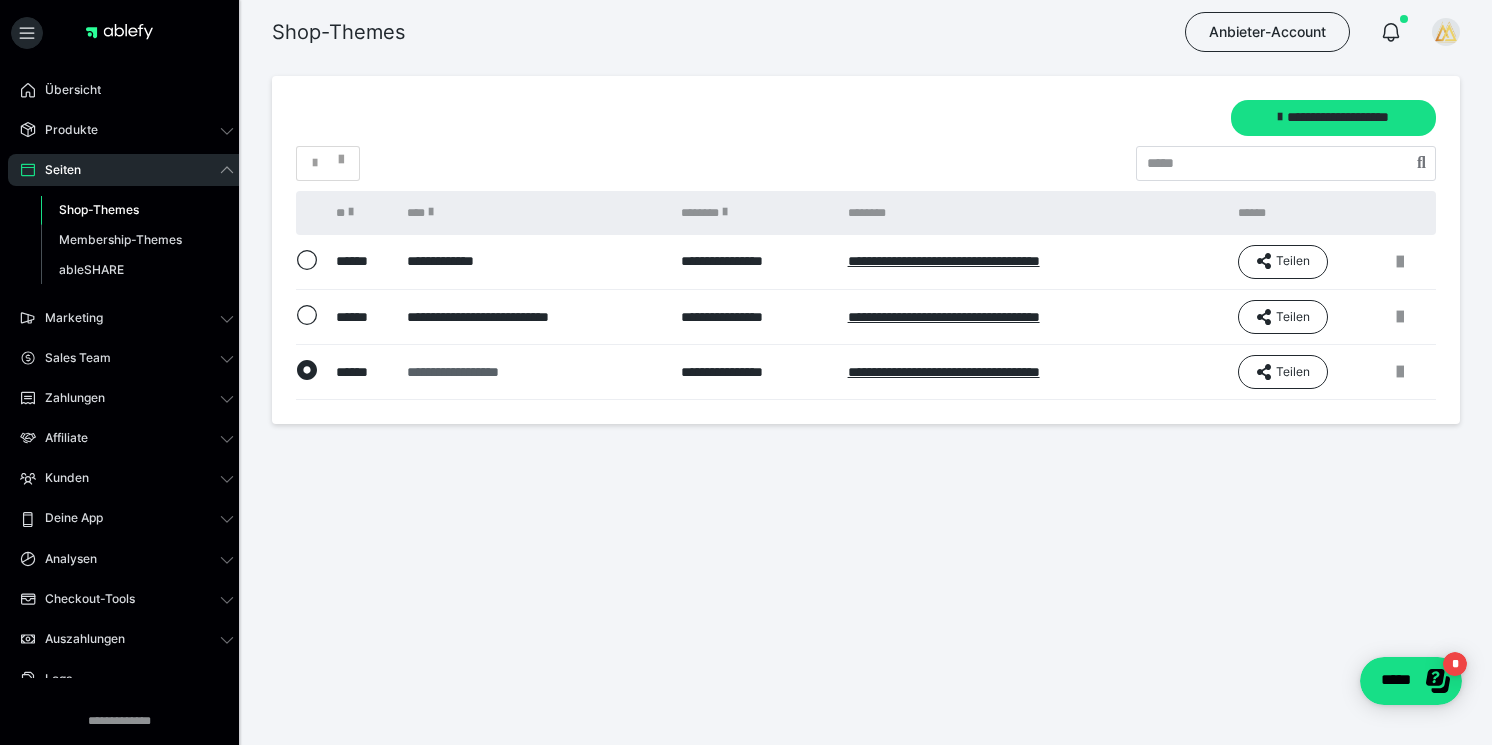 click on "**********" at bounding box center [532, 372] 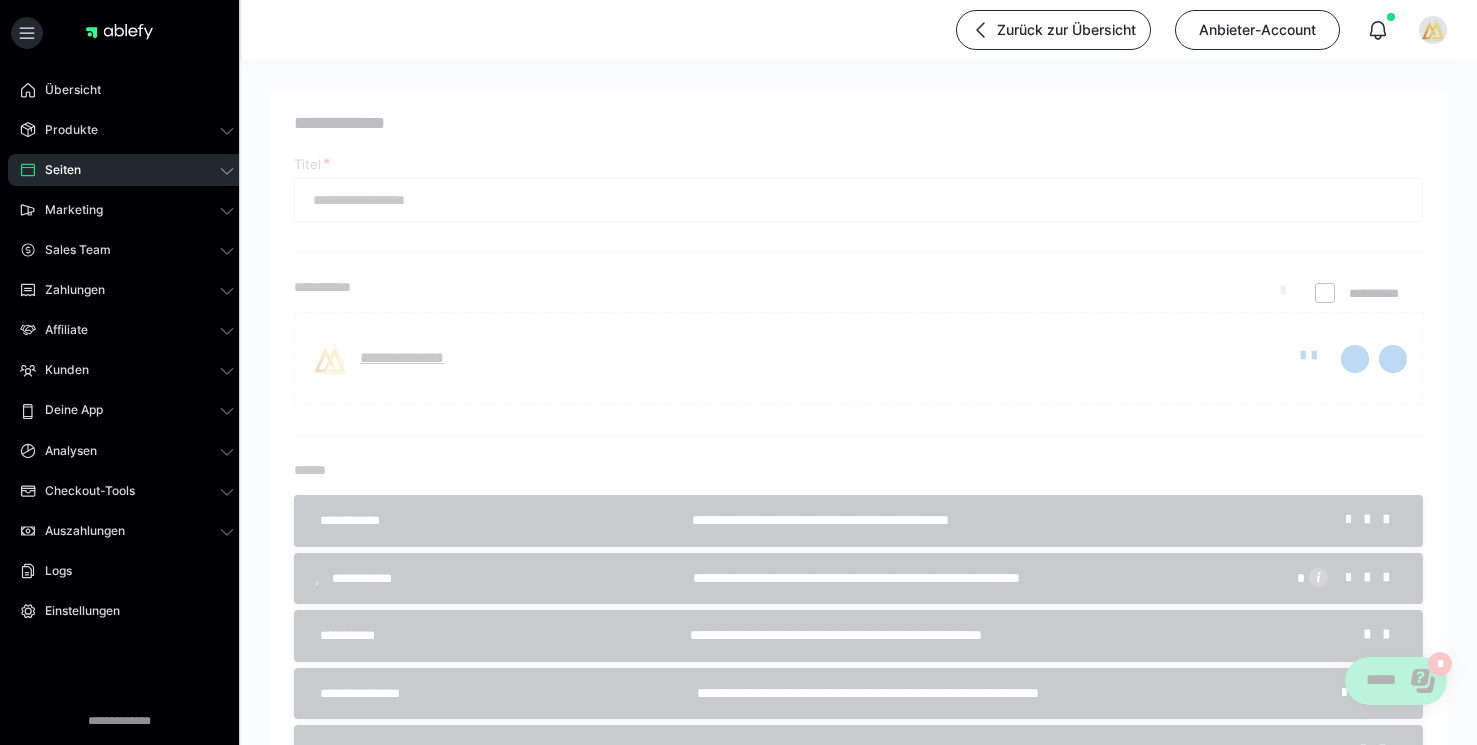 checkbox on "*****" 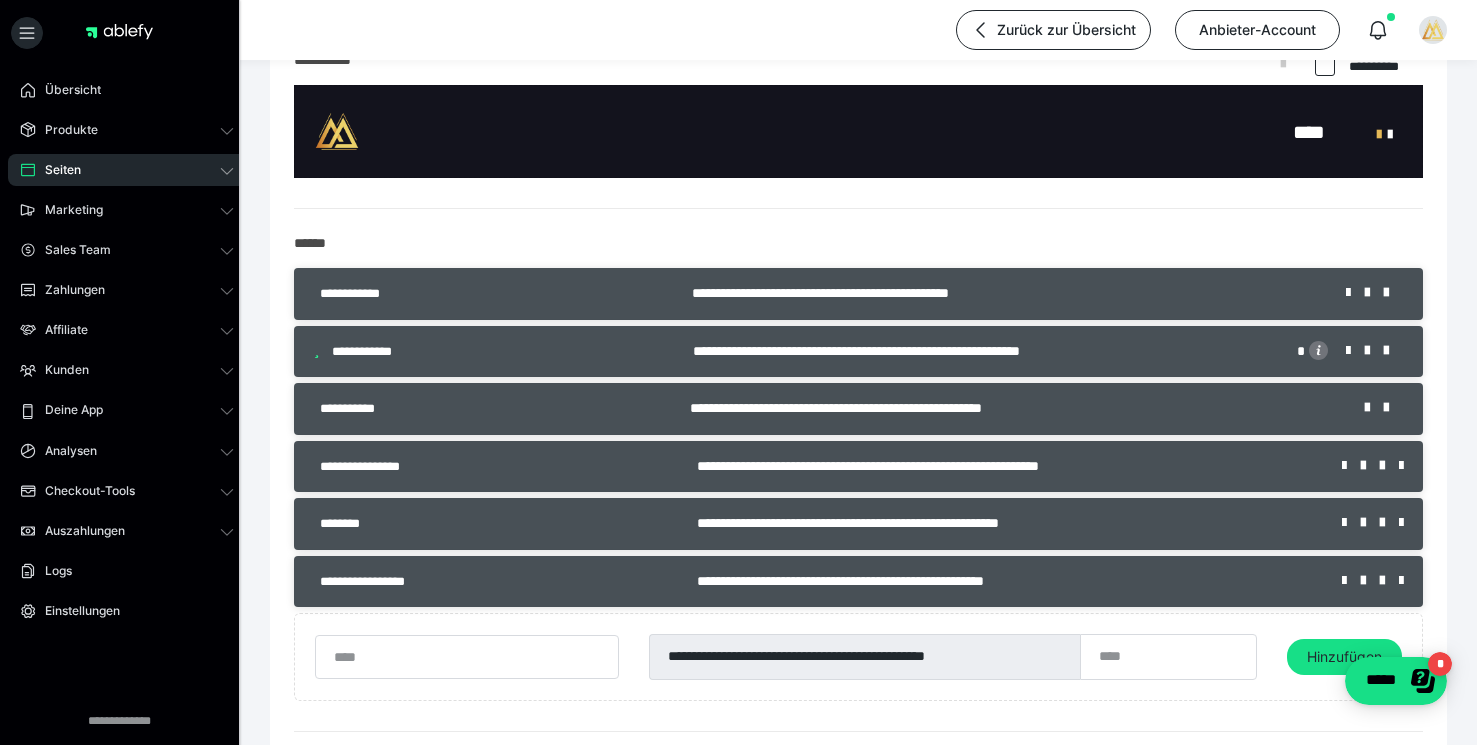 scroll, scrollTop: 232, scrollLeft: 0, axis: vertical 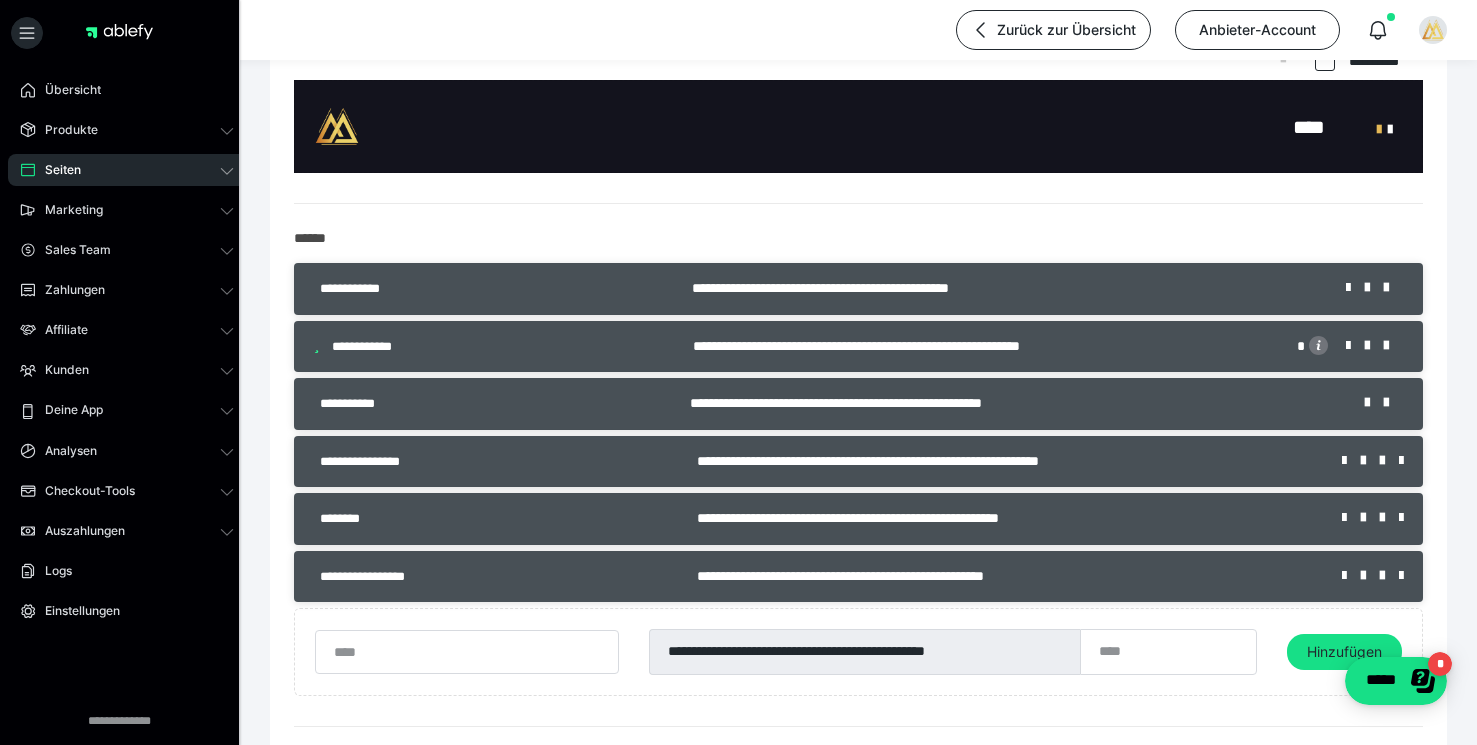 click on "Seiten" at bounding box center [127, 170] 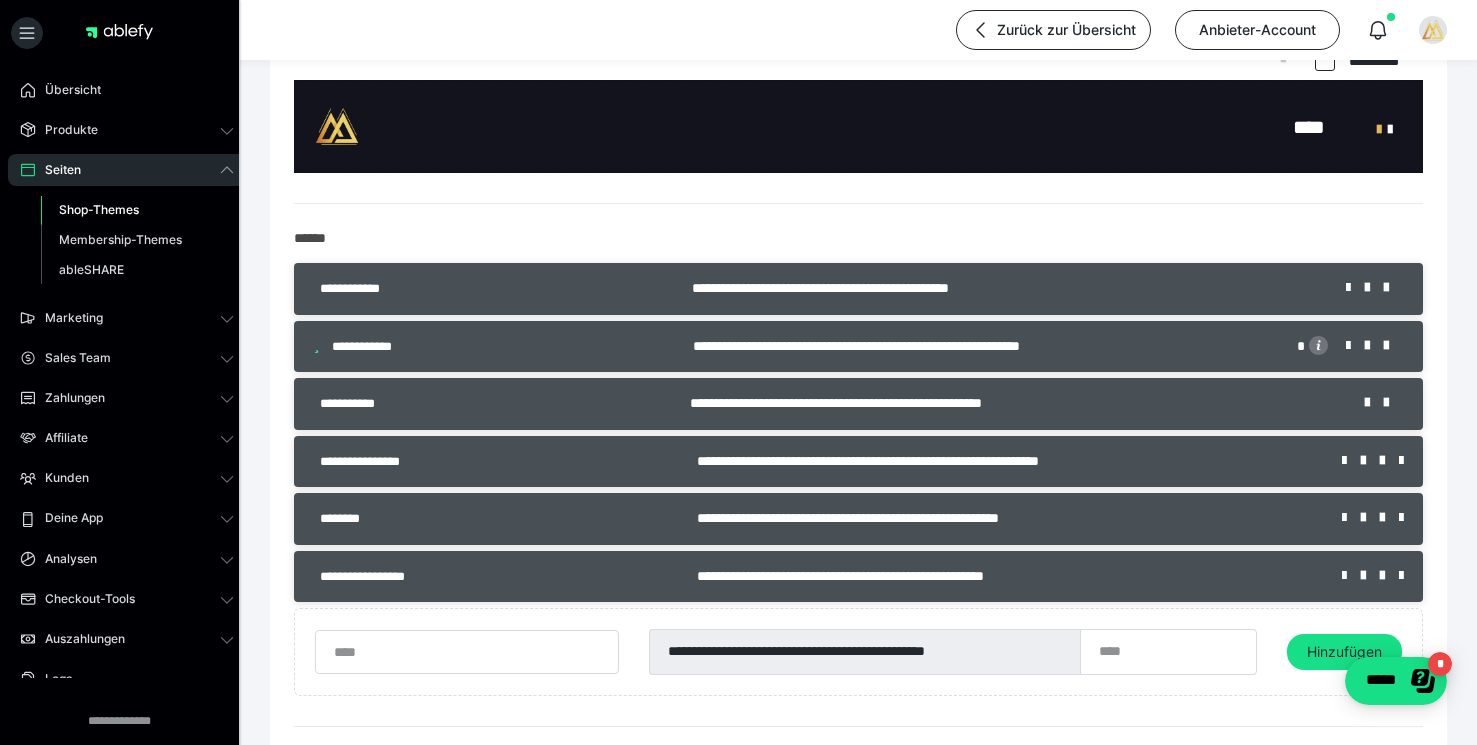 click on "Shop-Themes" at bounding box center [99, 209] 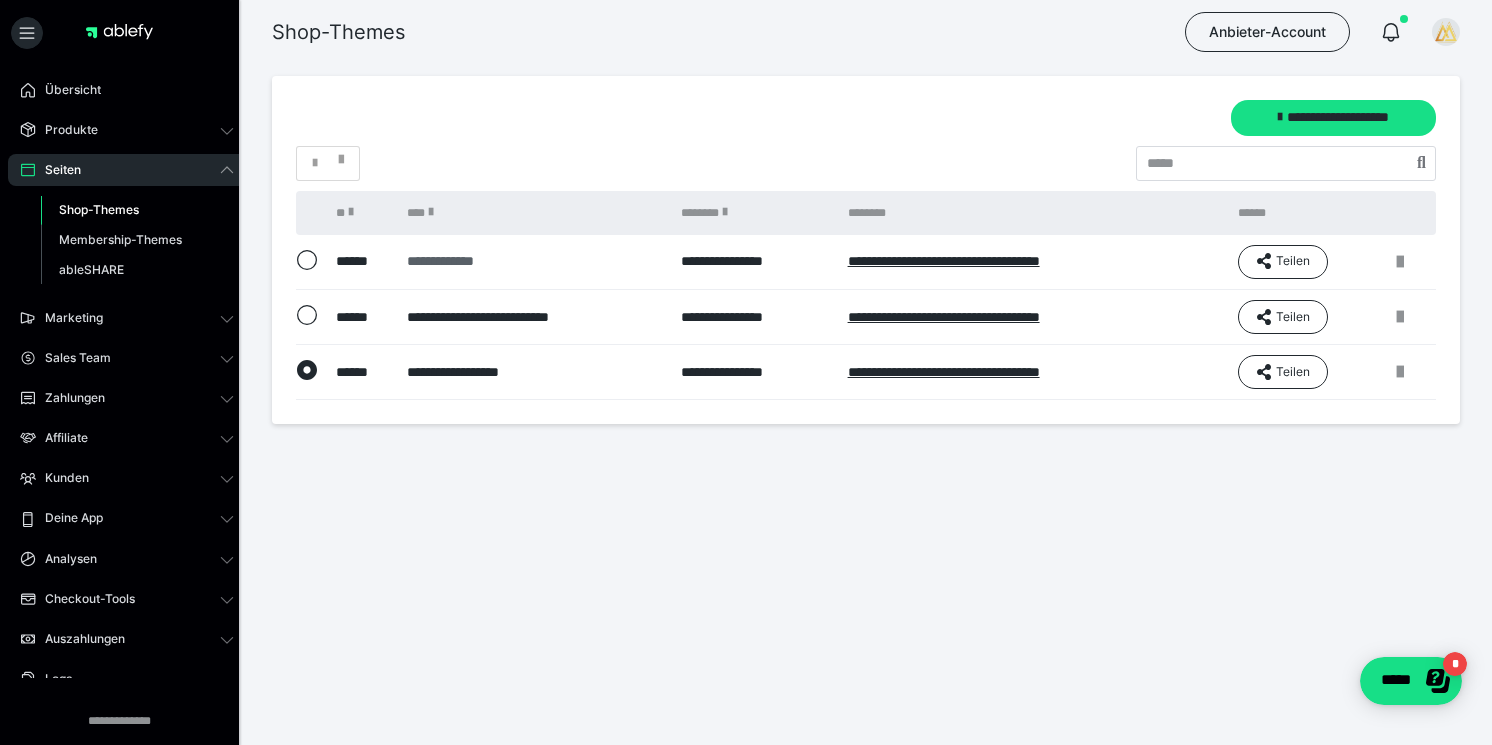 click on "**********" at bounding box center (532, 261) 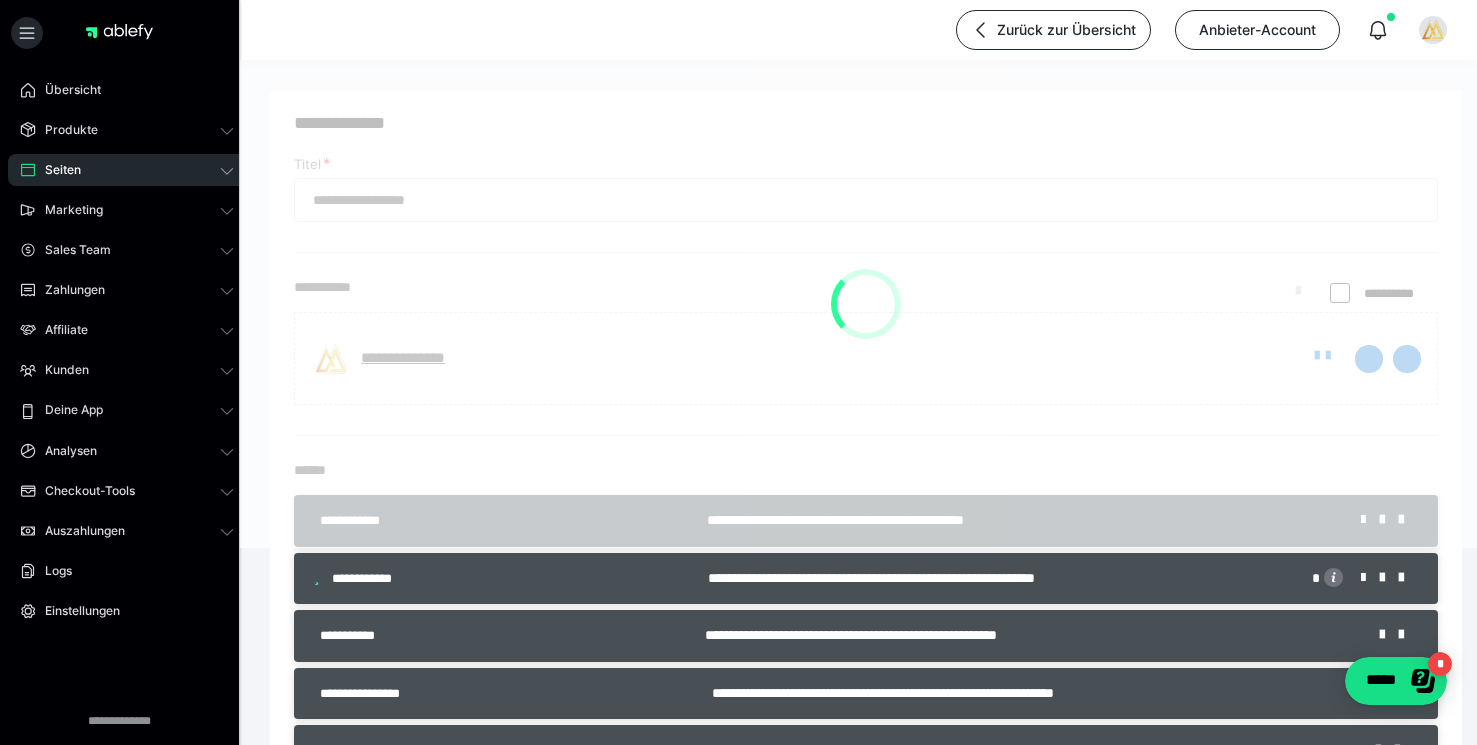 type on "**********" 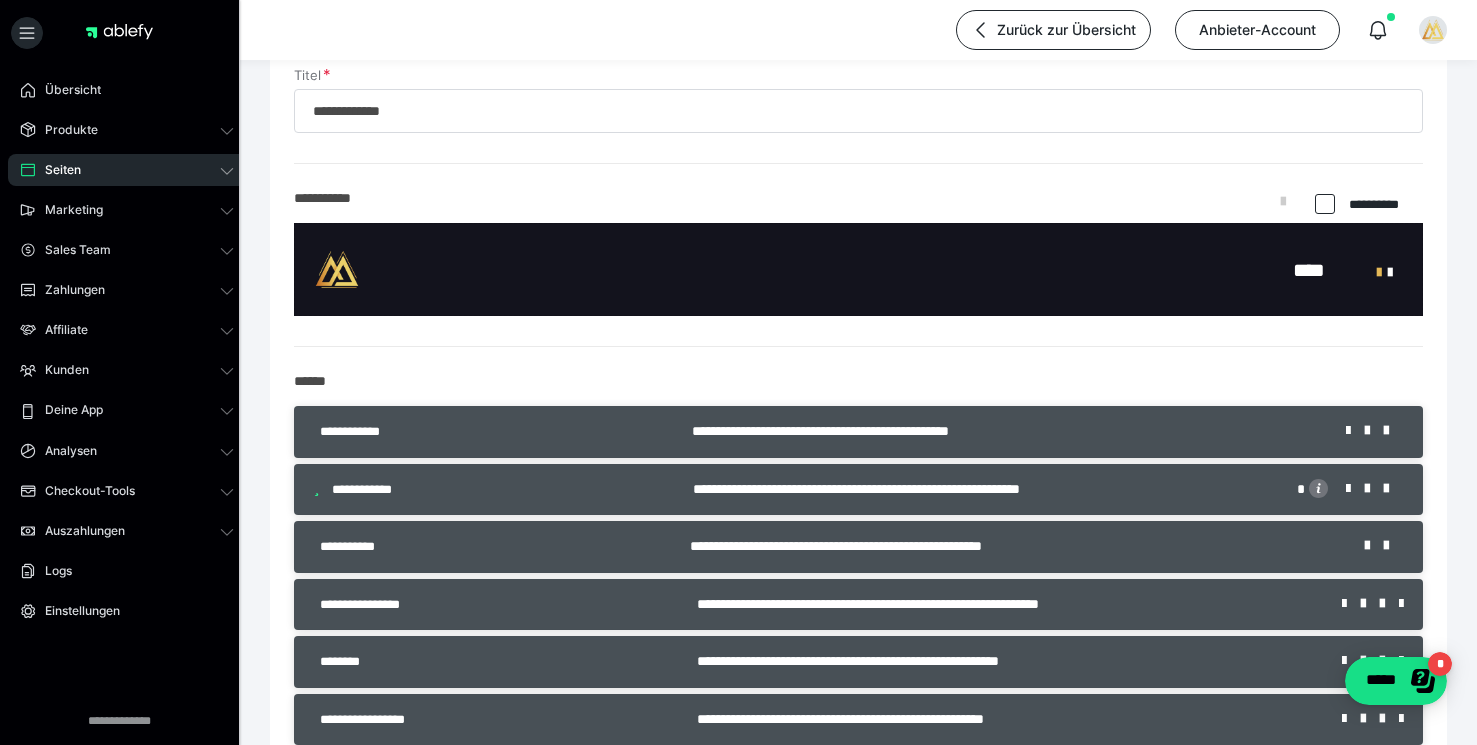 scroll, scrollTop: 123, scrollLeft: 0, axis: vertical 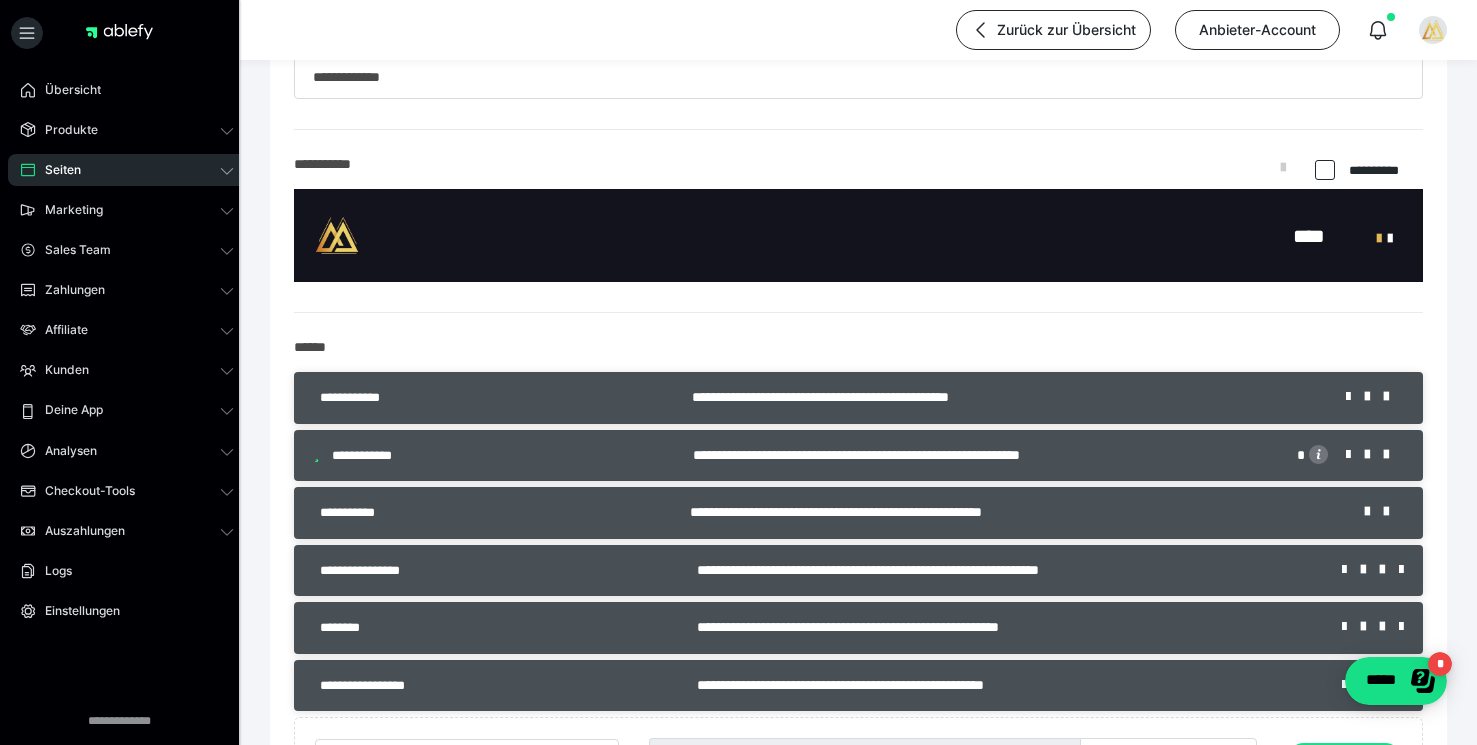 click on "Seiten" at bounding box center [127, 170] 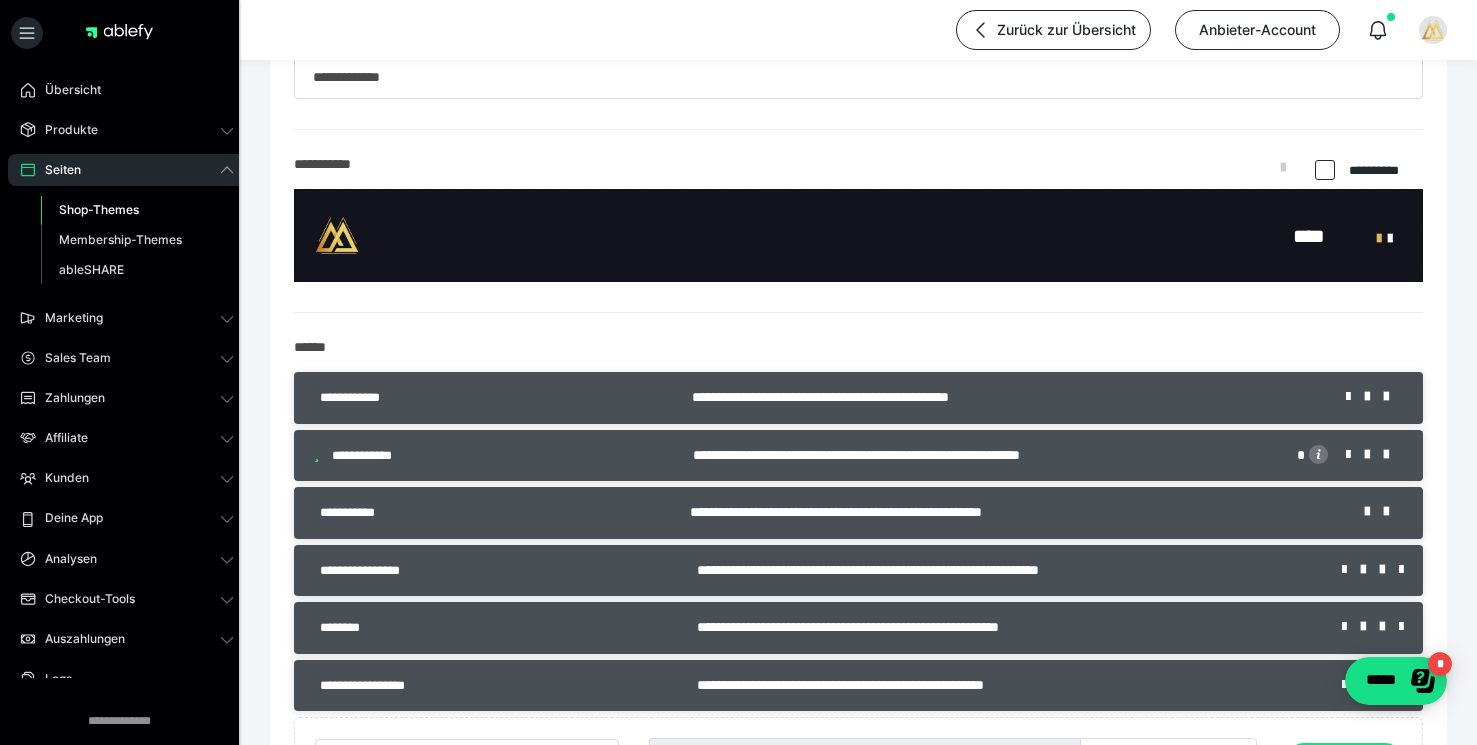 click on "Shop-Themes" at bounding box center [99, 209] 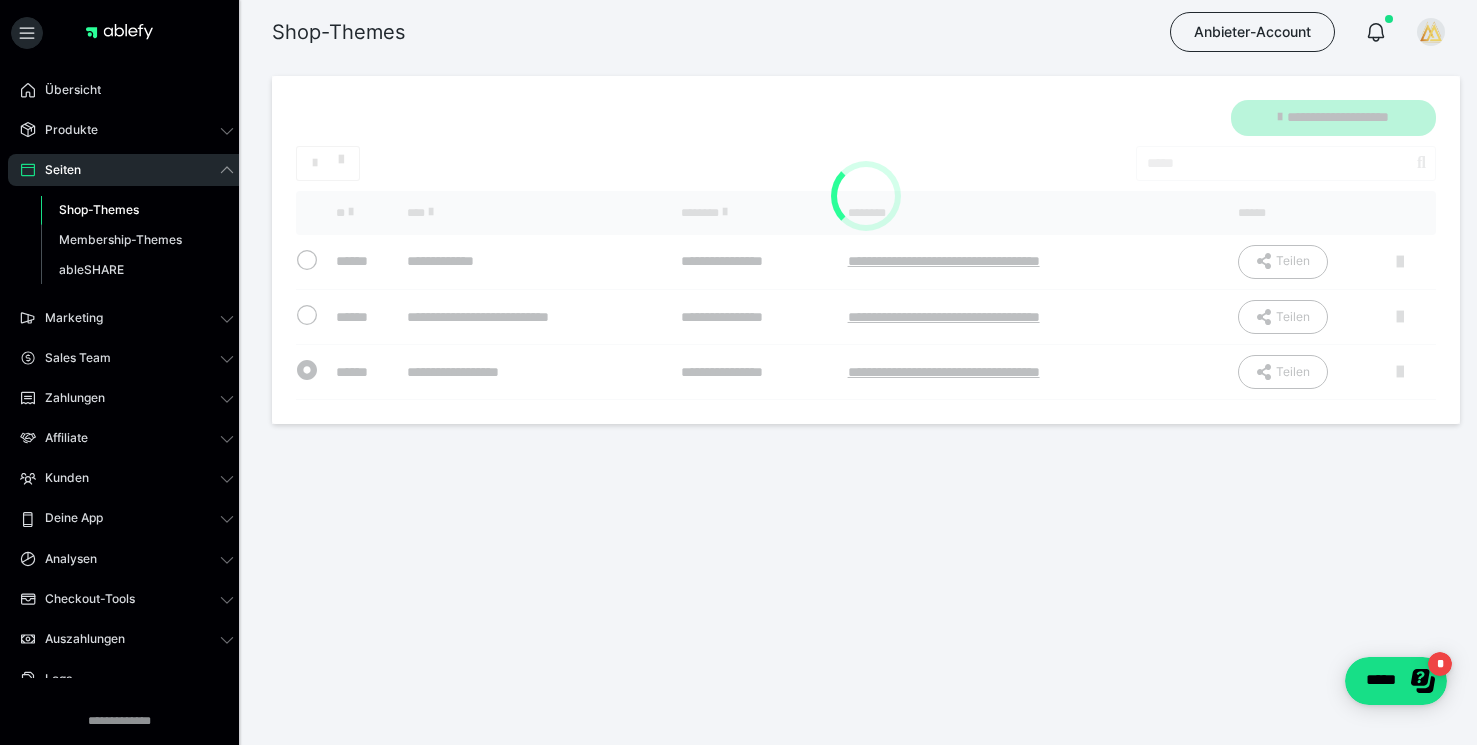 scroll, scrollTop: 0, scrollLeft: 0, axis: both 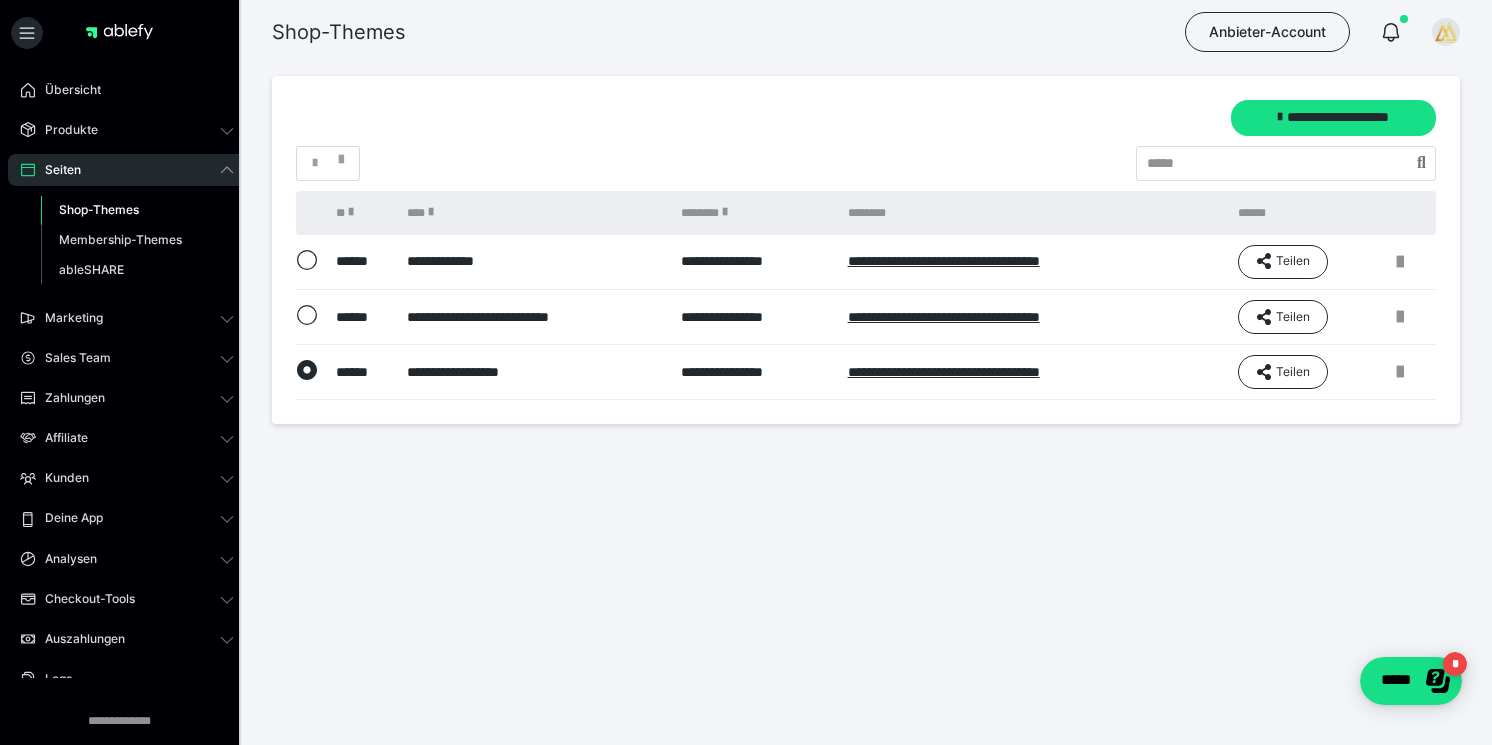 click on "**********" at bounding box center (534, 372) 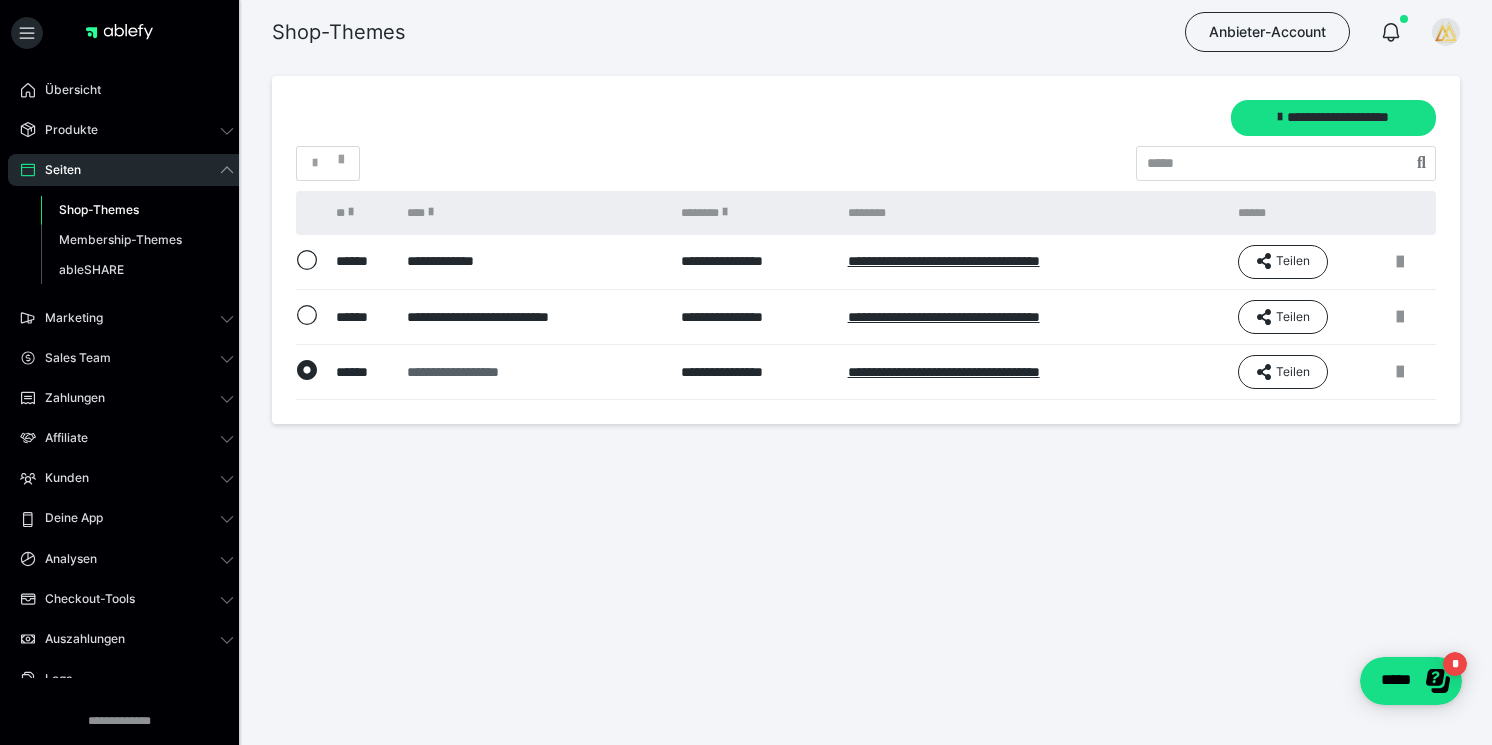 click on "**********" at bounding box center (532, 372) 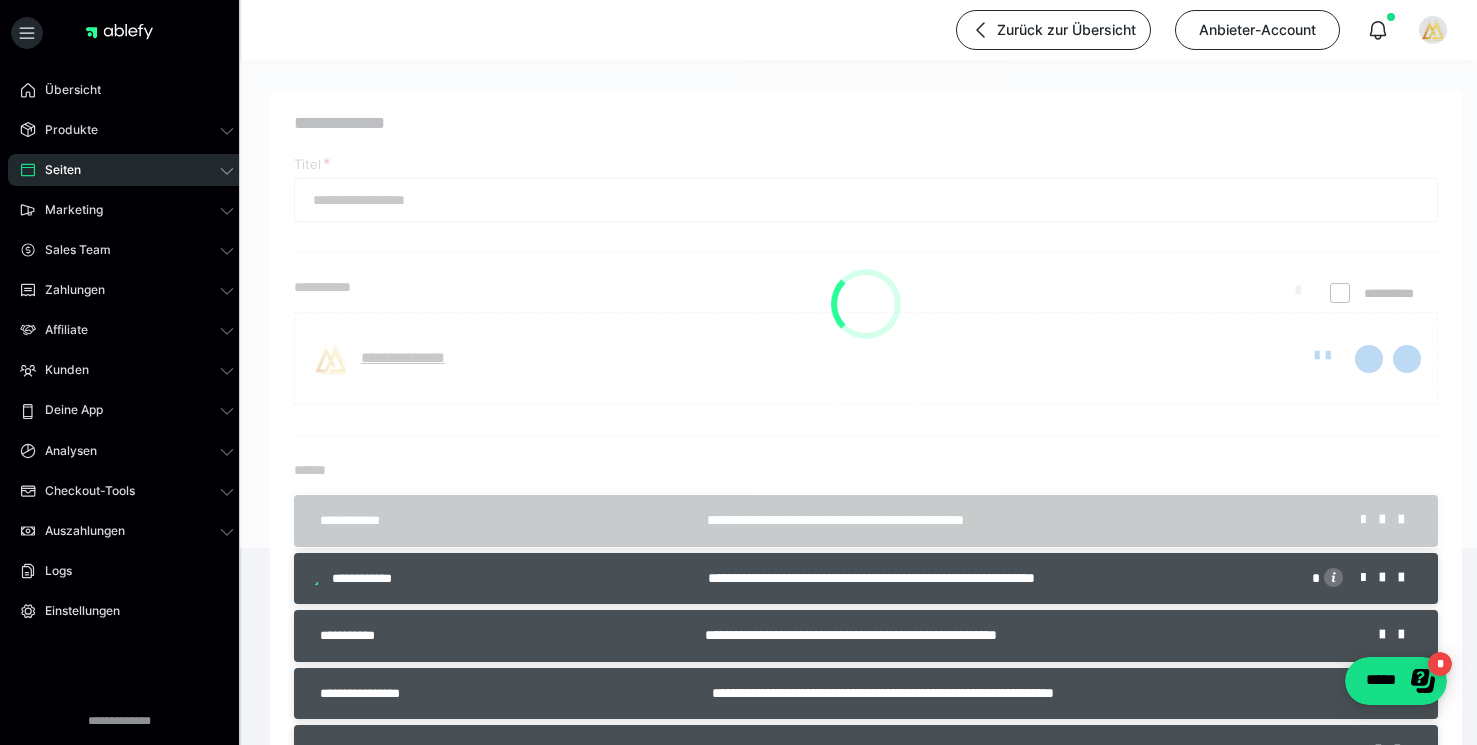 checkbox on "*****" 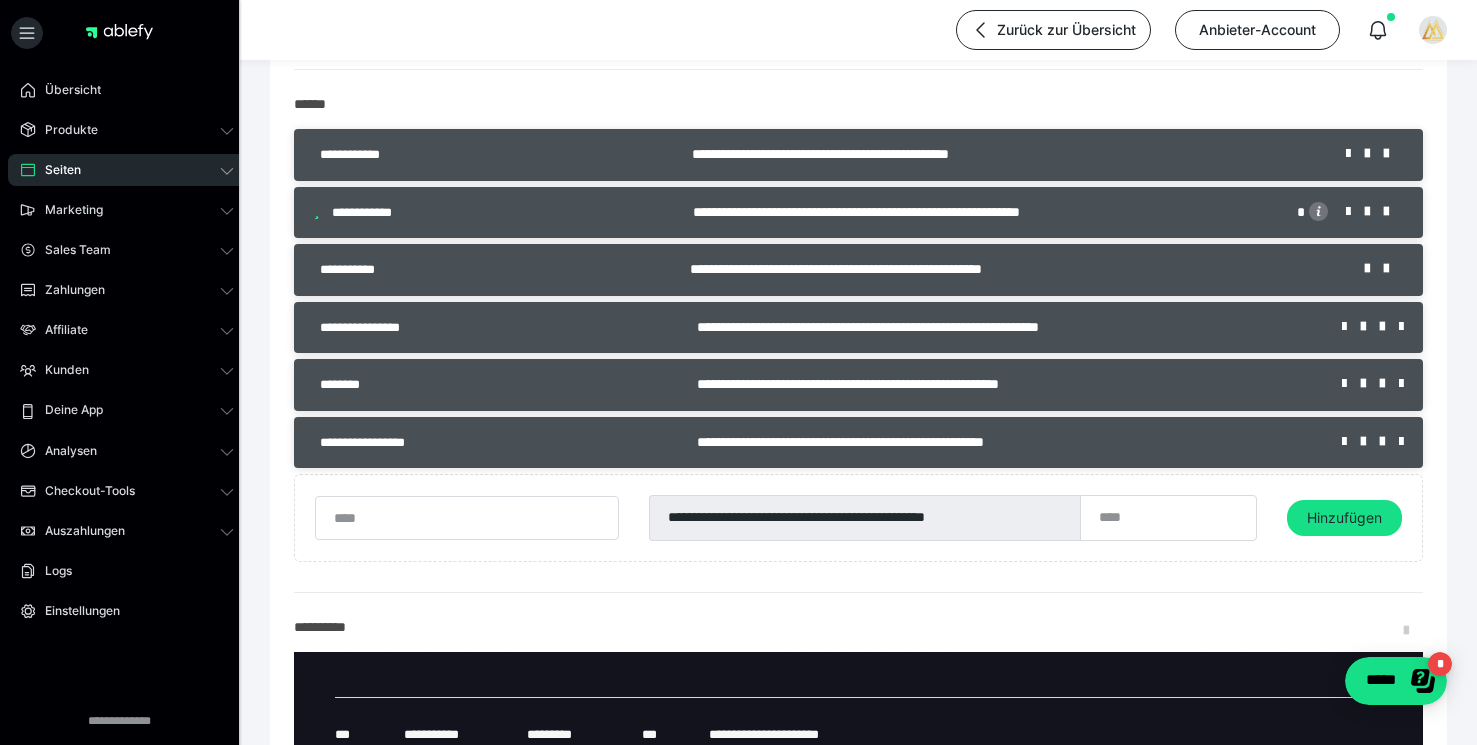 scroll, scrollTop: 370, scrollLeft: 0, axis: vertical 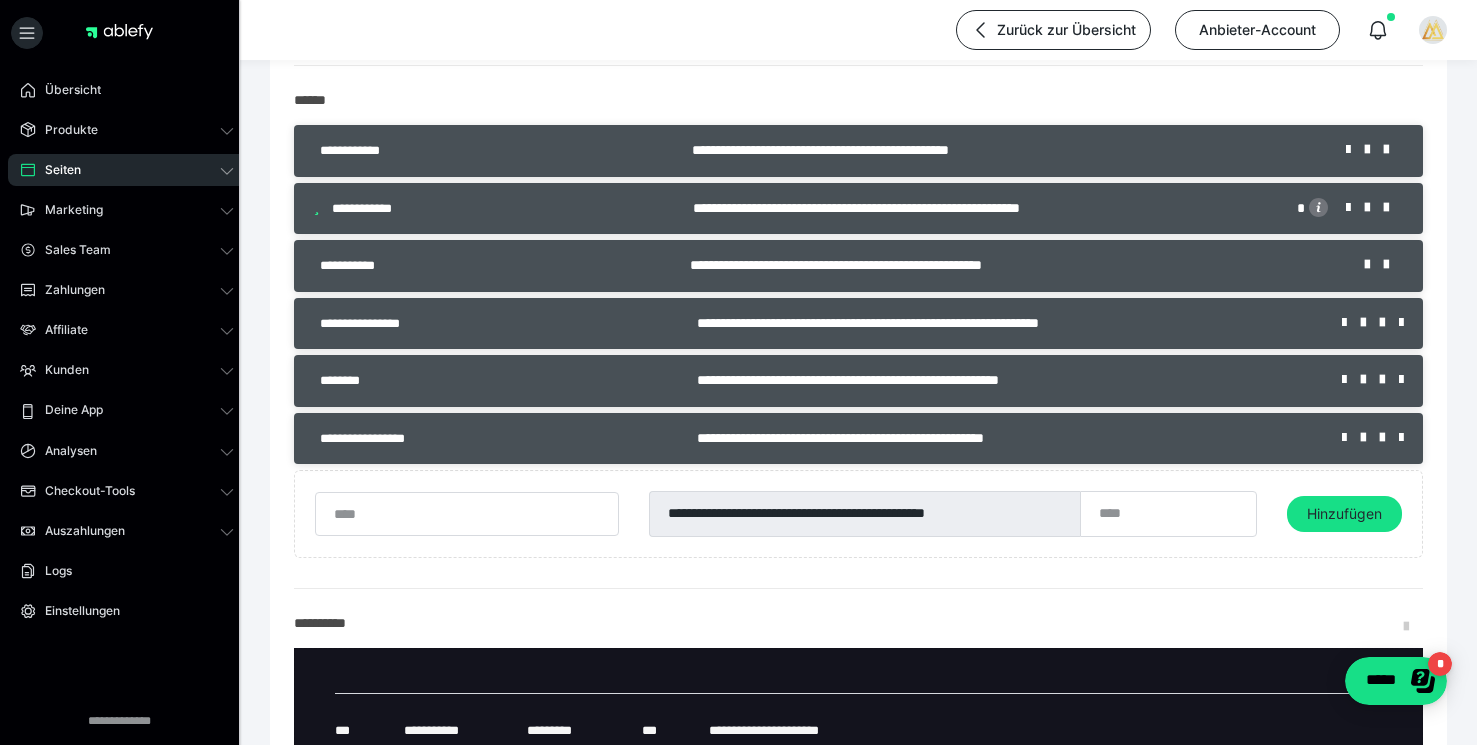 click on "Seiten" at bounding box center [56, 170] 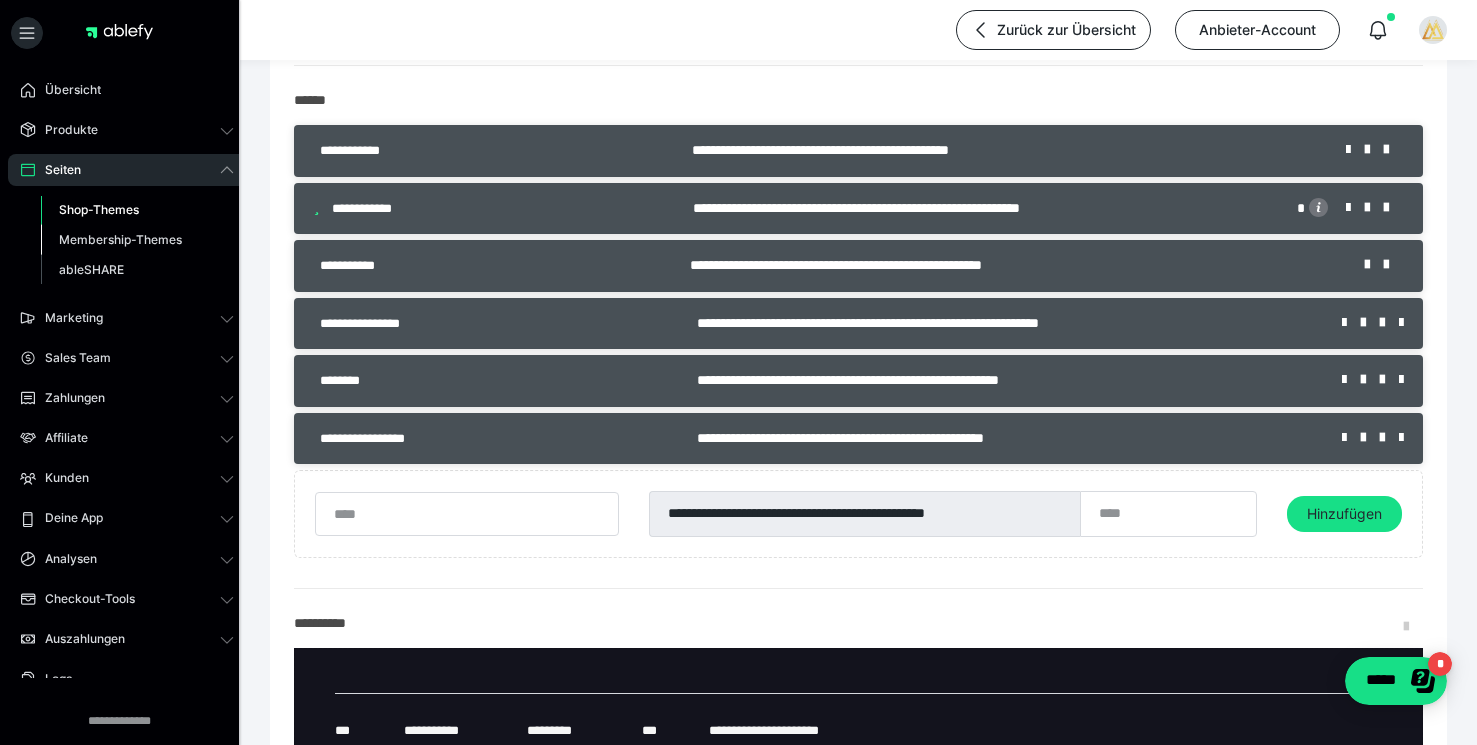 click on "Membership-Themes" at bounding box center [120, 239] 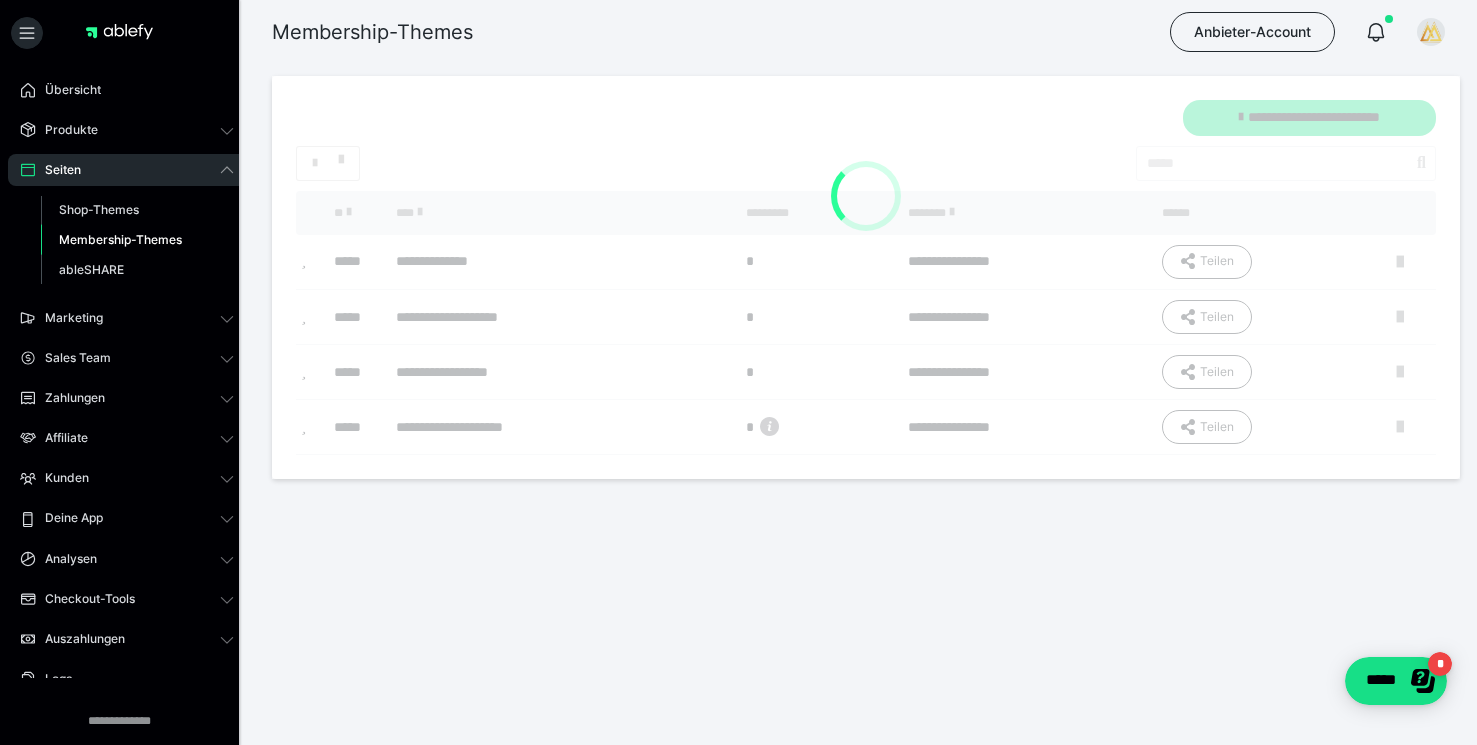 scroll, scrollTop: 0, scrollLeft: 0, axis: both 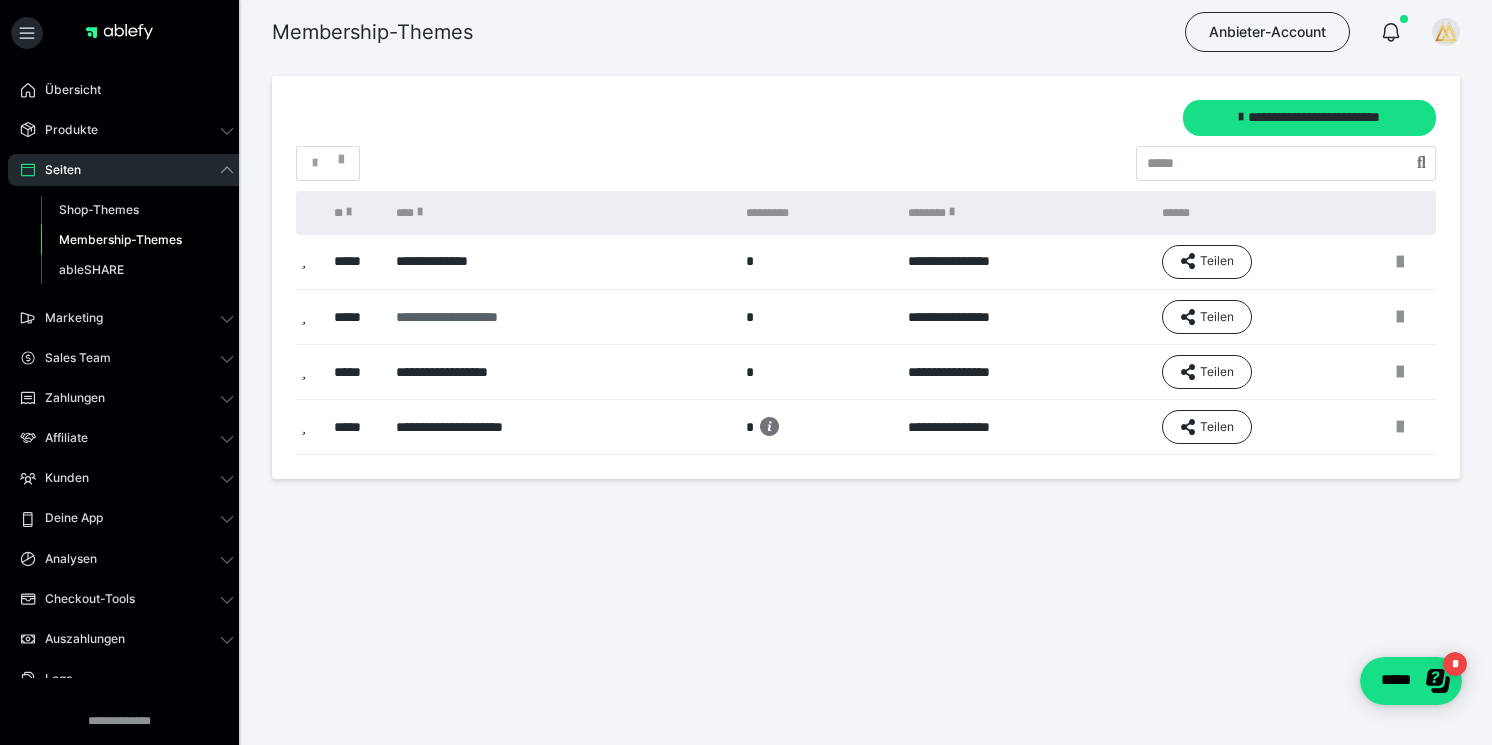 click on "**********" at bounding box center (551, 317) 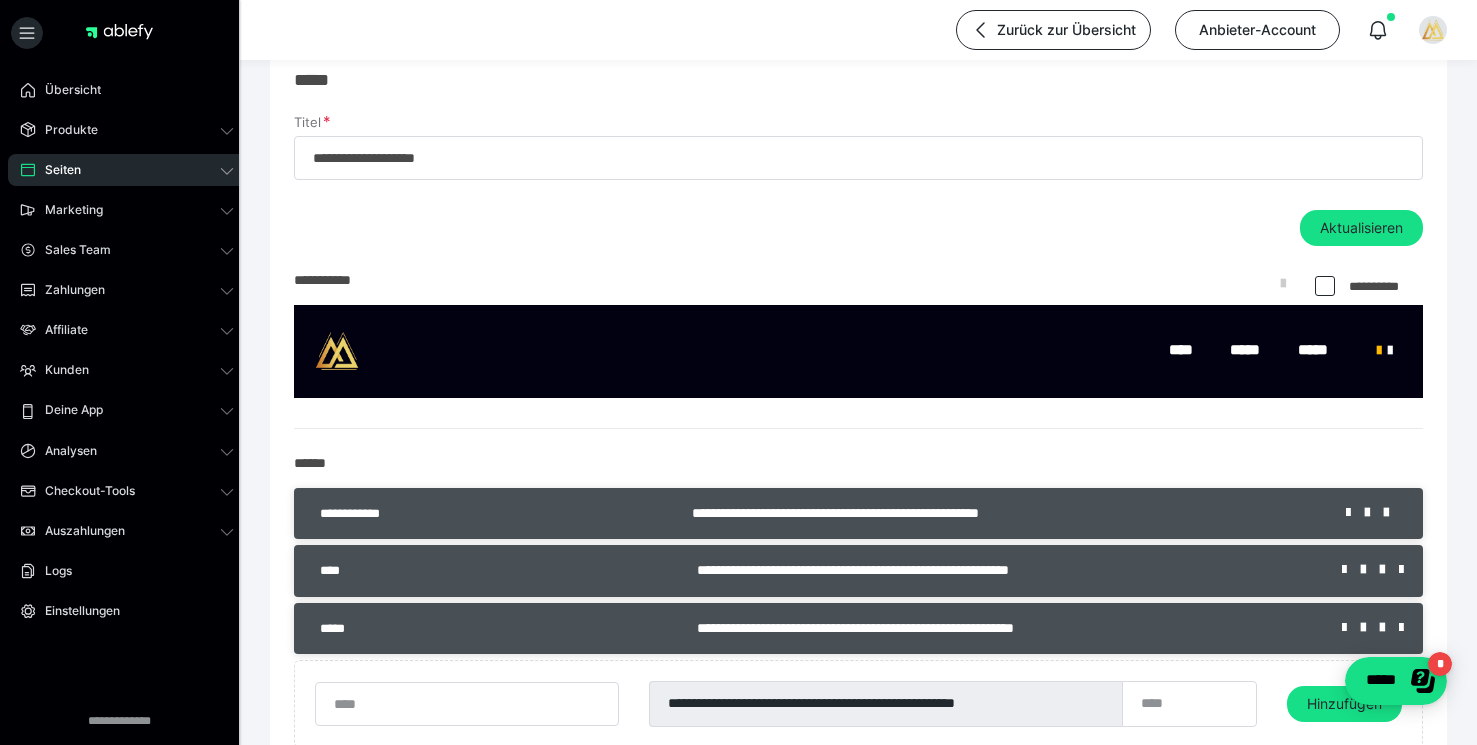 scroll, scrollTop: 345, scrollLeft: 0, axis: vertical 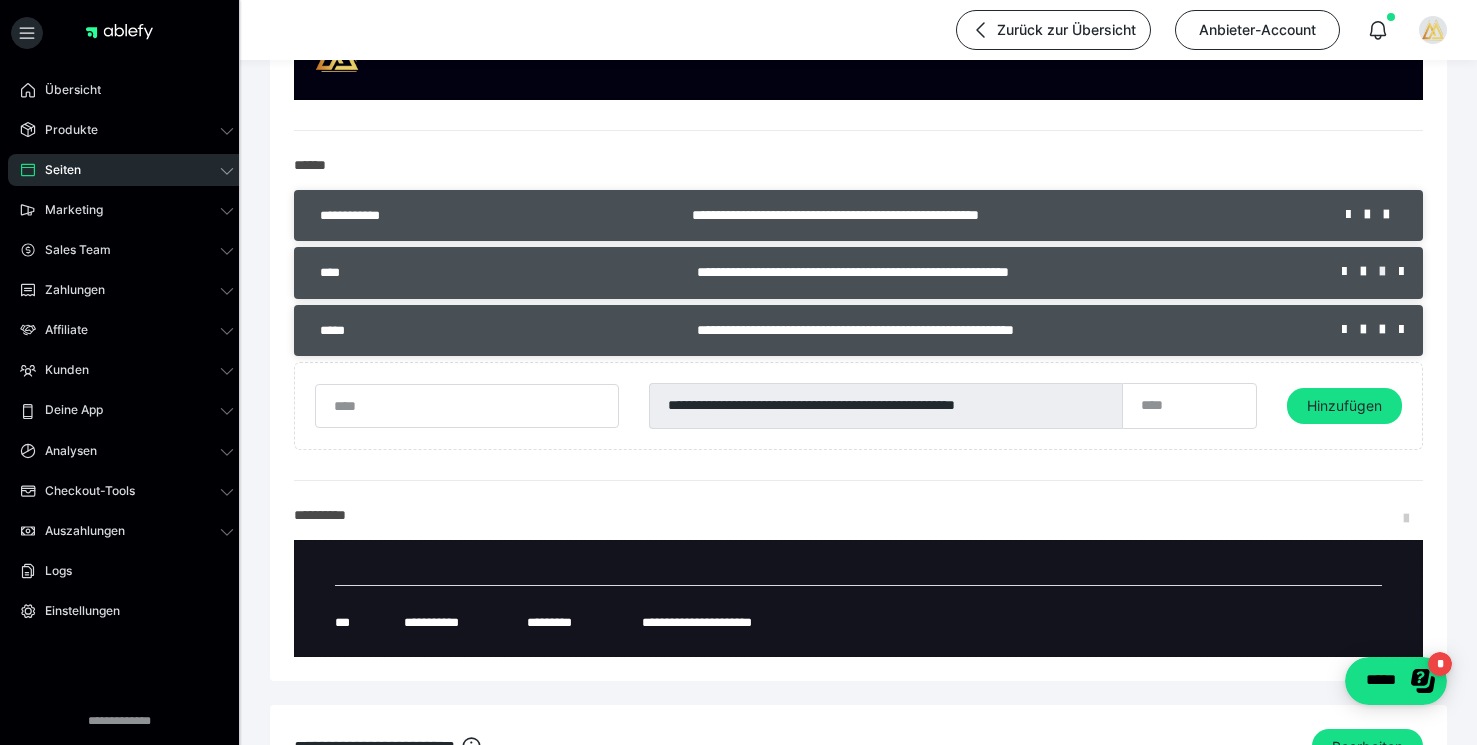 click at bounding box center (1389, 272) 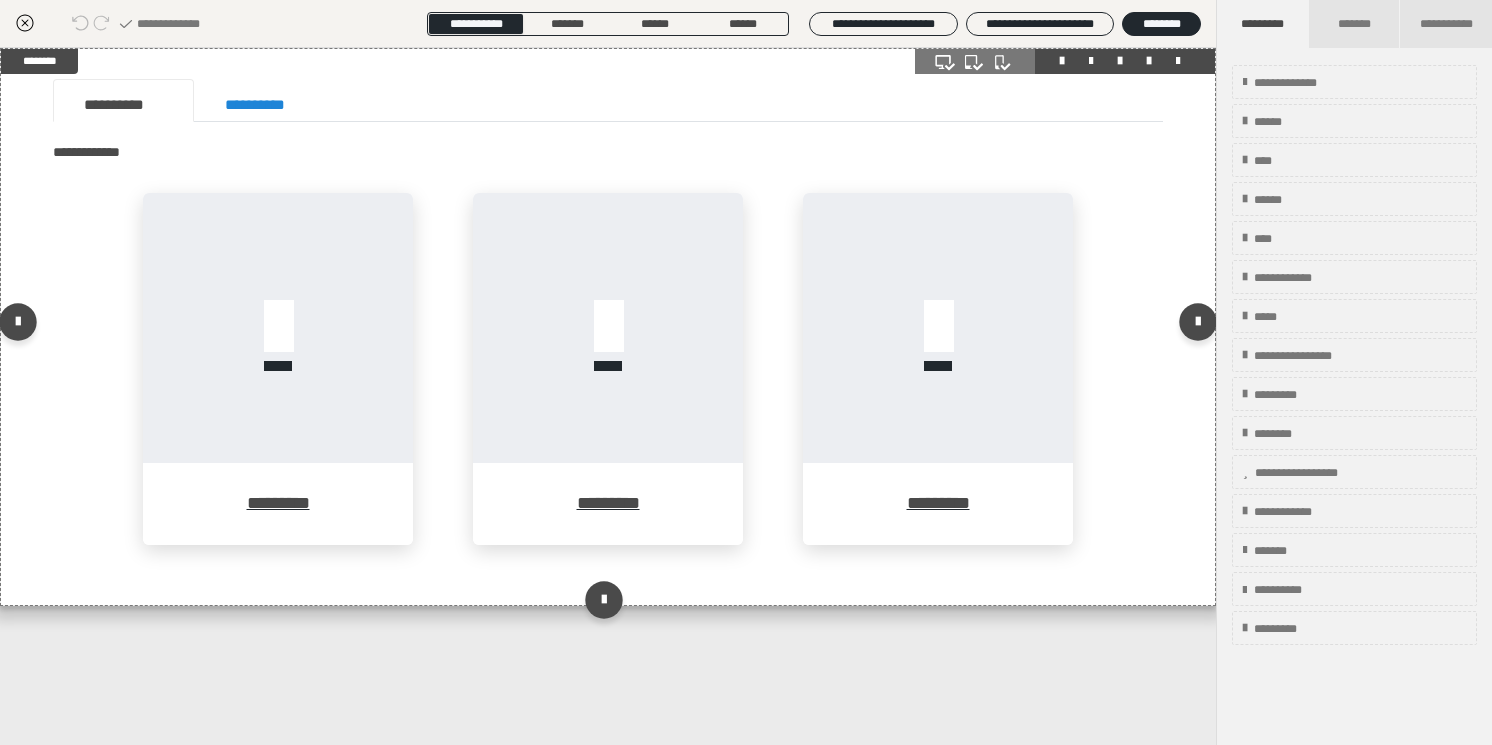 click on "********* ********* *********" at bounding box center [608, 384] 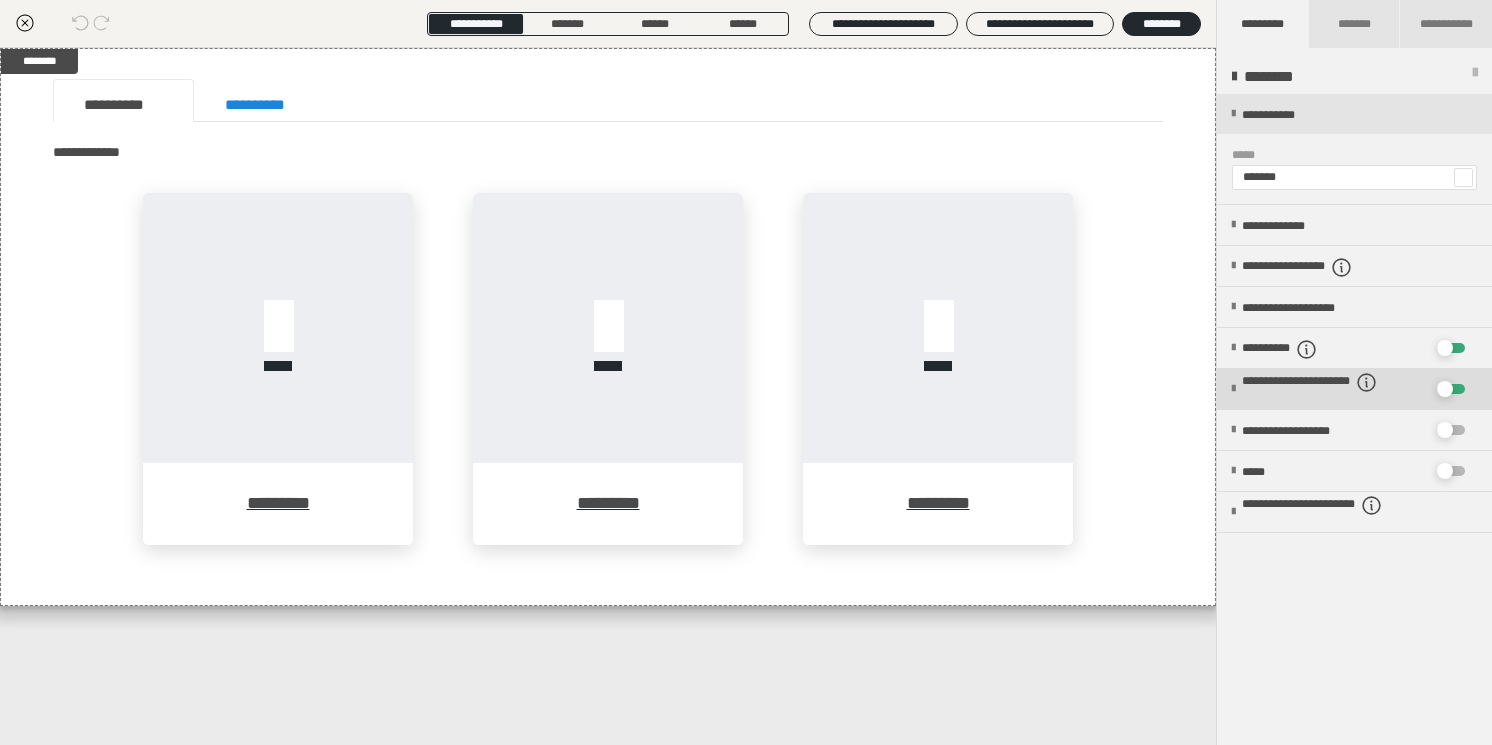 click on "**********" at bounding box center [1326, 390] 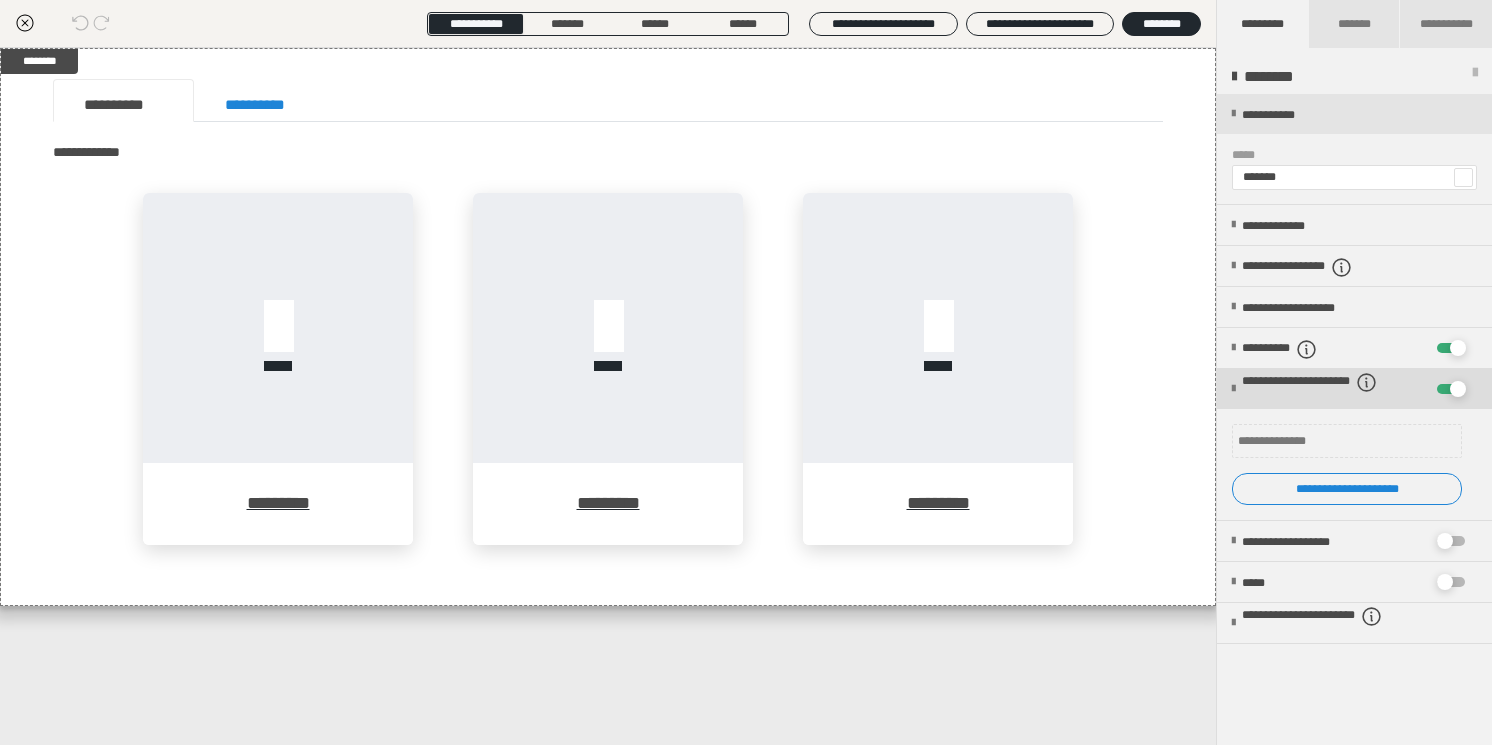 click on "**********" at bounding box center (1325, 390) 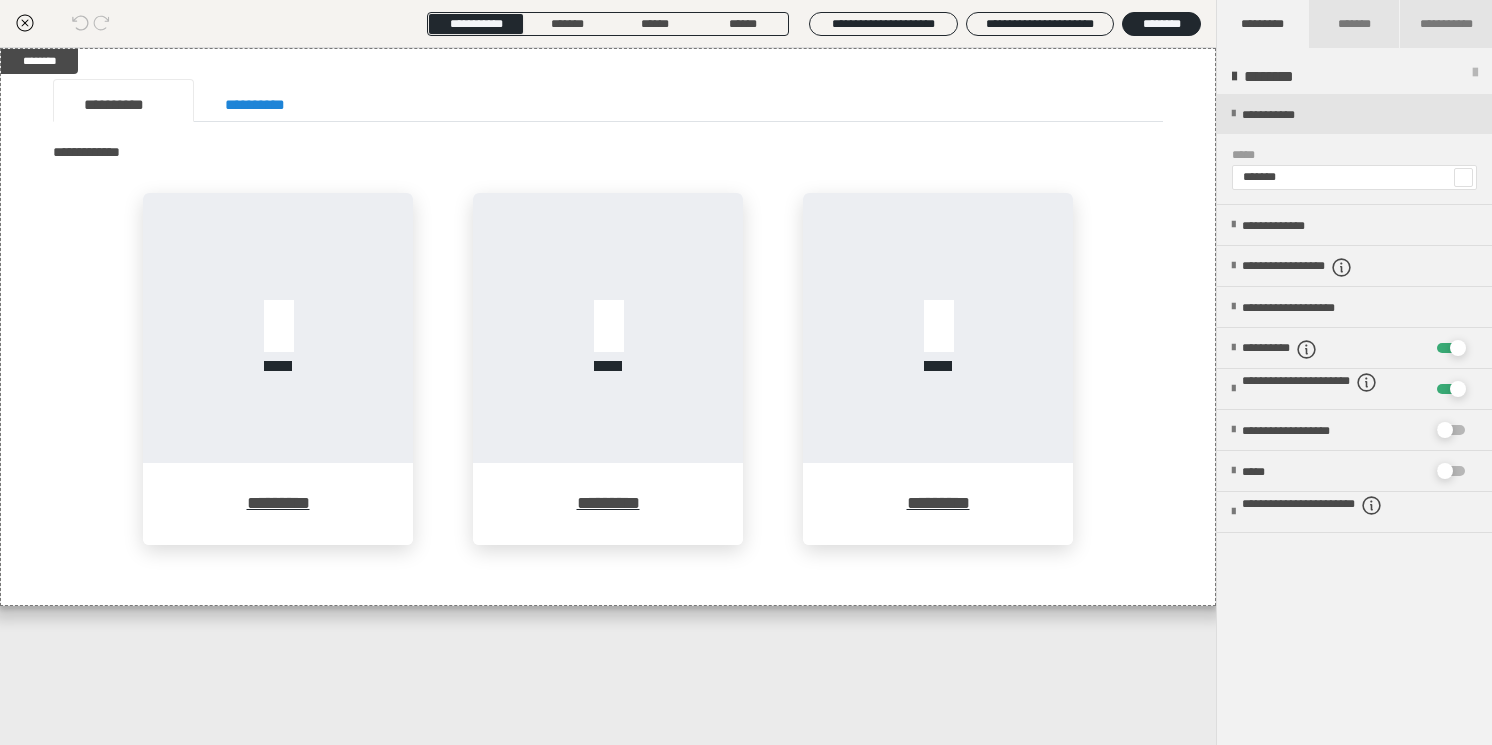 click 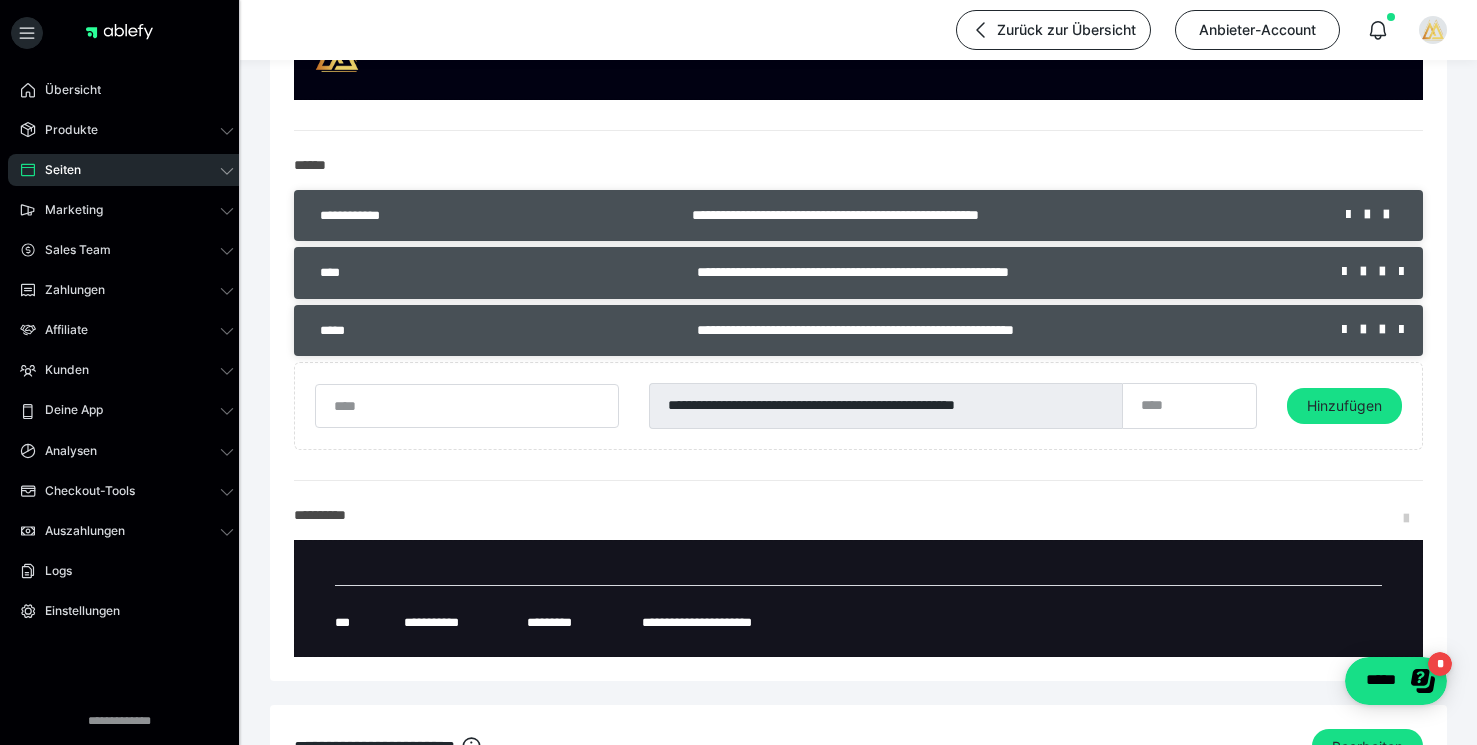 click on "Seiten" at bounding box center [127, 170] 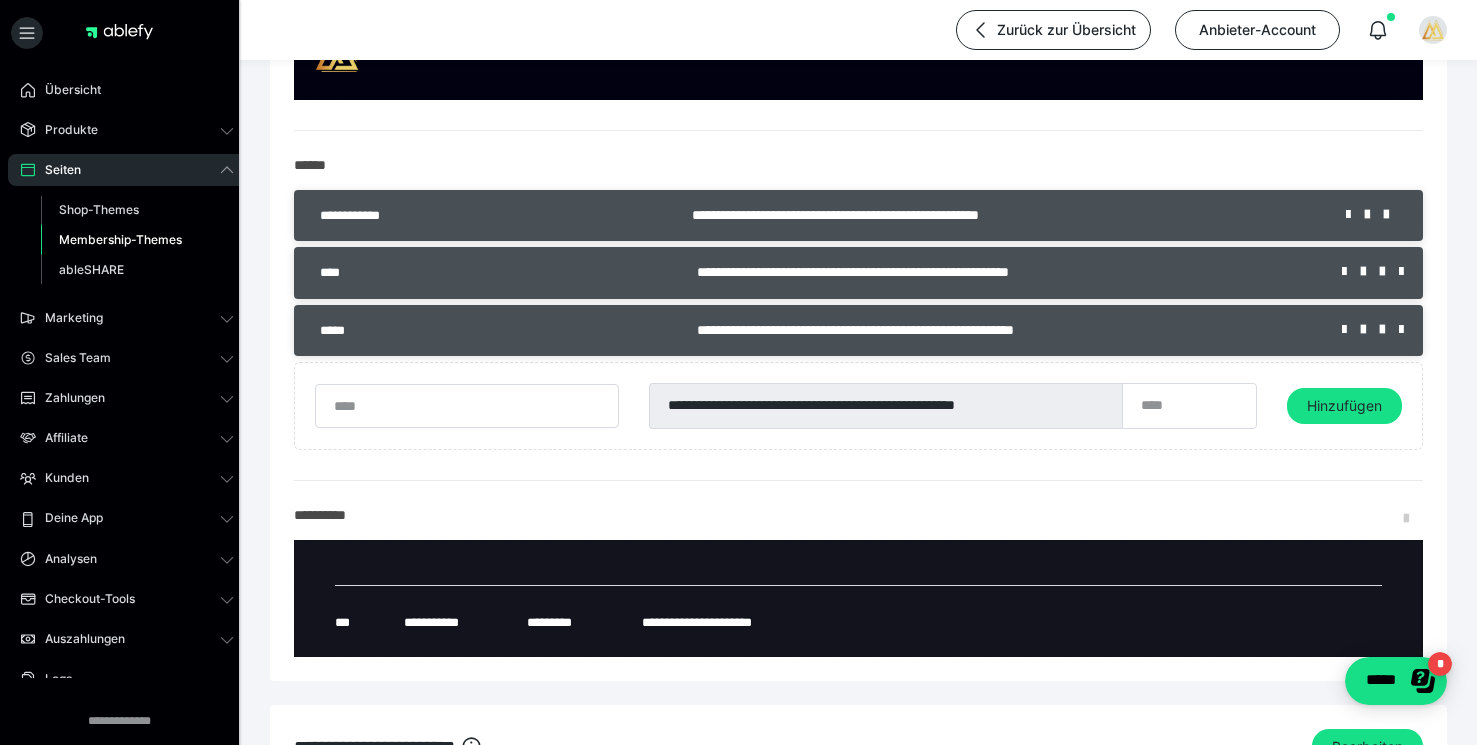 click on "Membership-Themes" at bounding box center (120, 239) 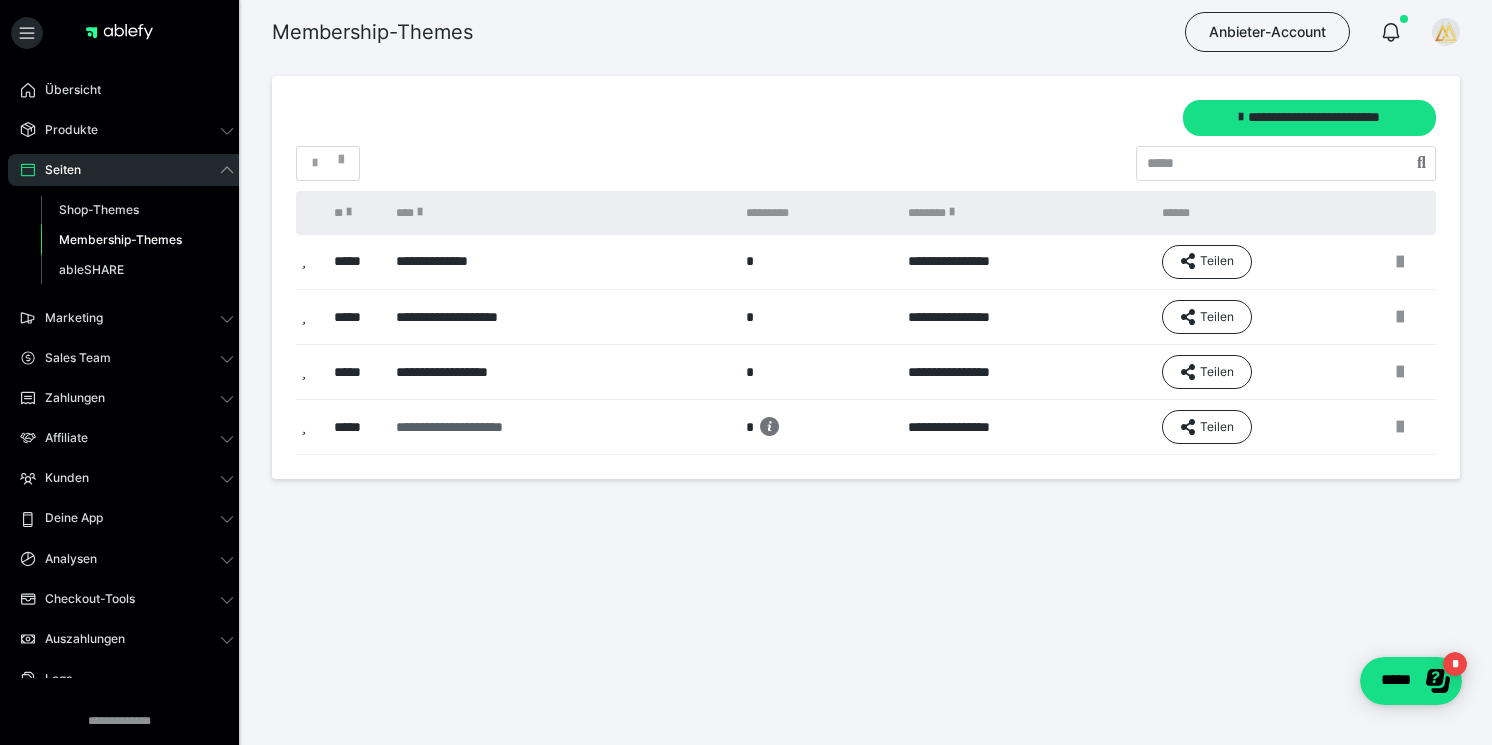 click on "**********" at bounding box center (551, 427) 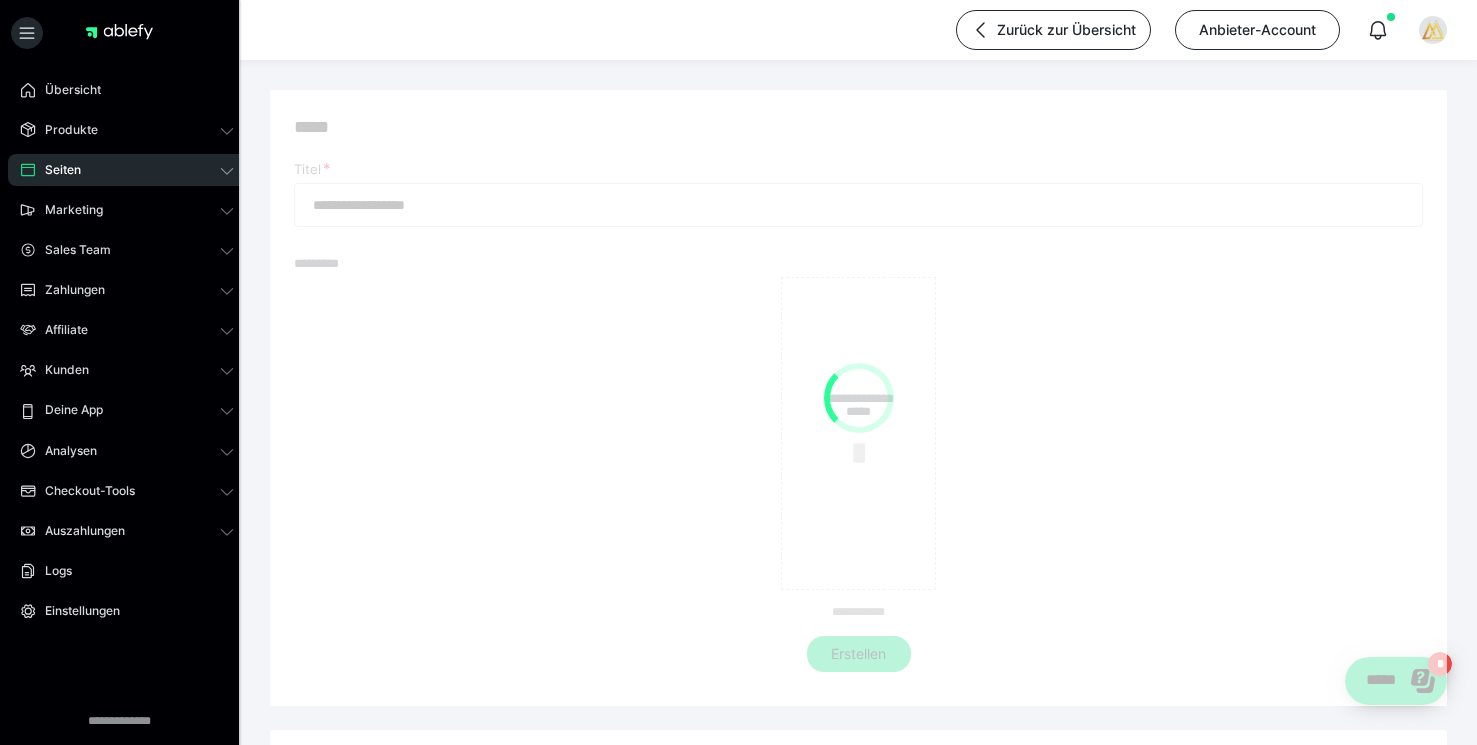 type on "**********" 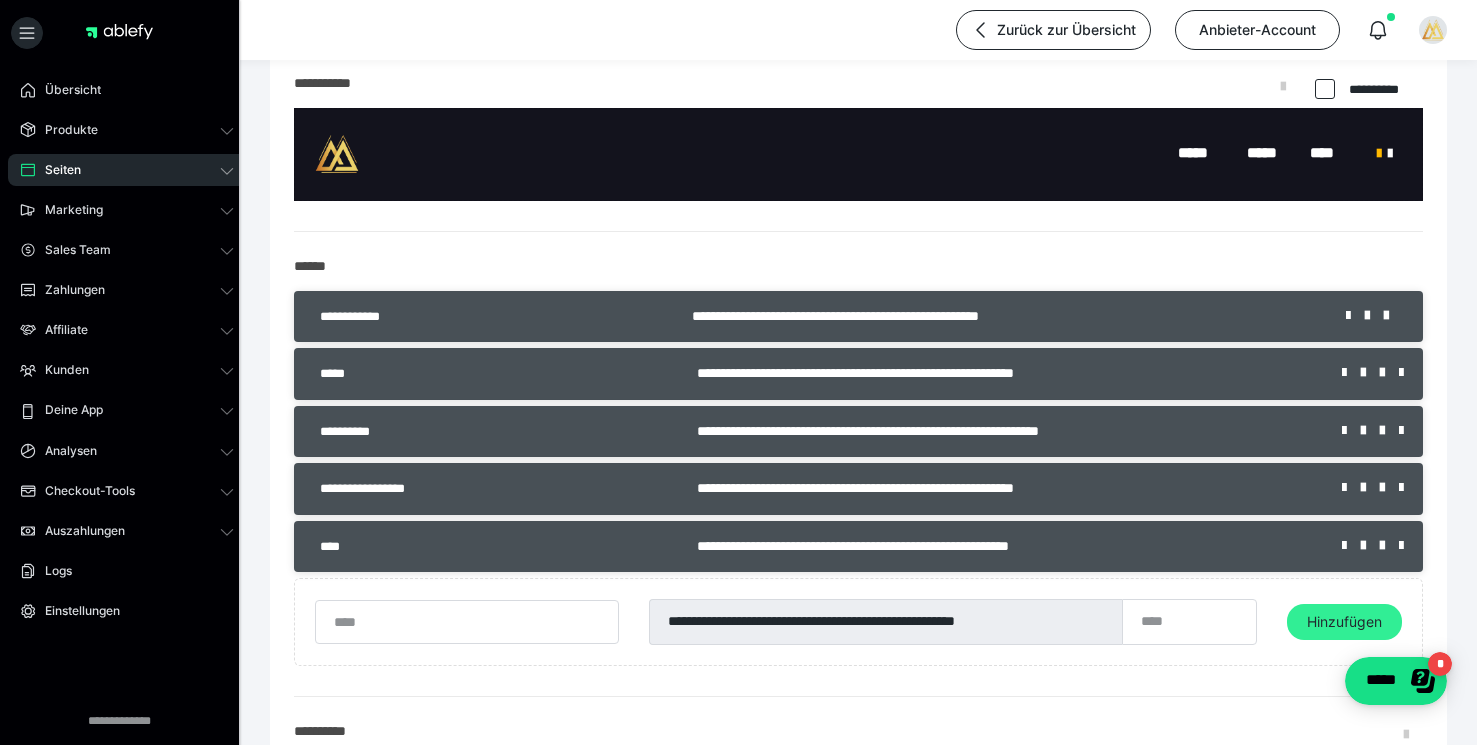 scroll, scrollTop: 291, scrollLeft: 0, axis: vertical 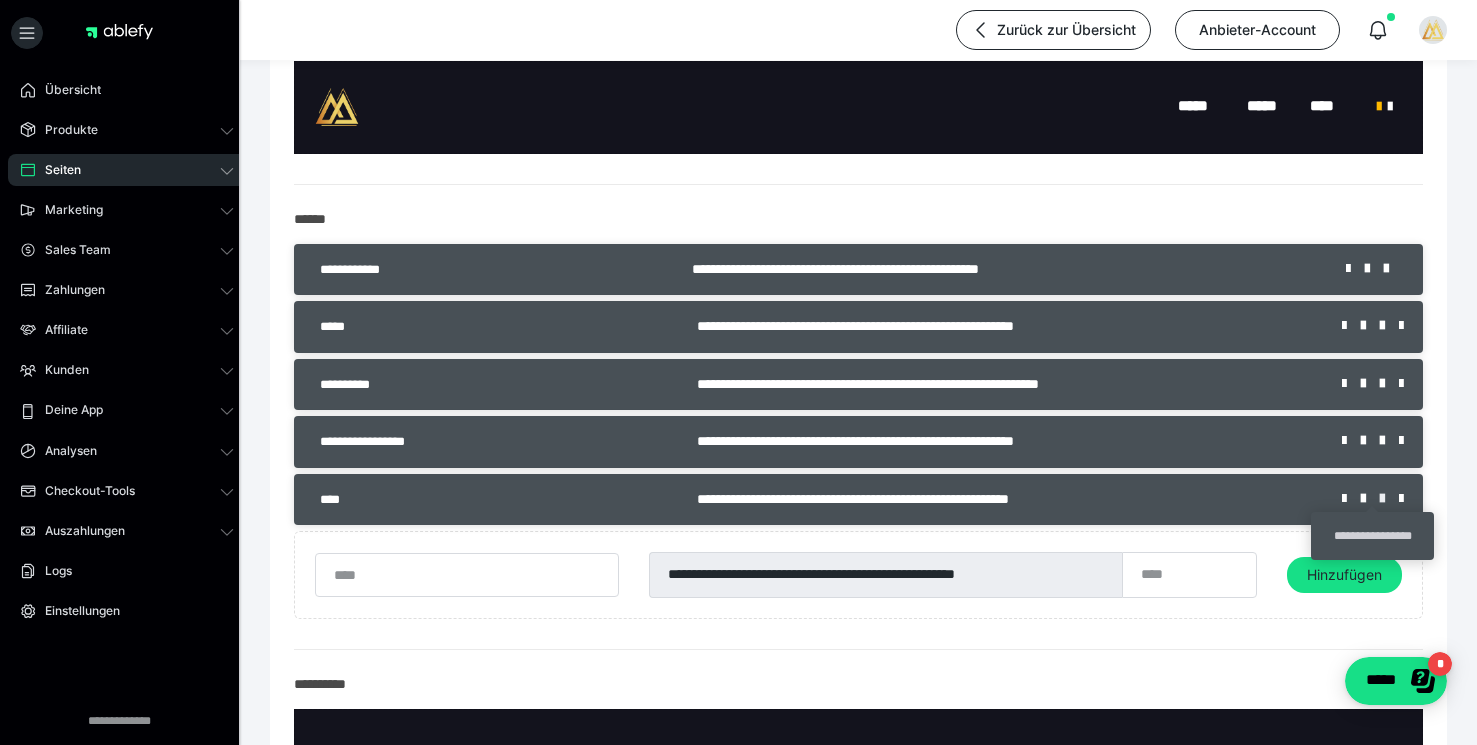 click at bounding box center [1389, 499] 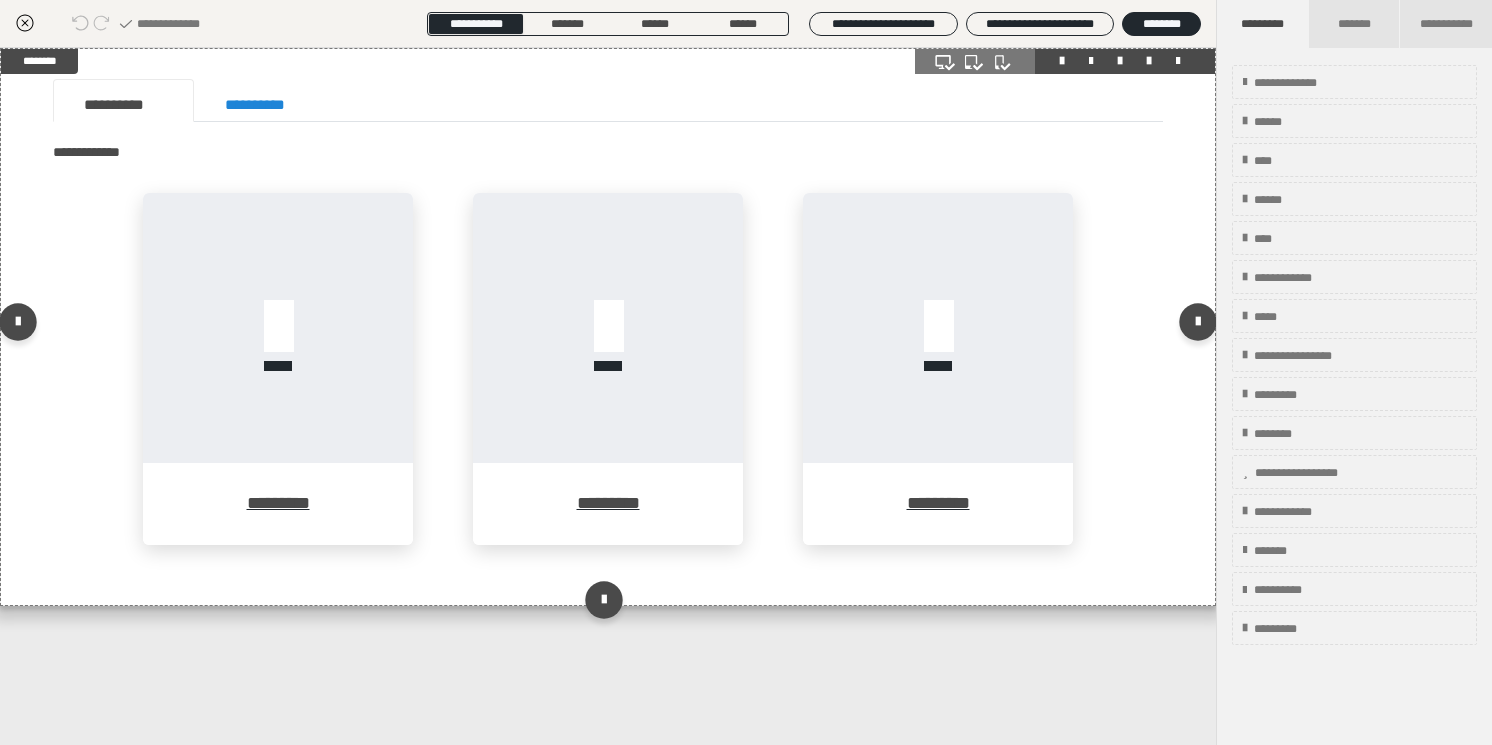 click on "**********" at bounding box center [608, 327] 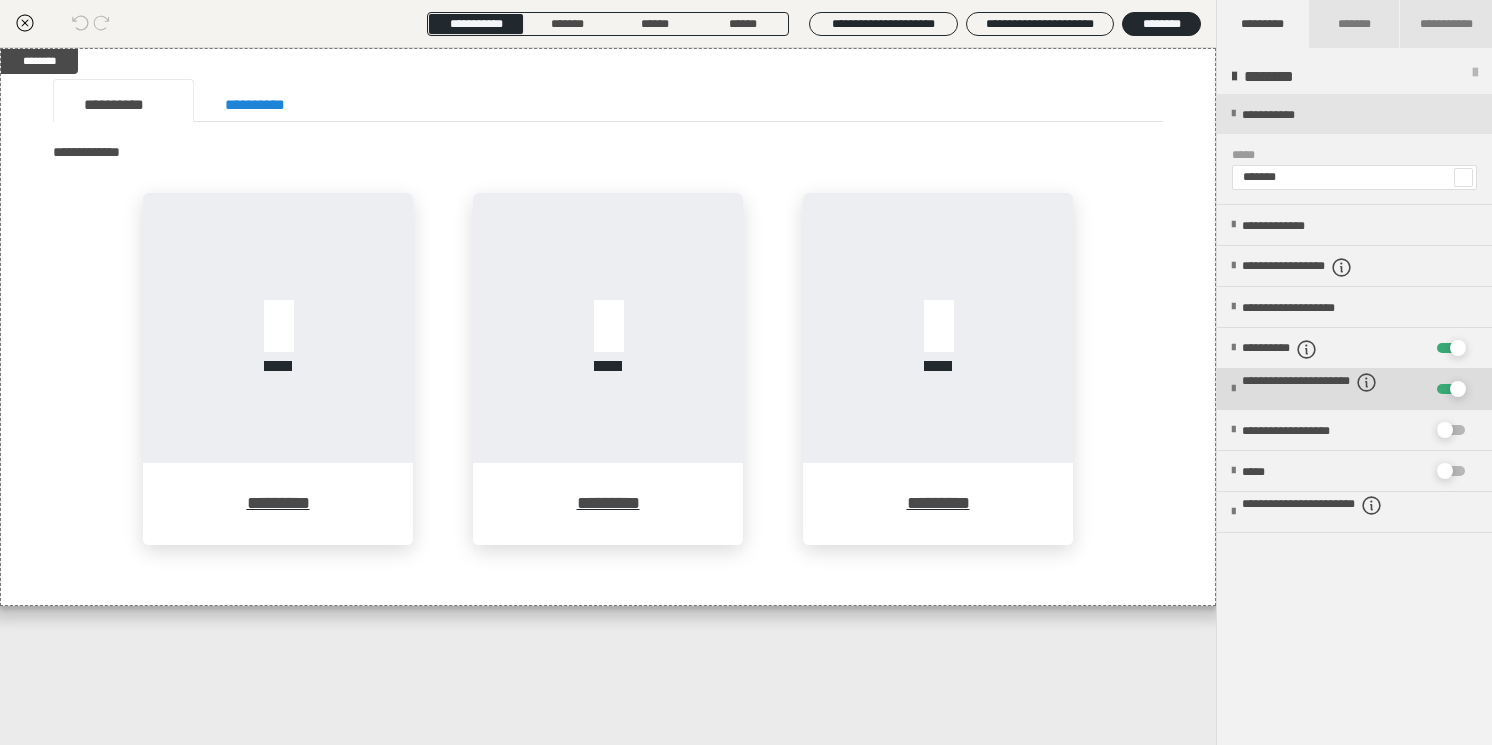 click on "**********" at bounding box center [1326, 390] 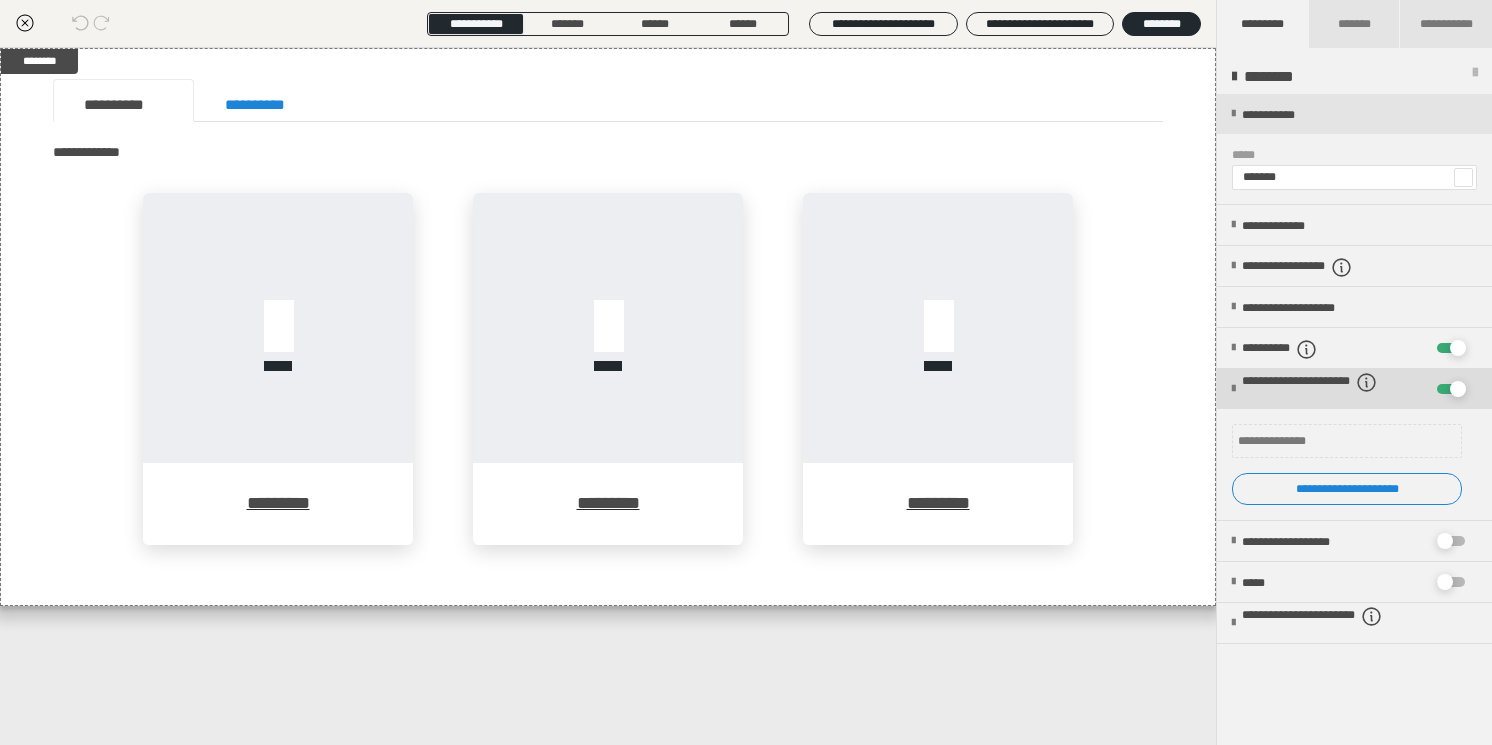 click on "**********" at bounding box center [1325, 390] 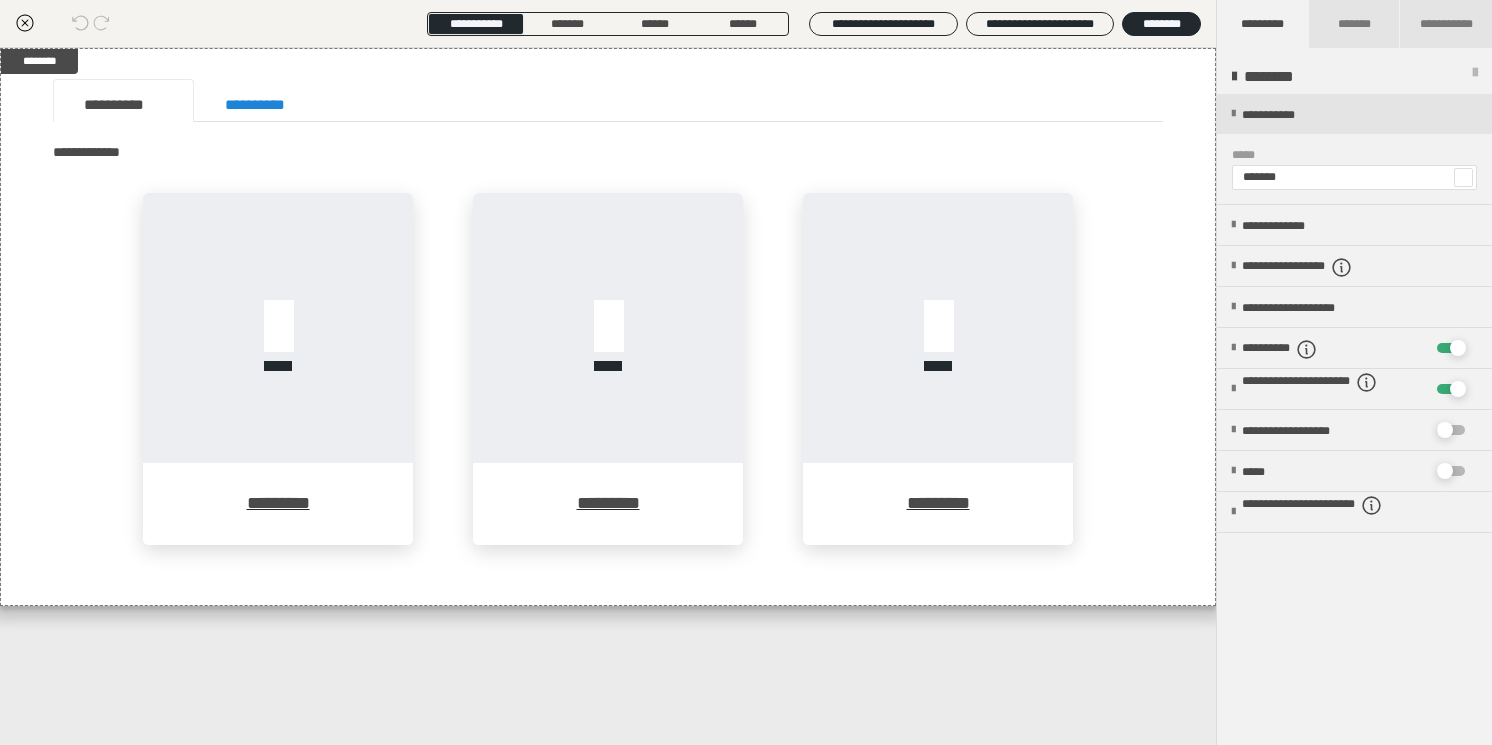 click on "**********" at bounding box center (608, 24) 